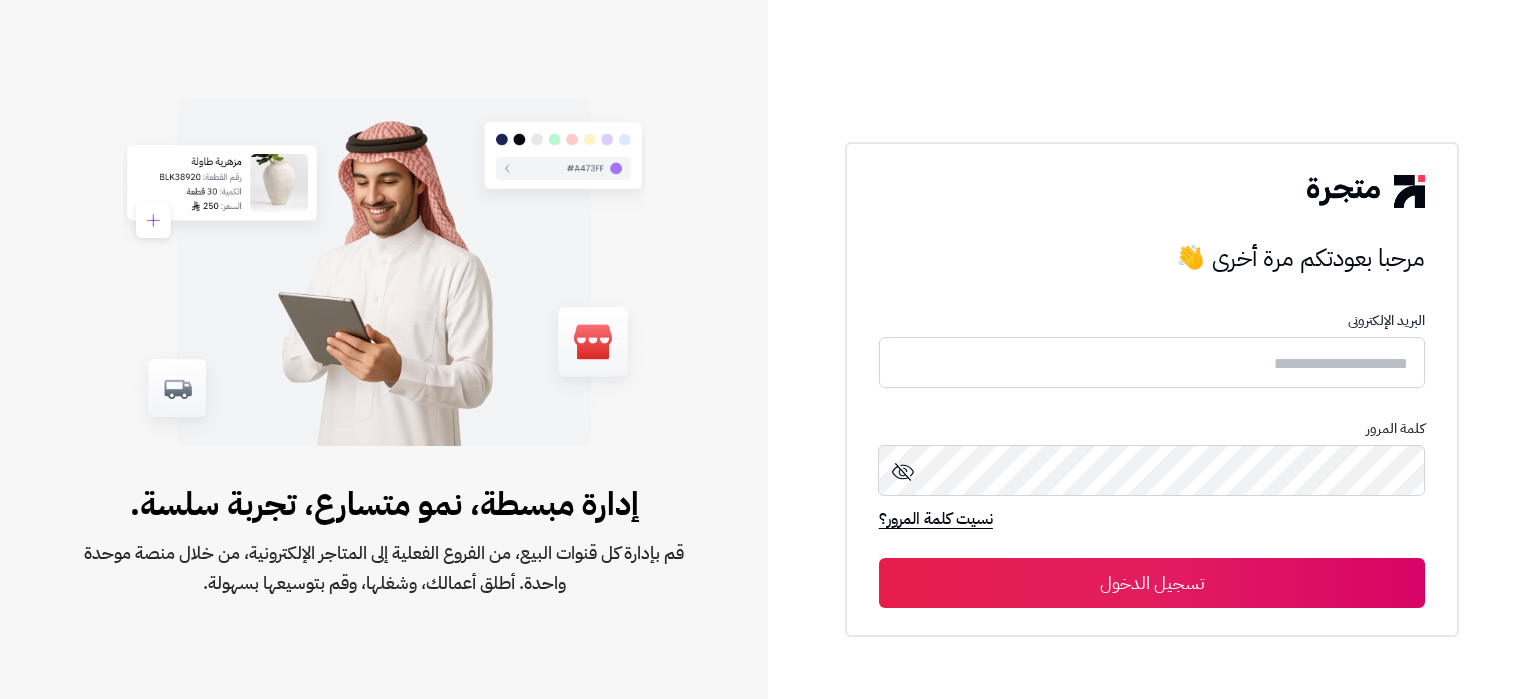scroll, scrollTop: 0, scrollLeft: 0, axis: both 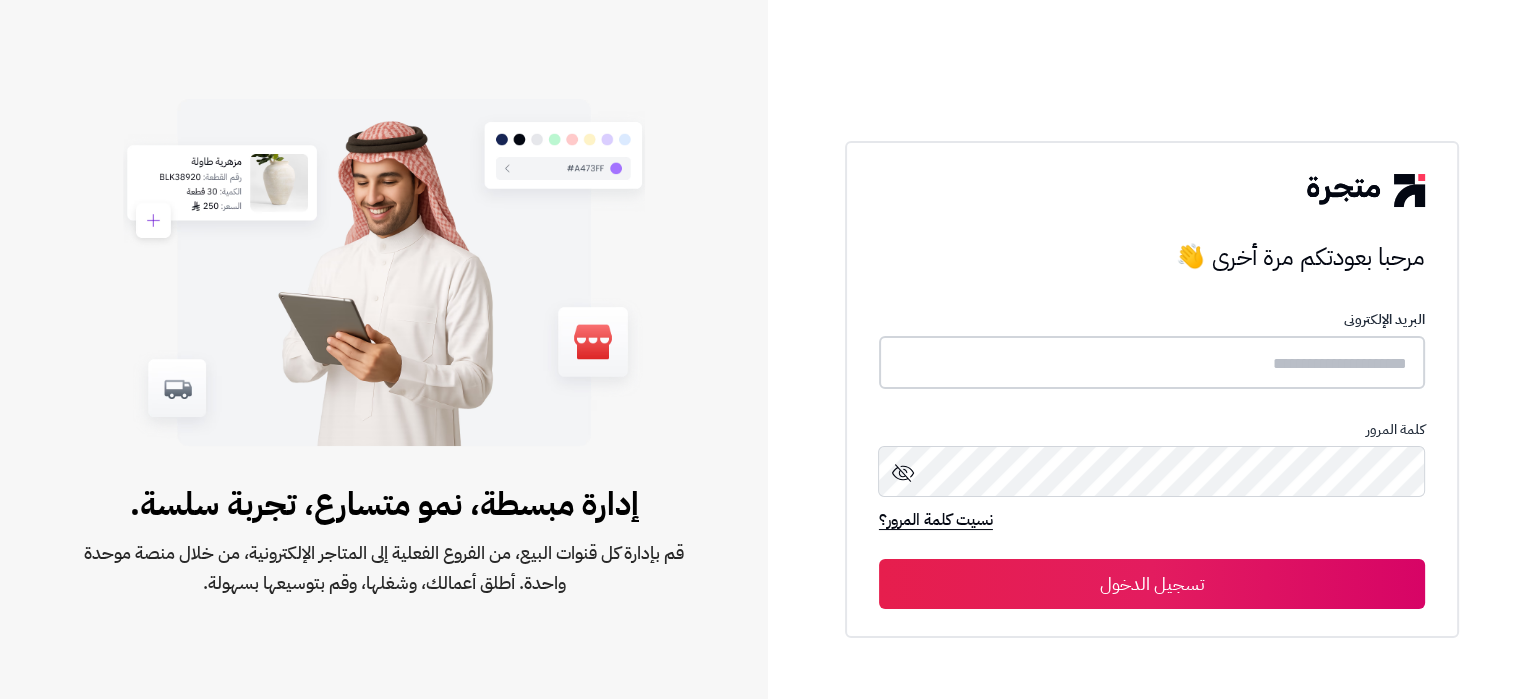 click at bounding box center (1152, 362) 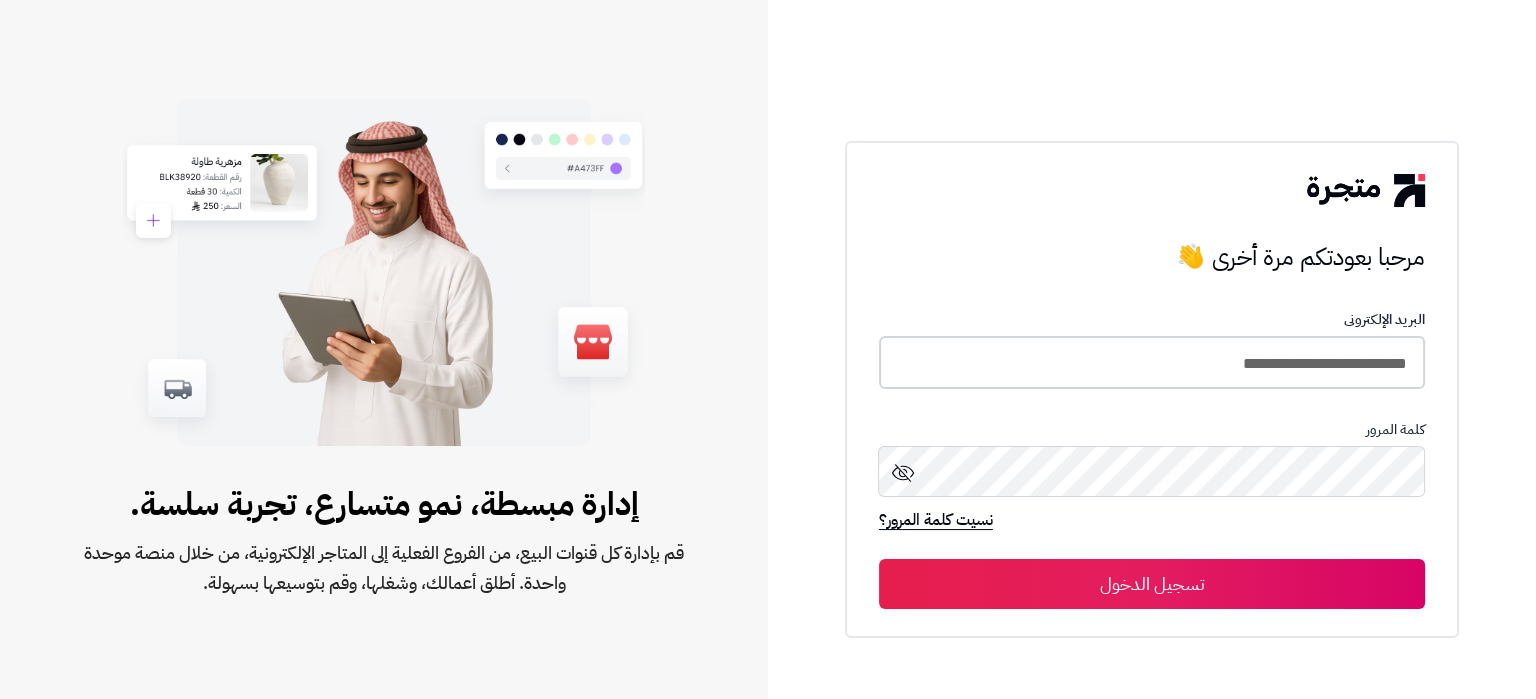 type on "**********" 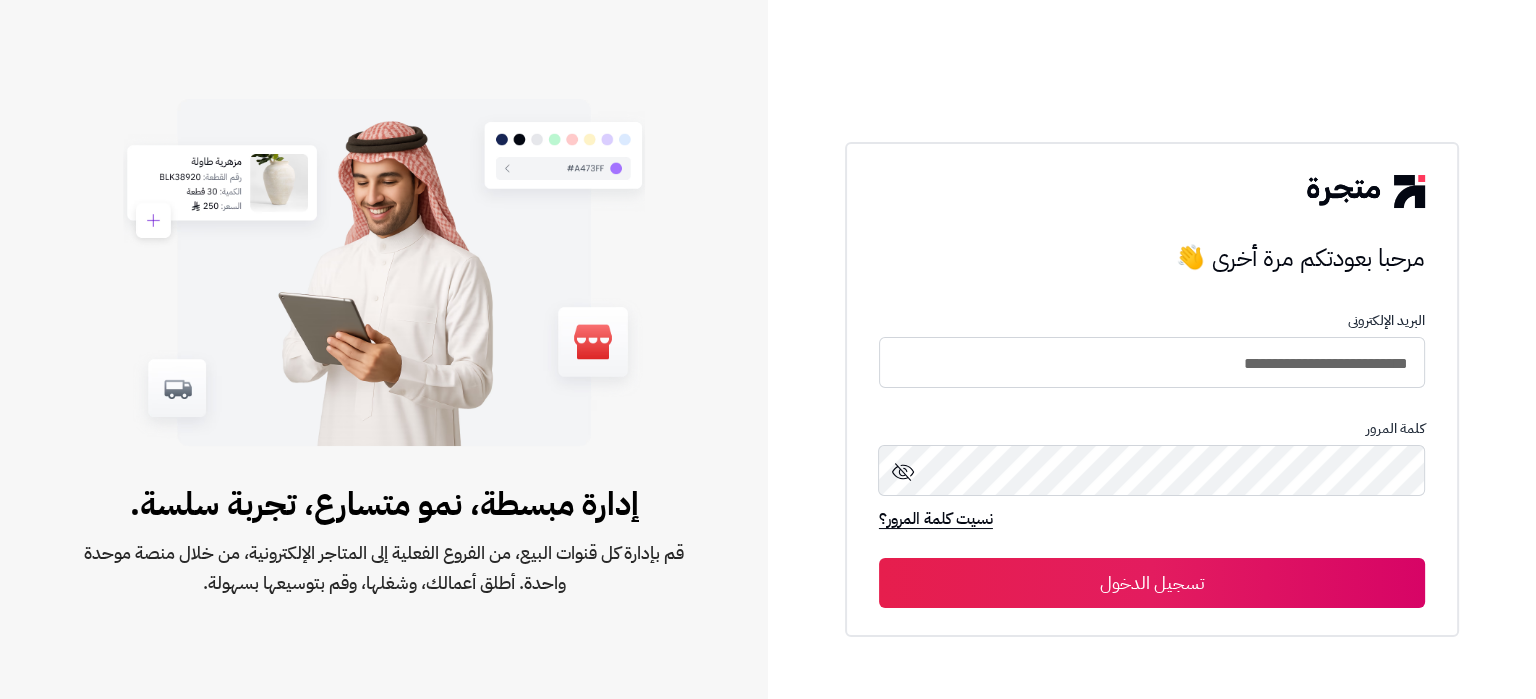 click on "تسجيل الدخول" at bounding box center [1152, 583] 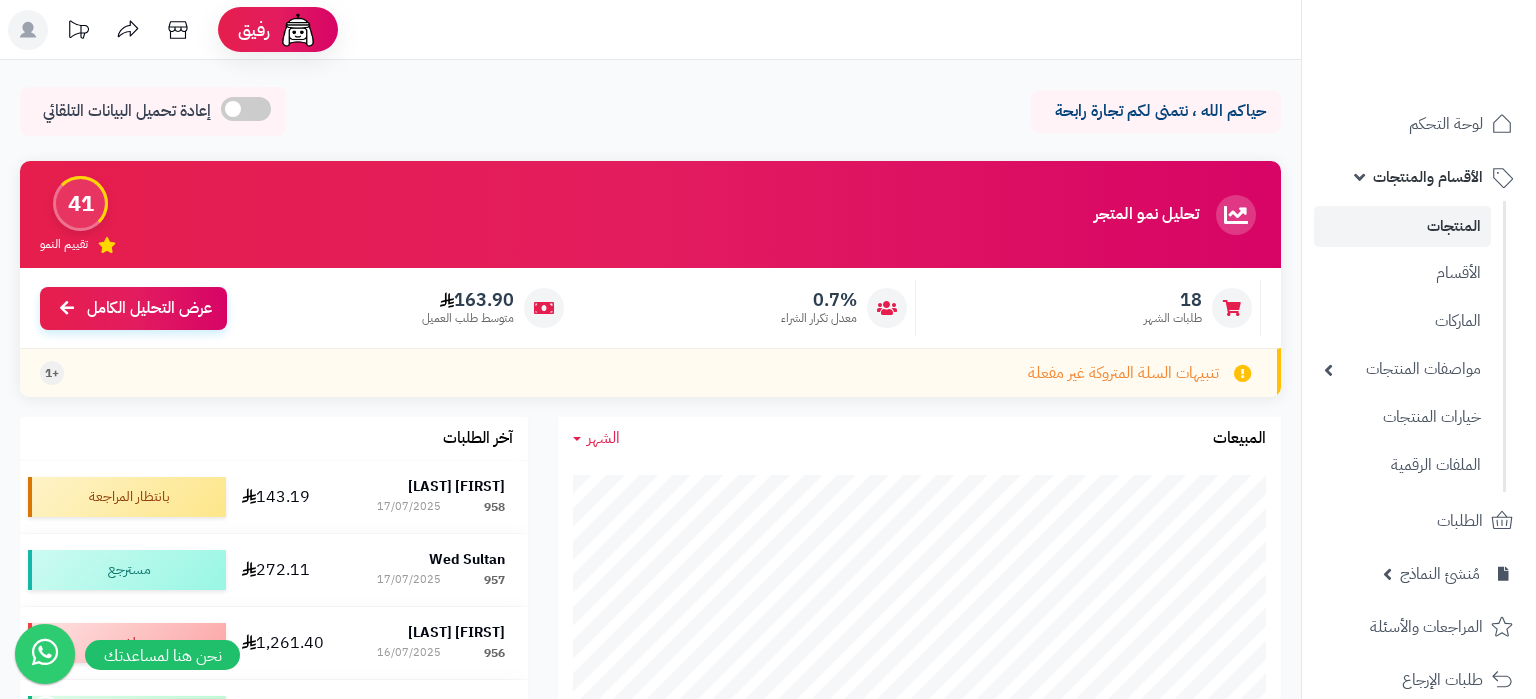 scroll, scrollTop: 0, scrollLeft: 0, axis: both 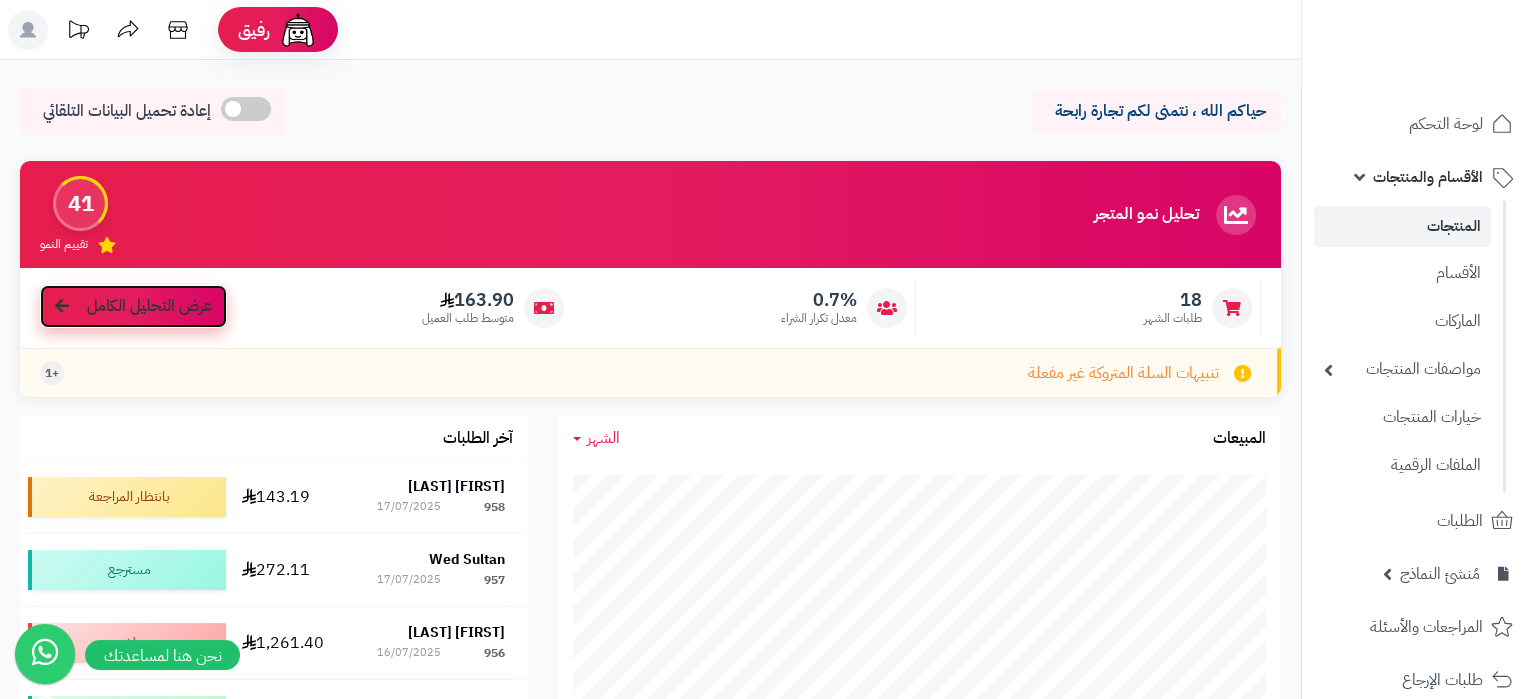 click on "عرض التحليل الكامل" at bounding box center (133, 306) 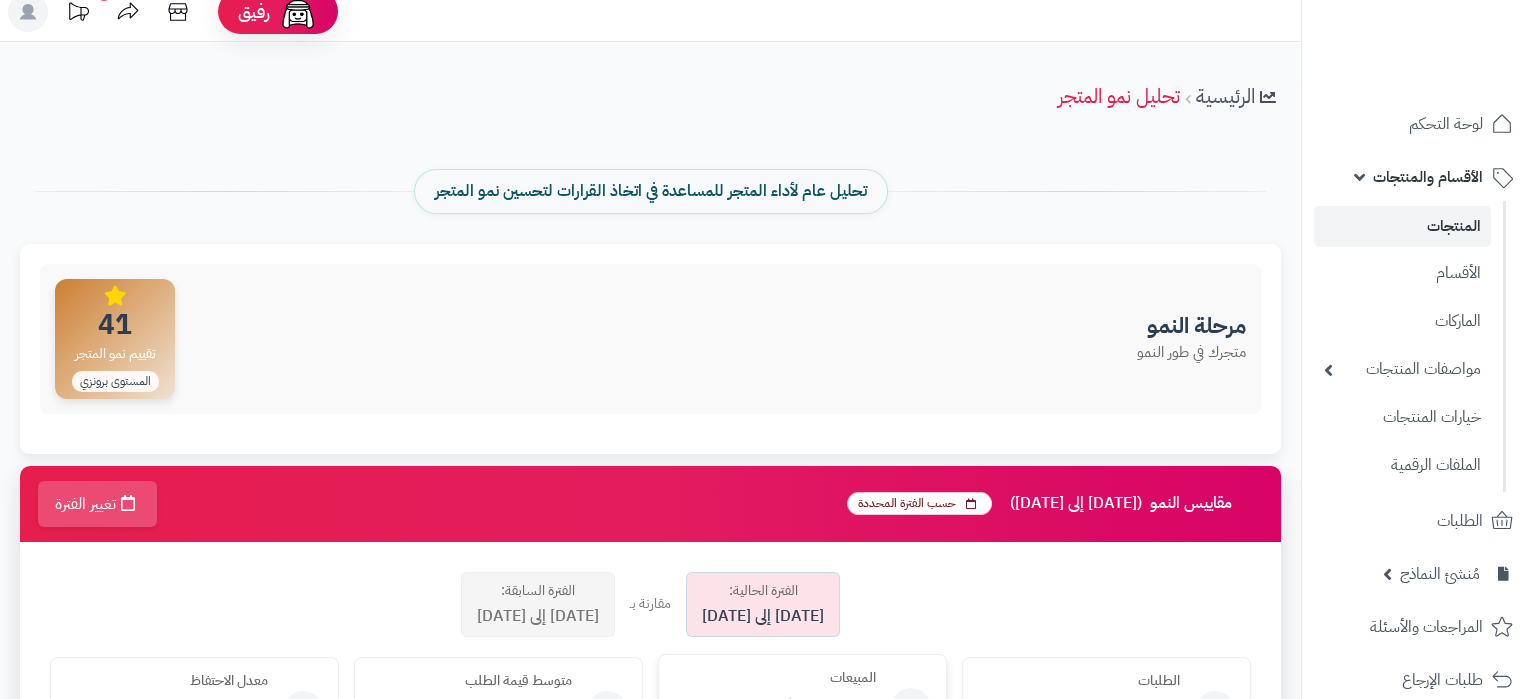 scroll, scrollTop: 0, scrollLeft: 0, axis: both 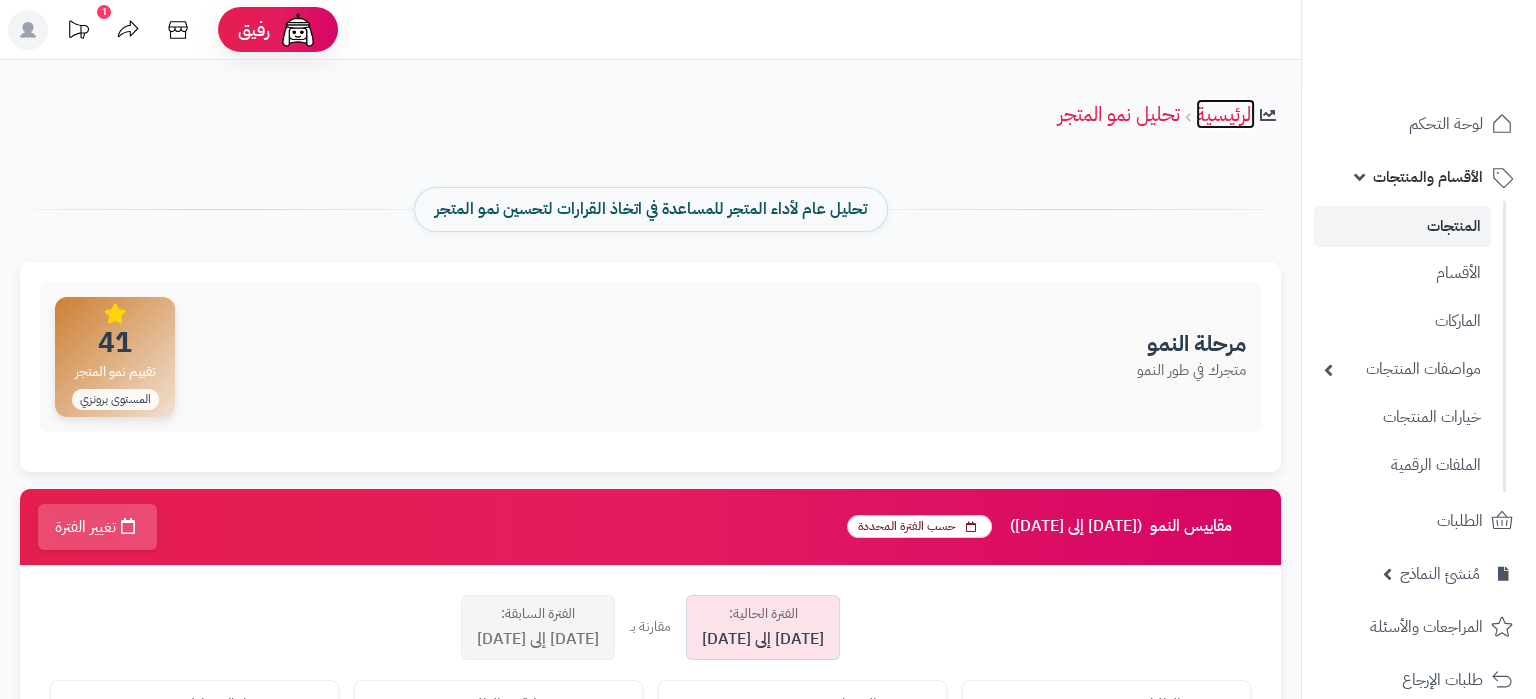 click on "الرئيسية" at bounding box center (1225, 114) 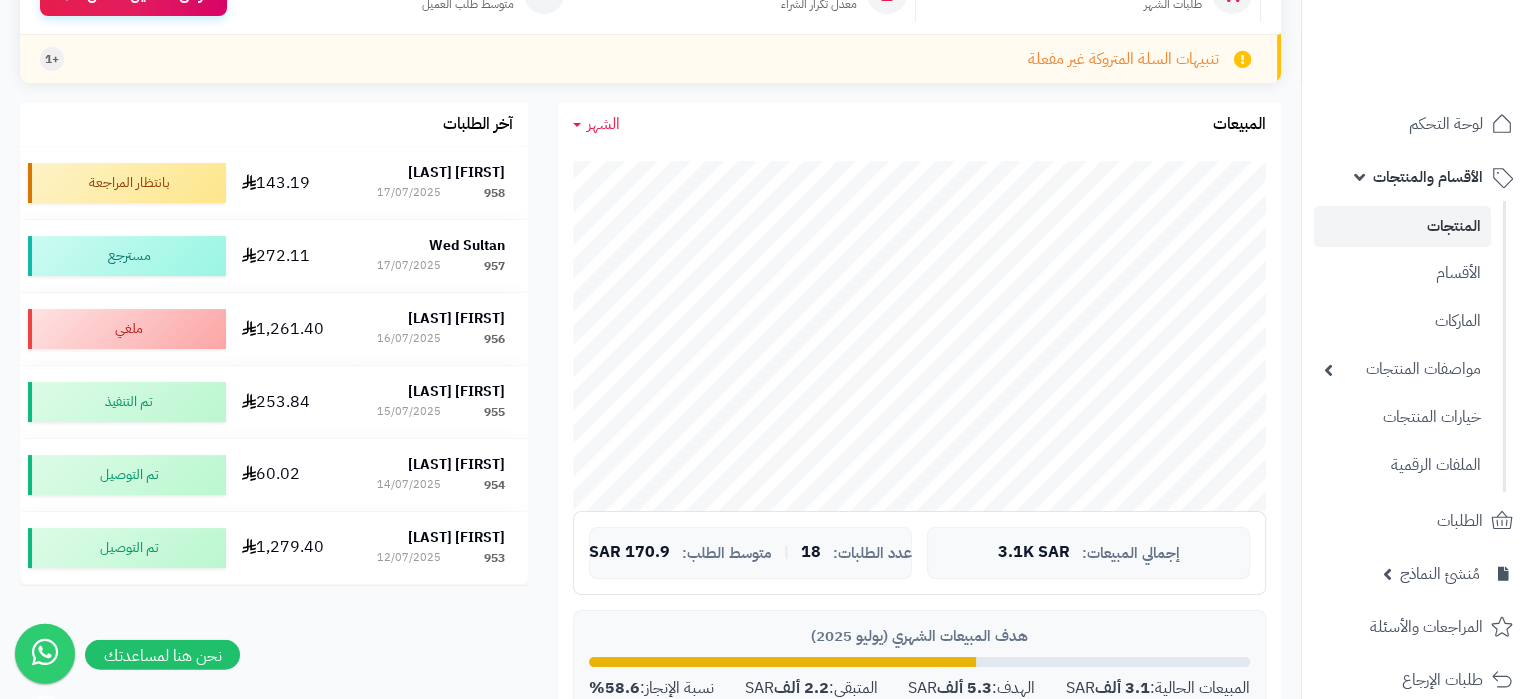 scroll, scrollTop: 315, scrollLeft: 0, axis: vertical 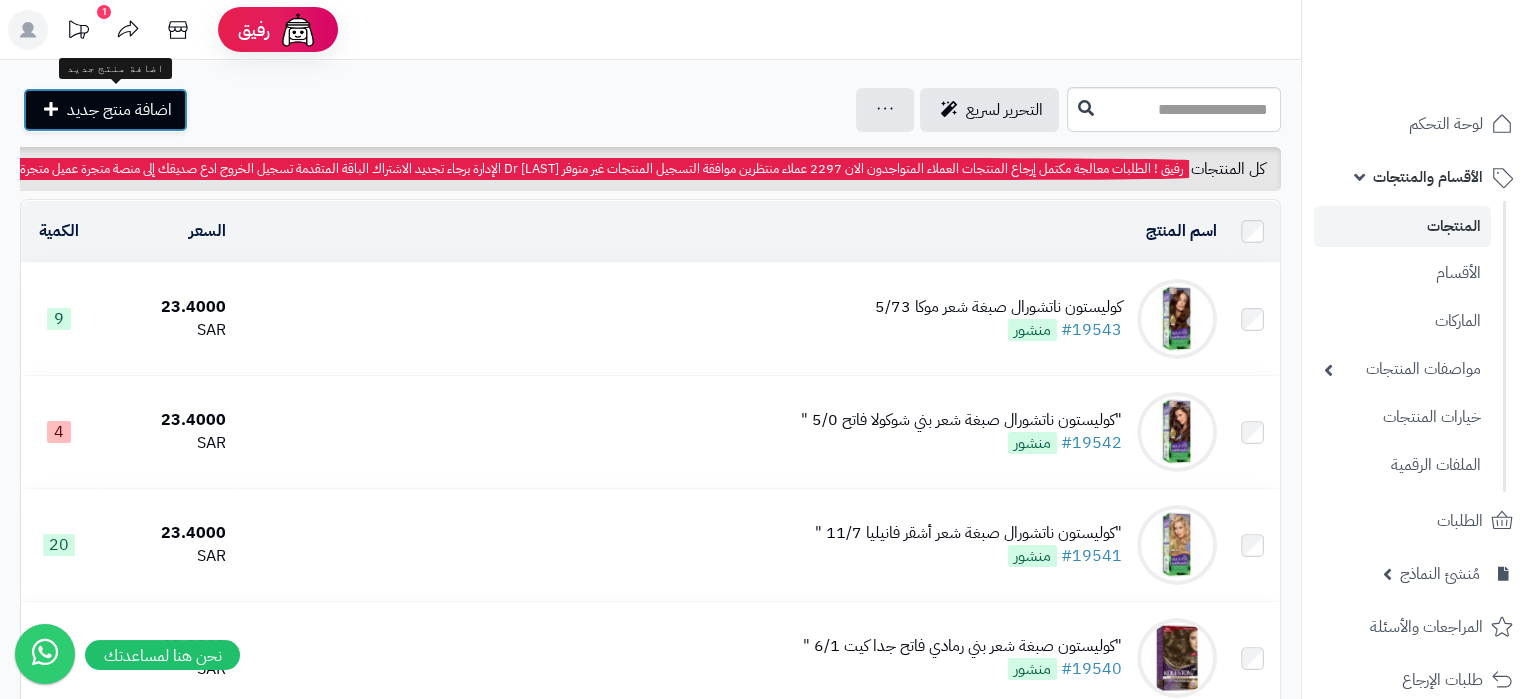 click on "اضافة منتج جديد" at bounding box center (119, 110) 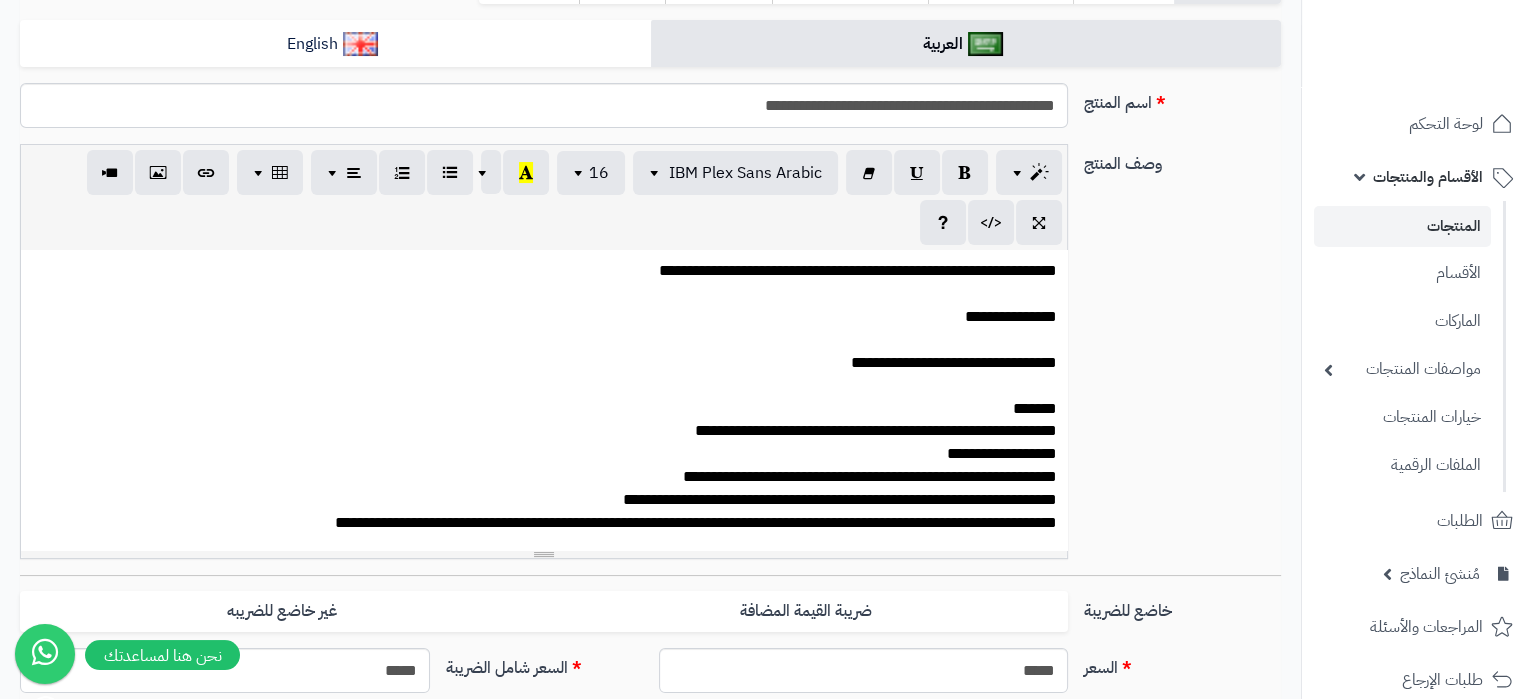 scroll, scrollTop: 315, scrollLeft: 0, axis: vertical 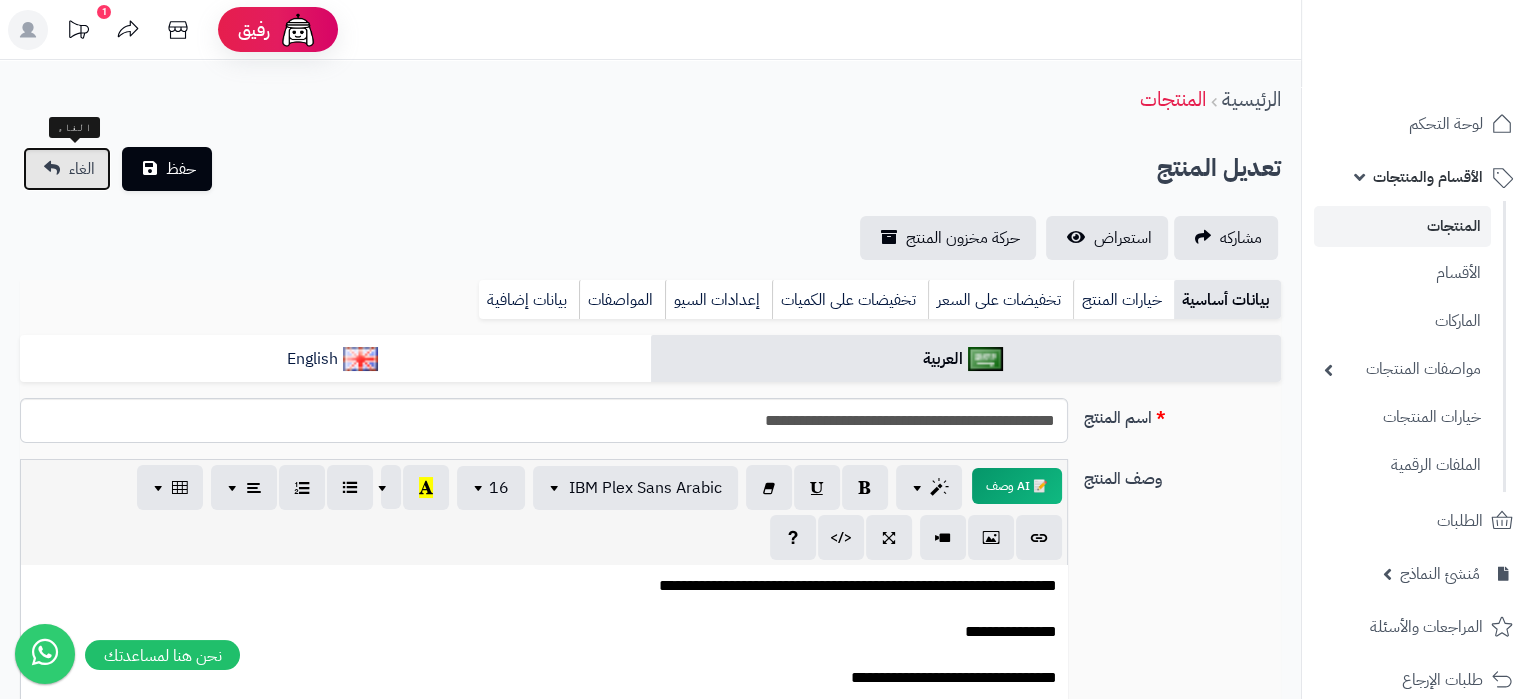 click on "الغاء" at bounding box center (67, 169) 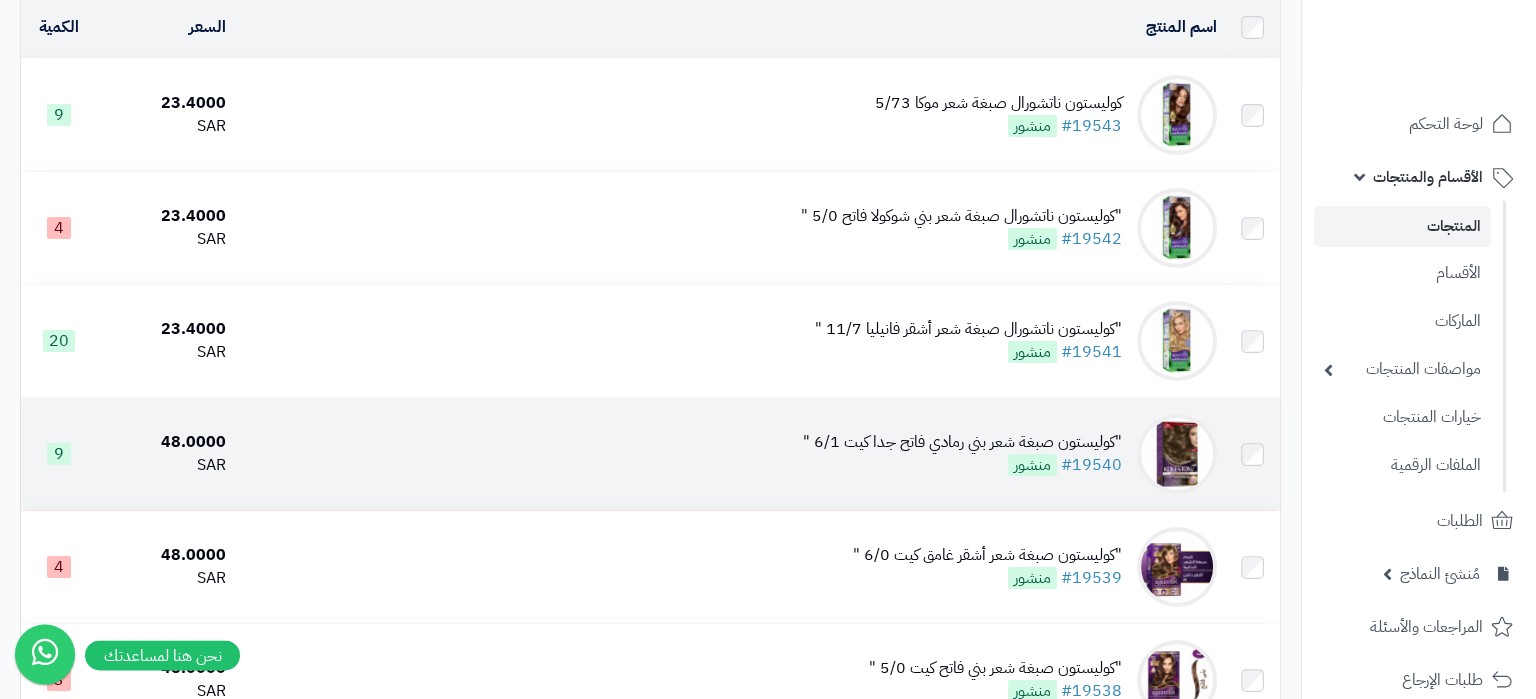 scroll, scrollTop: 210, scrollLeft: 0, axis: vertical 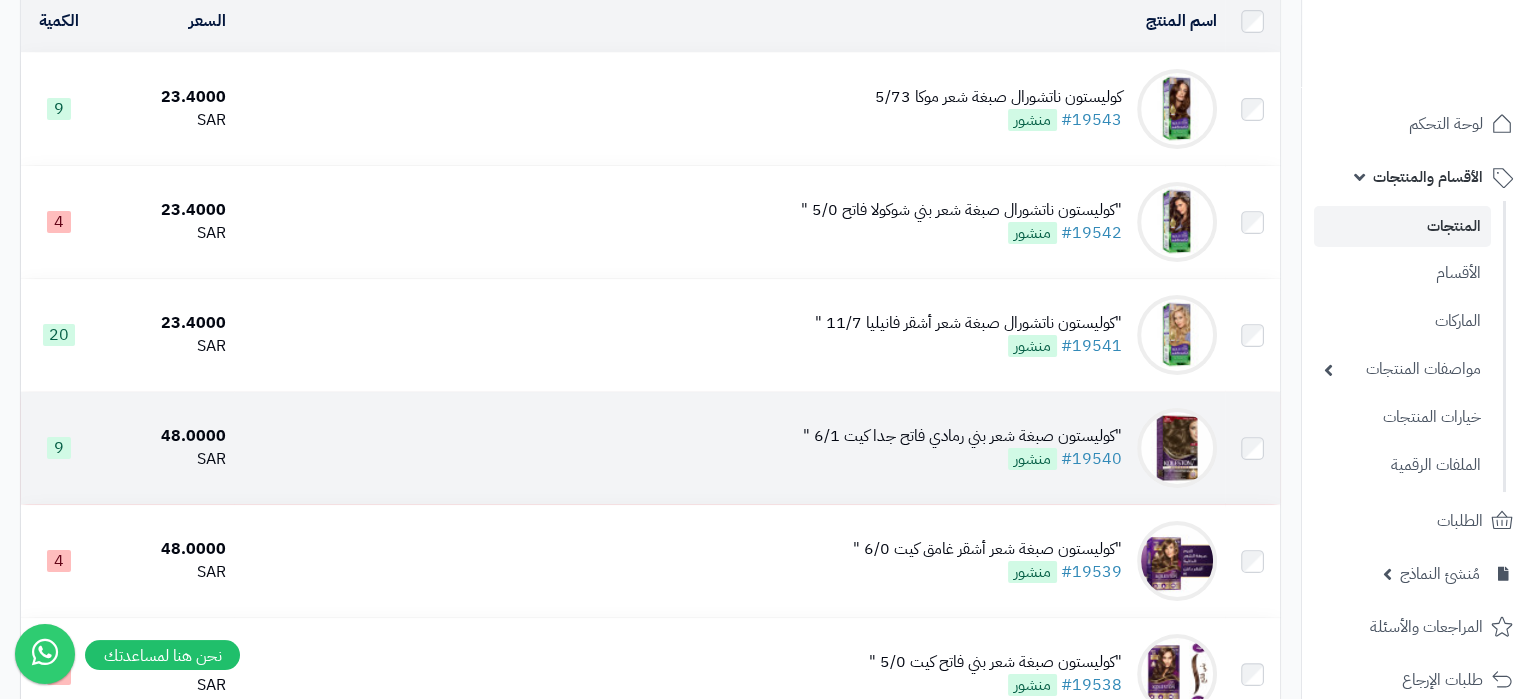 click on ""كوليستون صبغة شعر بني رمادي فاتح جدا كيت 6/1  "" at bounding box center (962, 436) 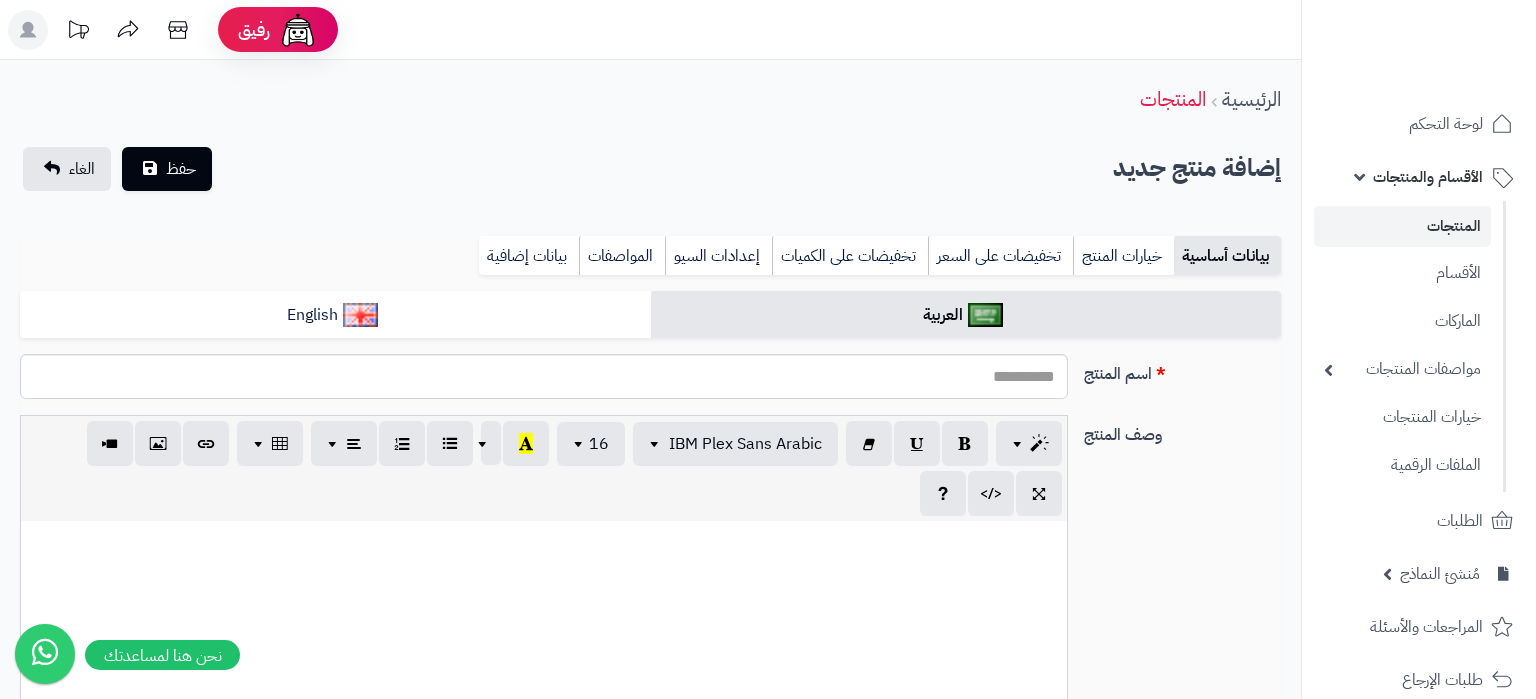 select 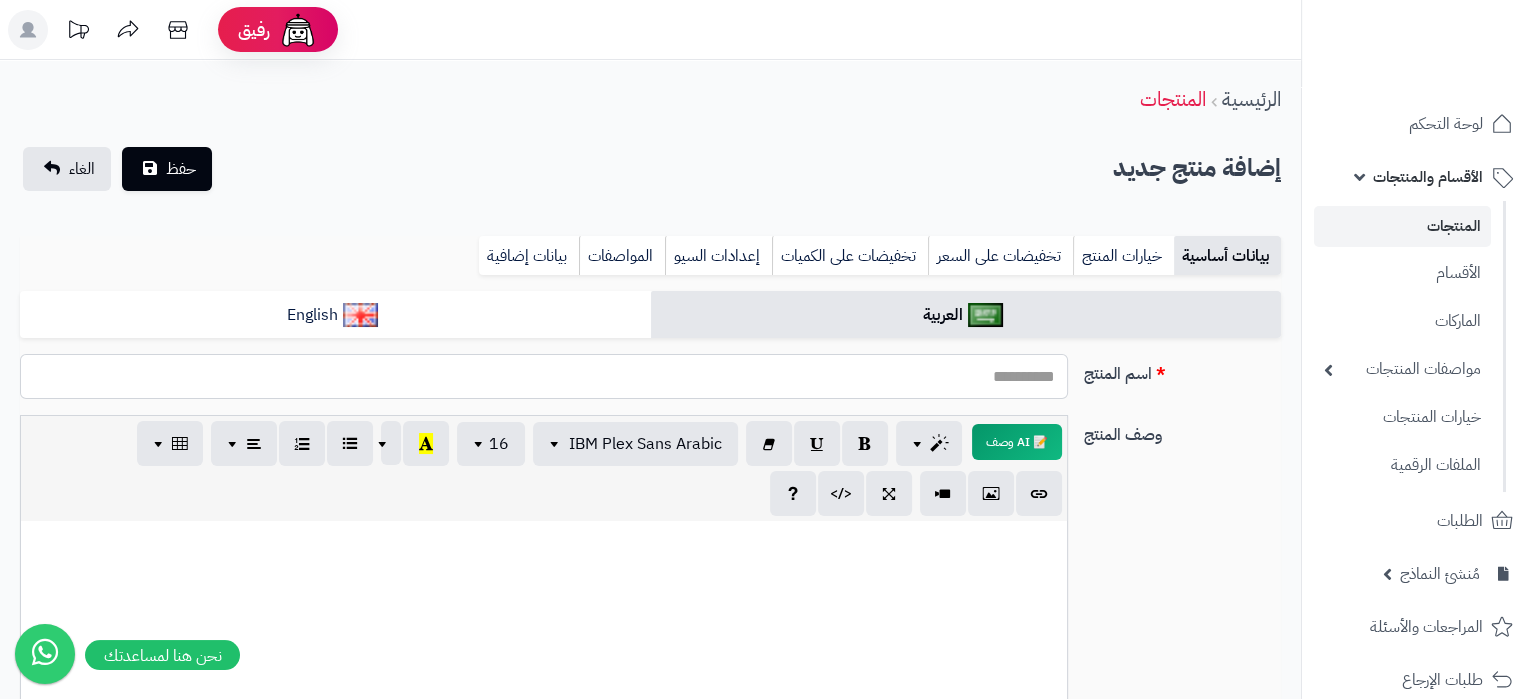 click on "اسم المنتج" at bounding box center (544, 376) 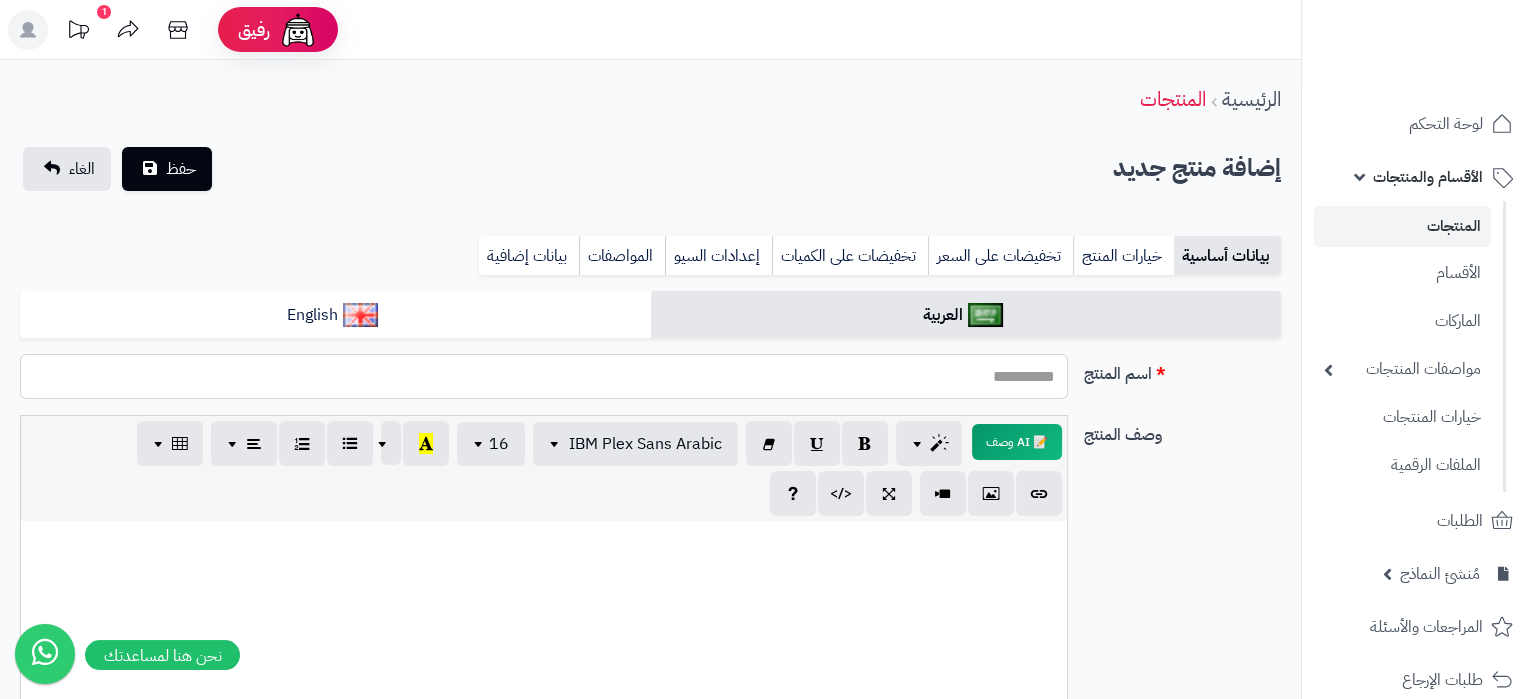 paste on "**********" 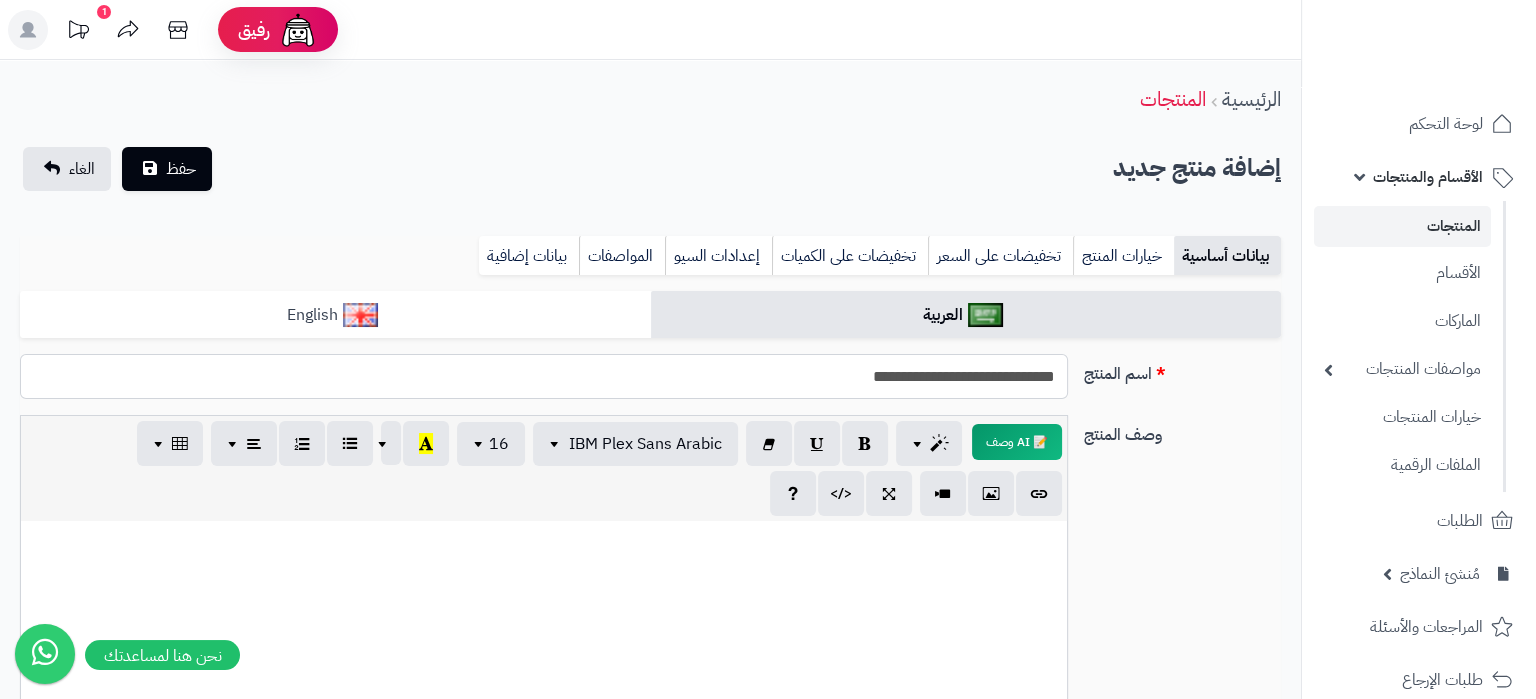 type on "**********" 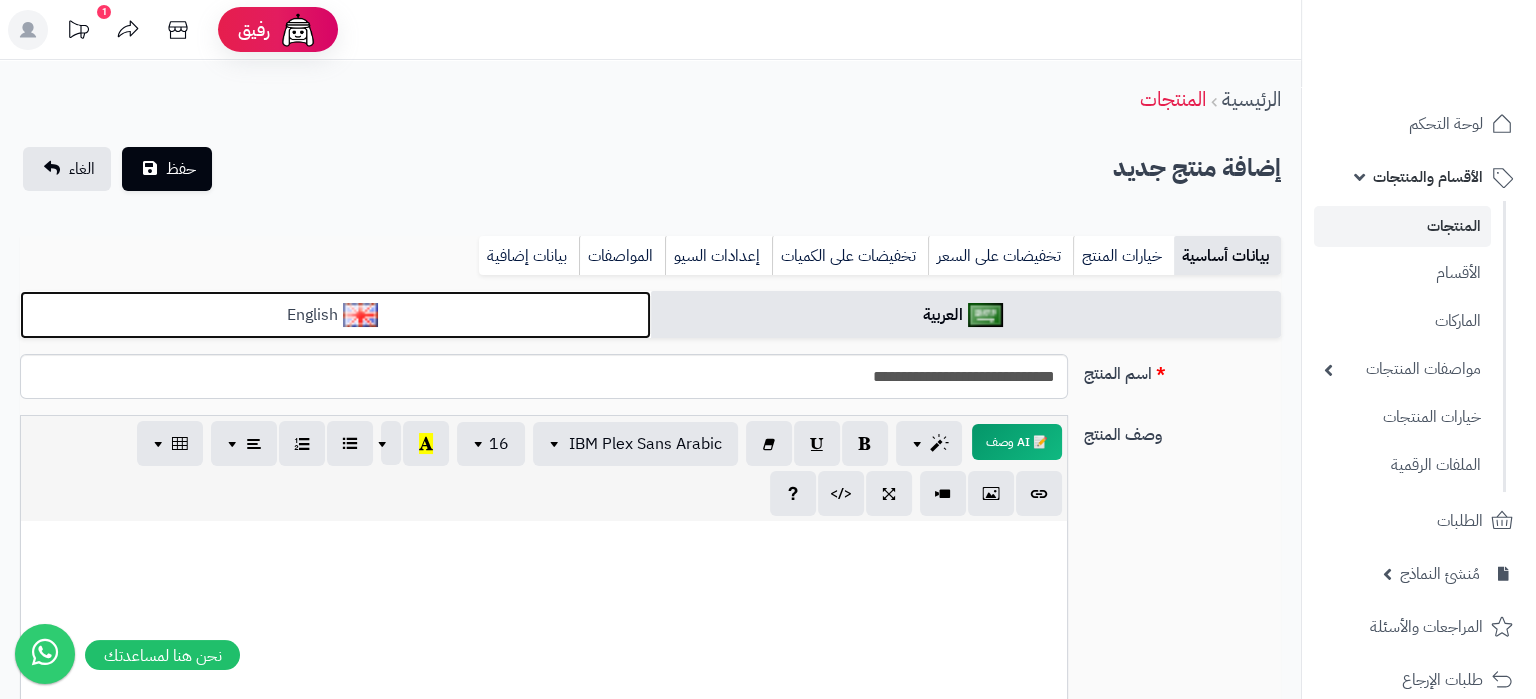 click on "English" at bounding box center [335, 315] 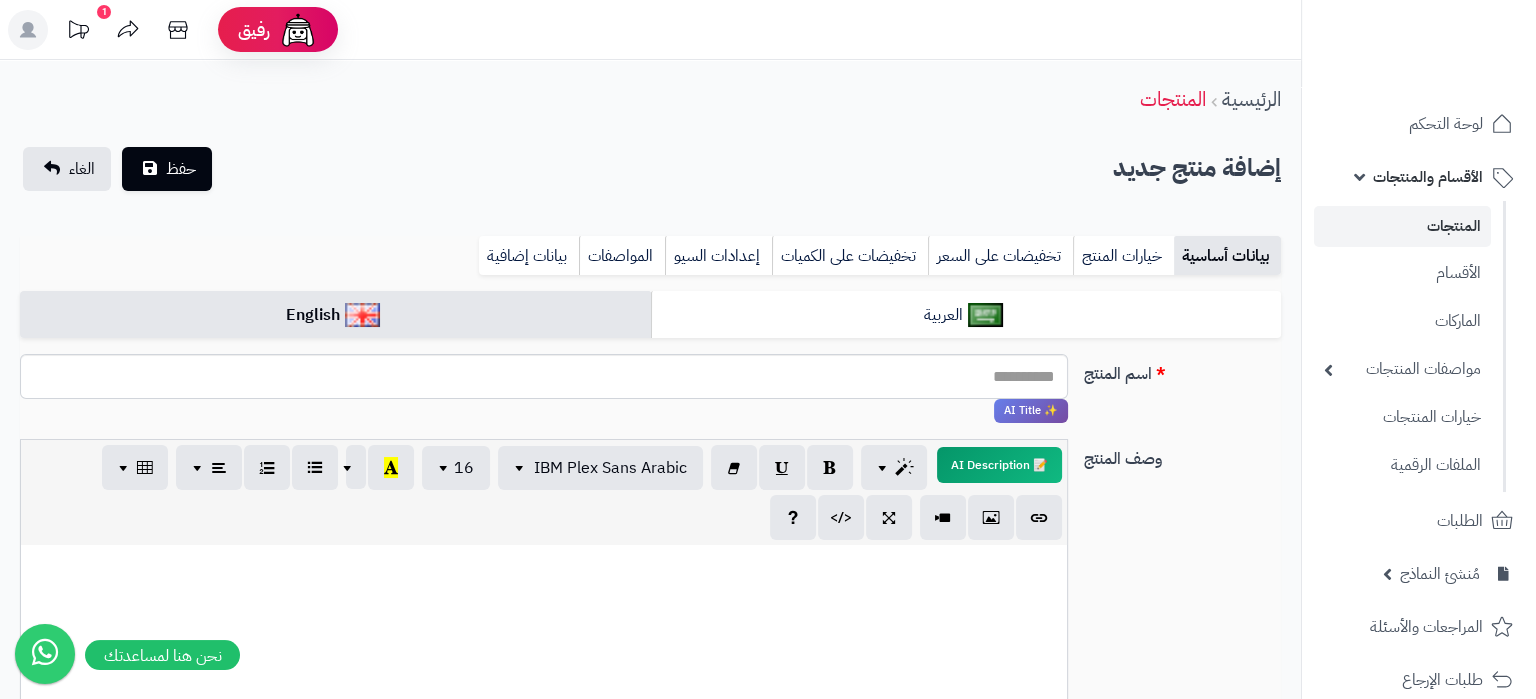 click on "**********" at bounding box center (650, 1057) 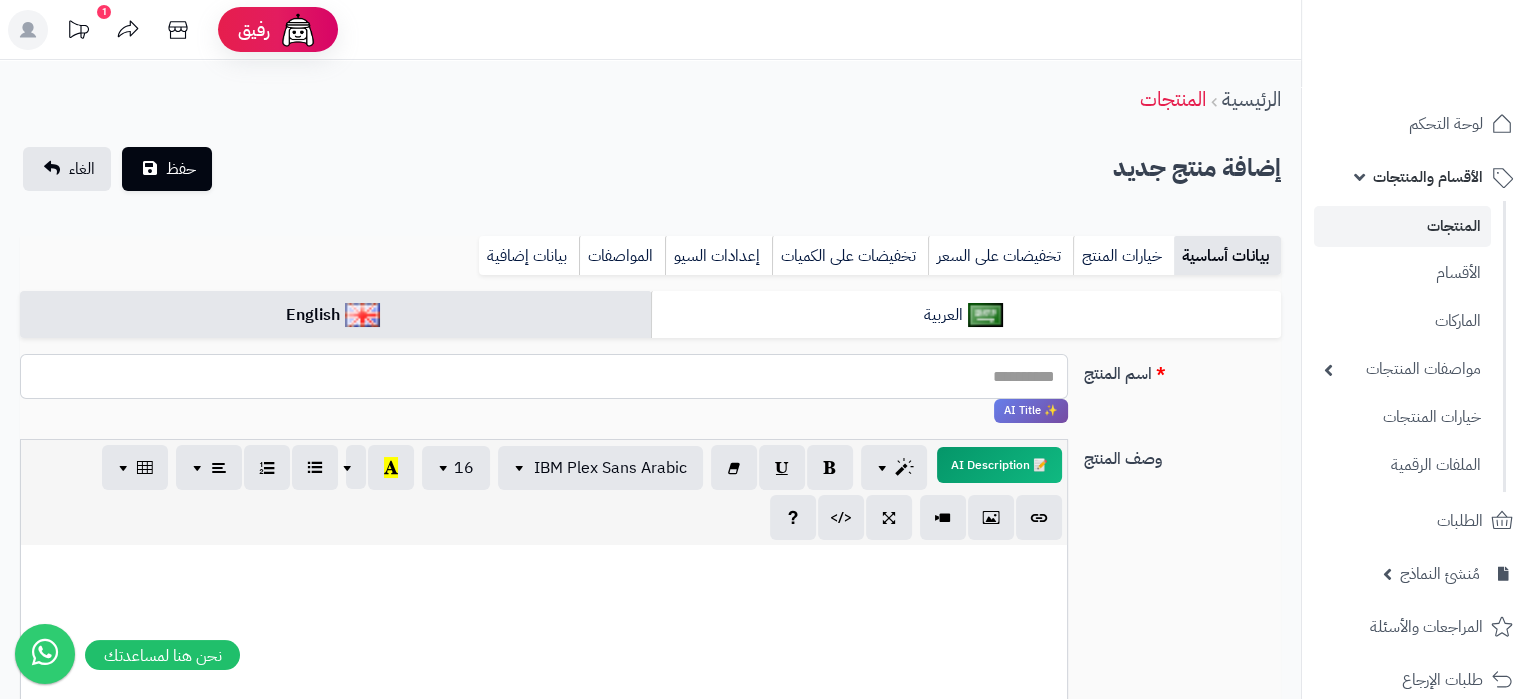 click on "اسم المنتج" at bounding box center [544, 376] 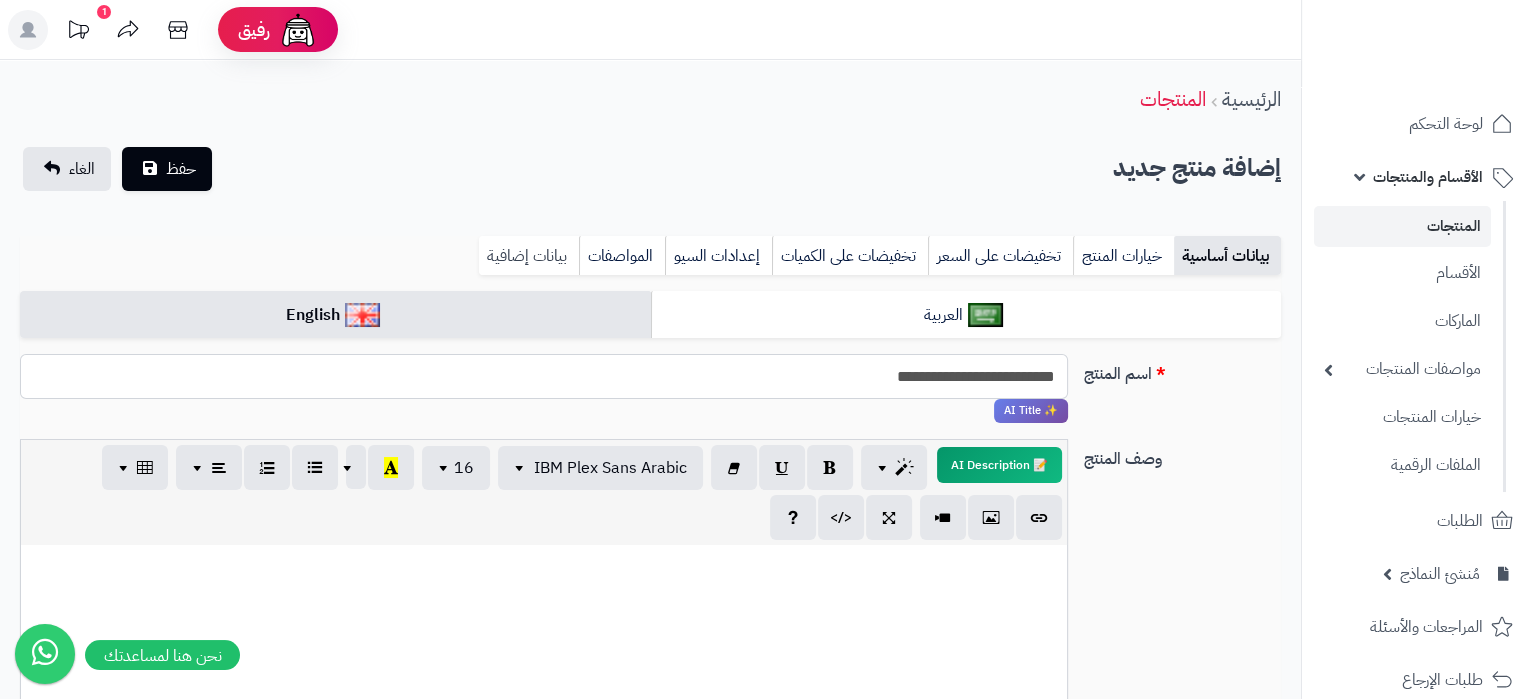 type on "**********" 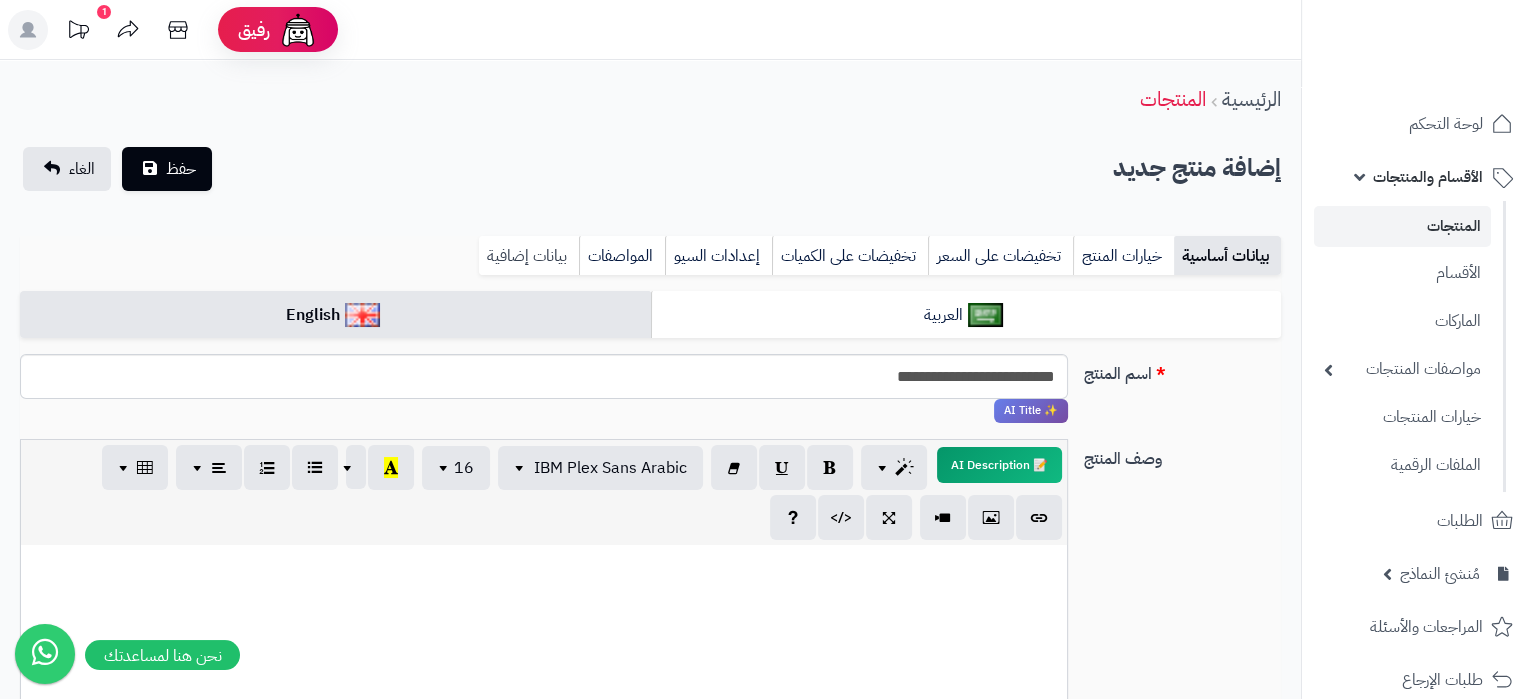 click on "بيانات إضافية" at bounding box center [529, 256] 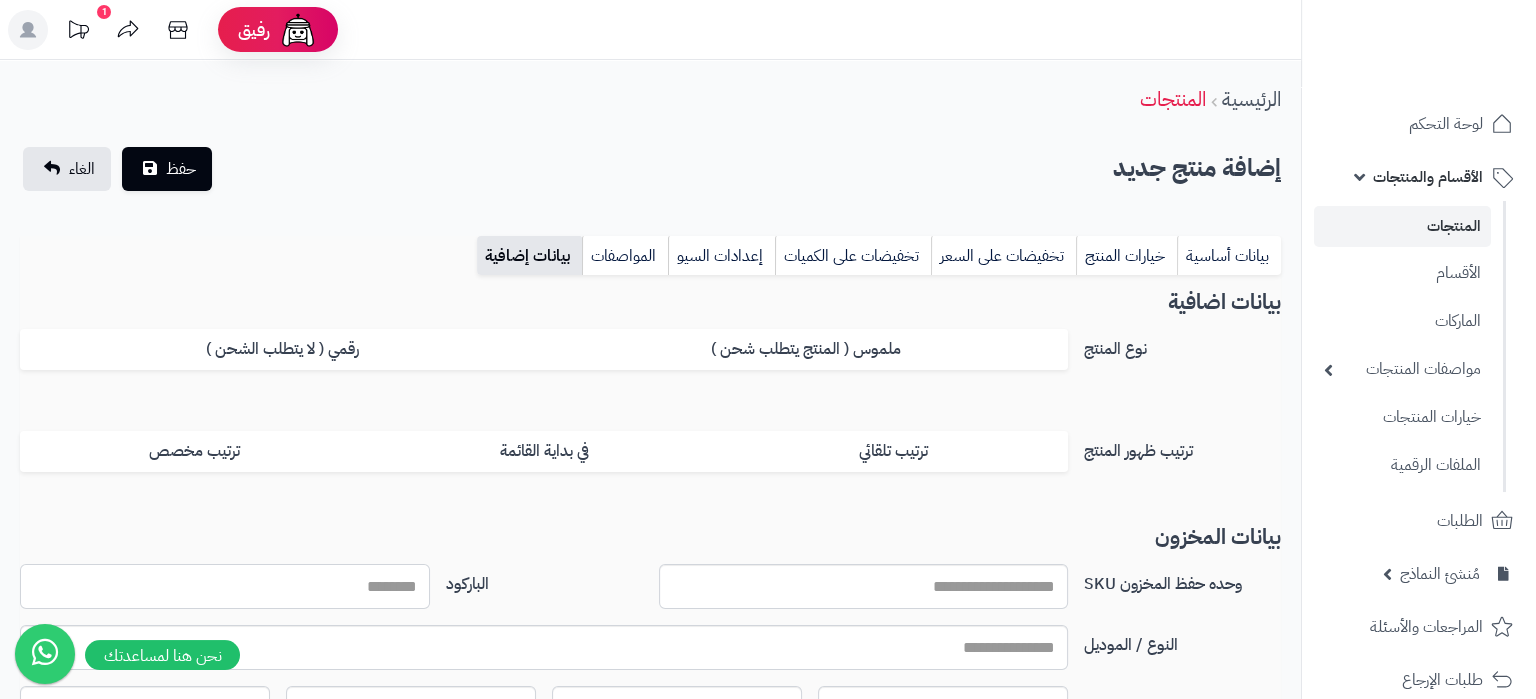 click on "الباركود" at bounding box center [225, 586] 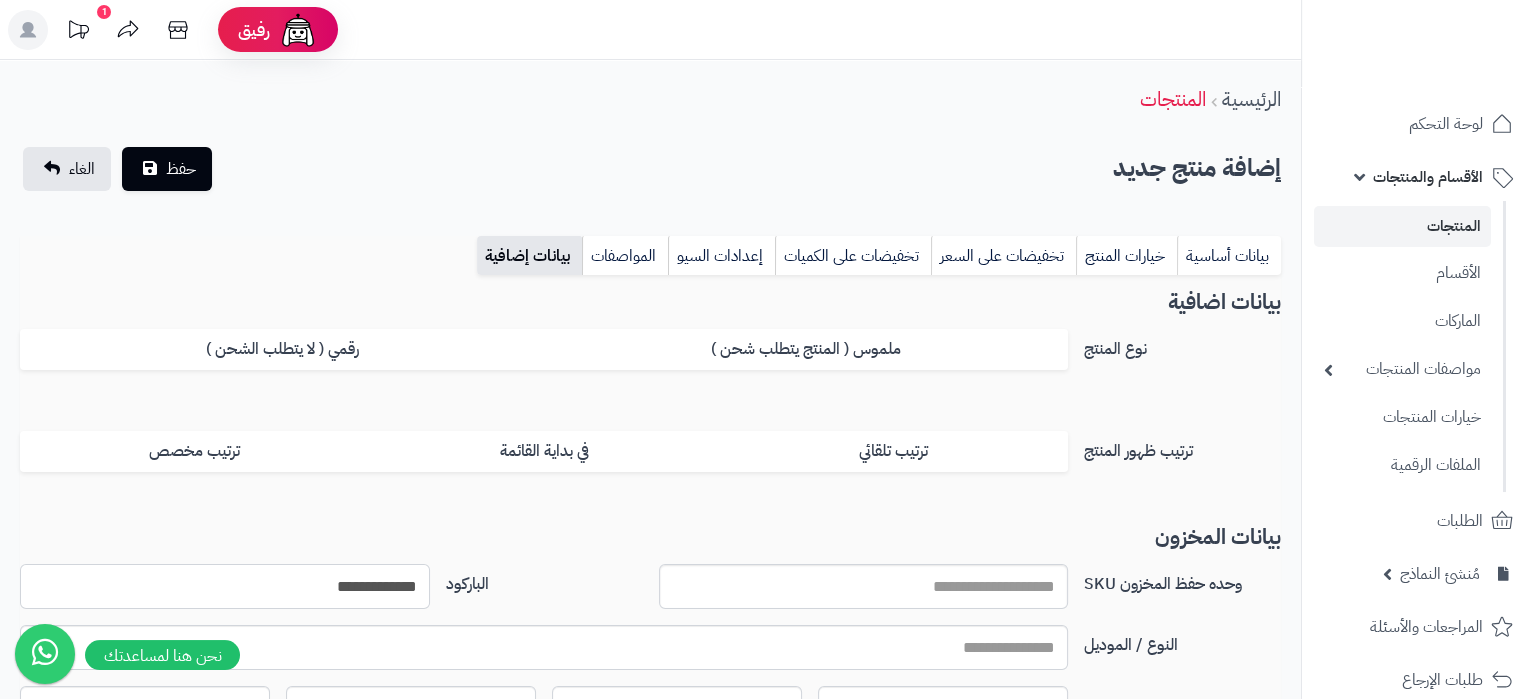 type on "**********" 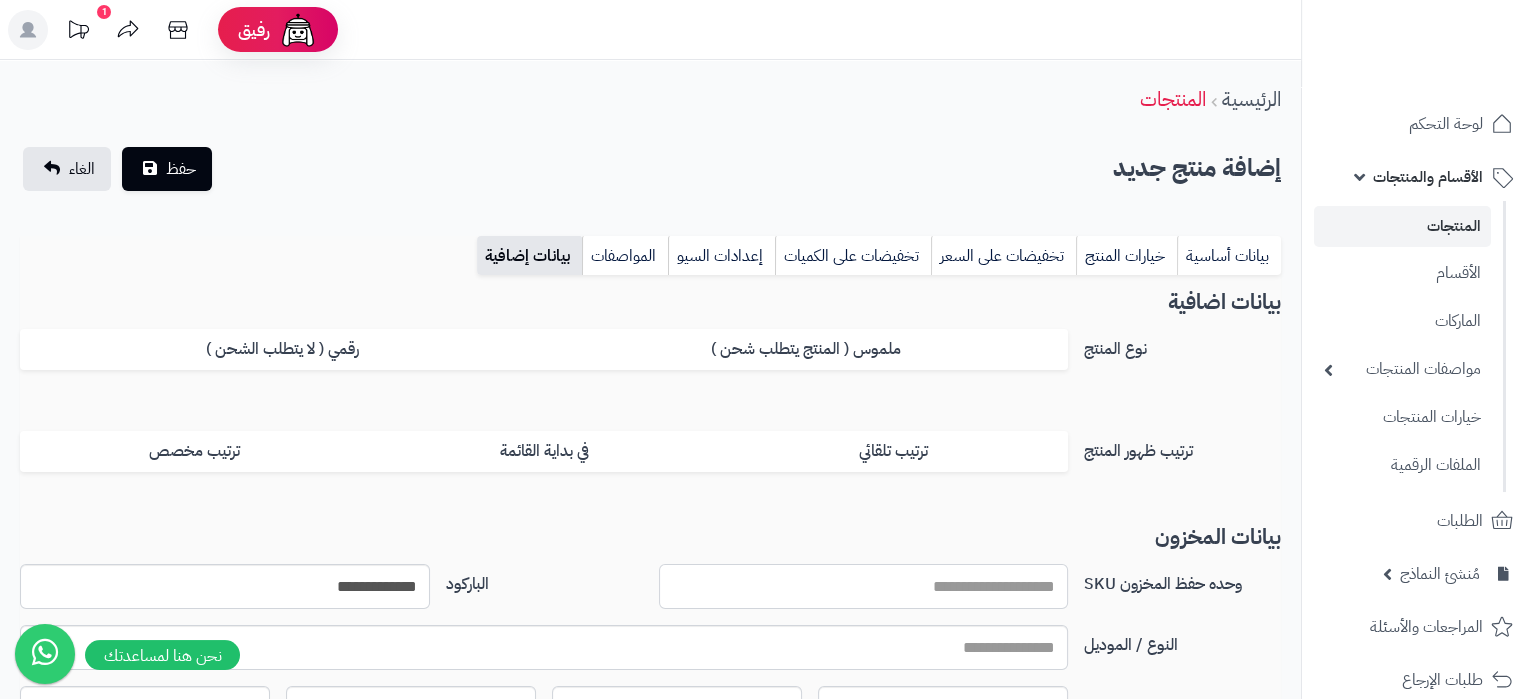 click on "وحده حفظ المخزون SKU" at bounding box center [864, 586] 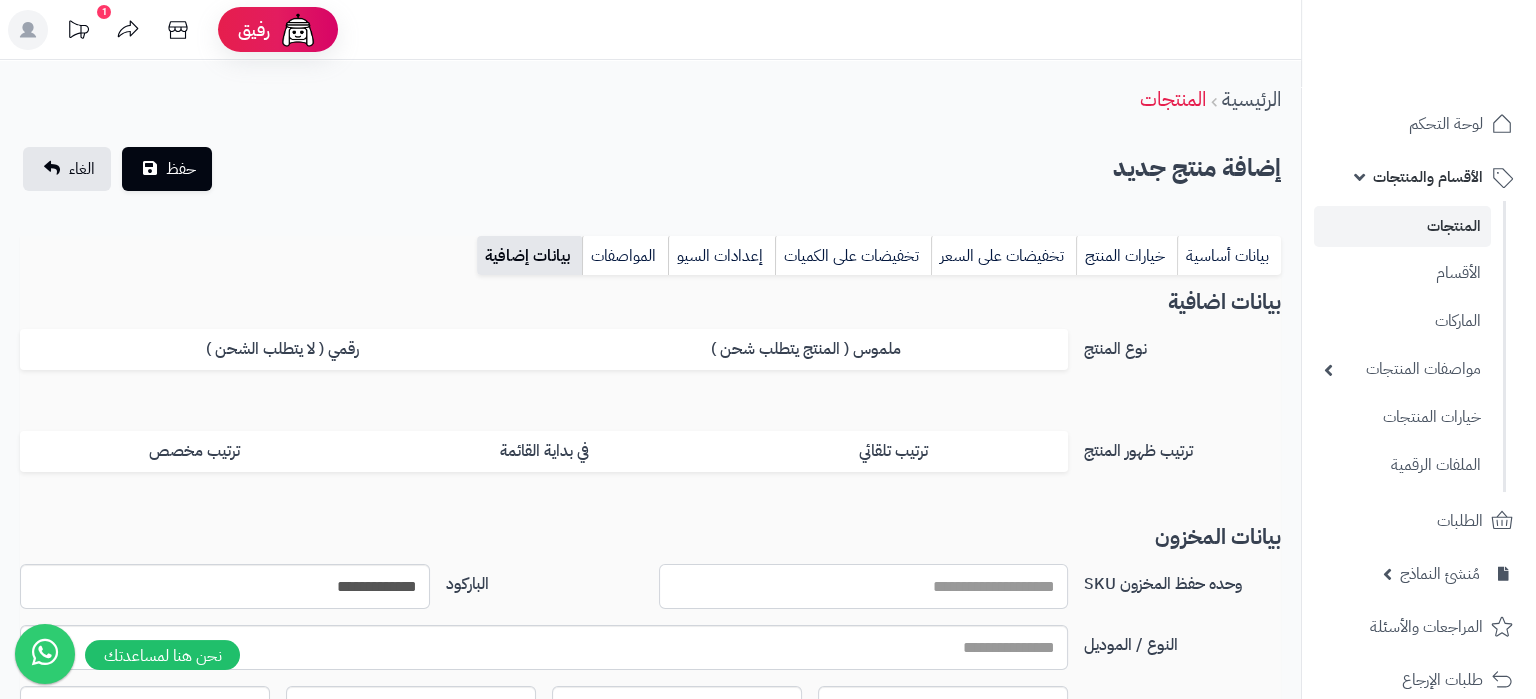 click on "وحده حفظ المخزون SKU" at bounding box center [864, 586] 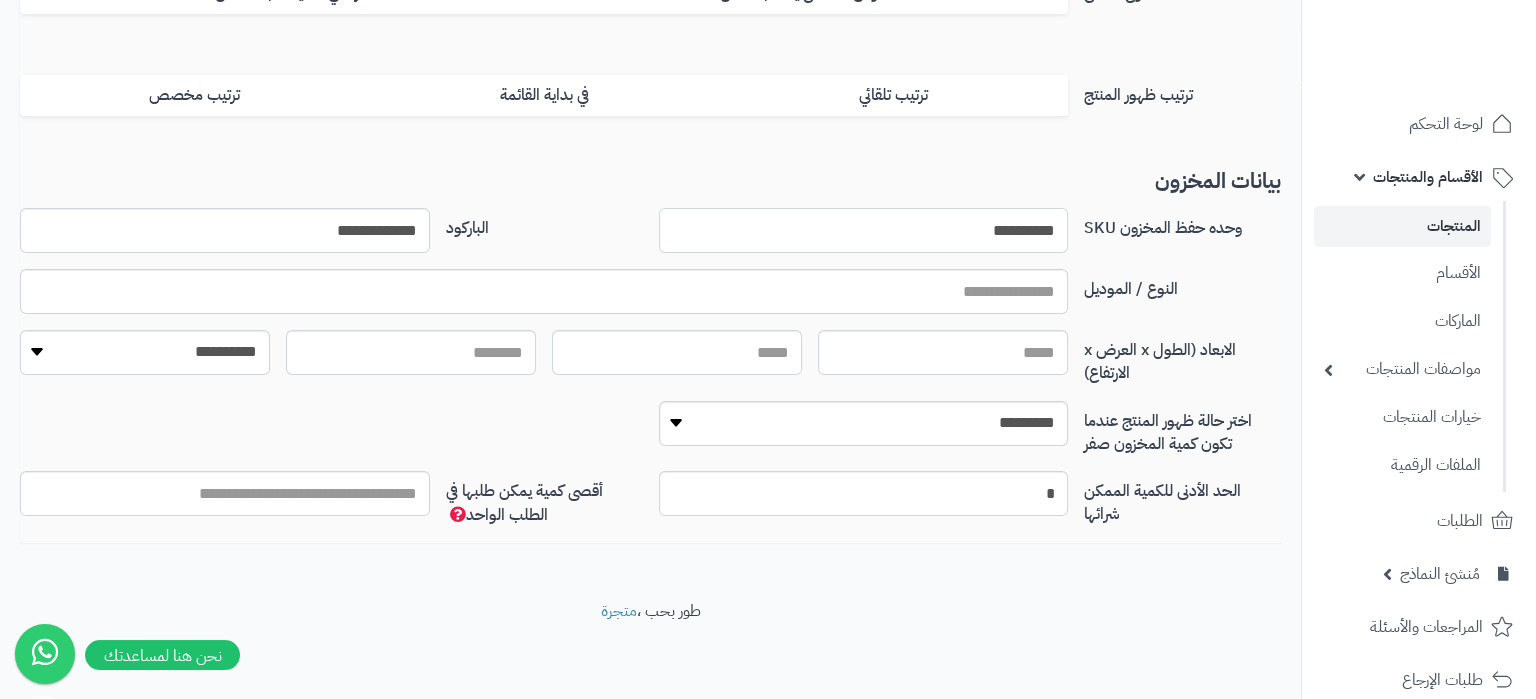 scroll, scrollTop: 0, scrollLeft: 0, axis: both 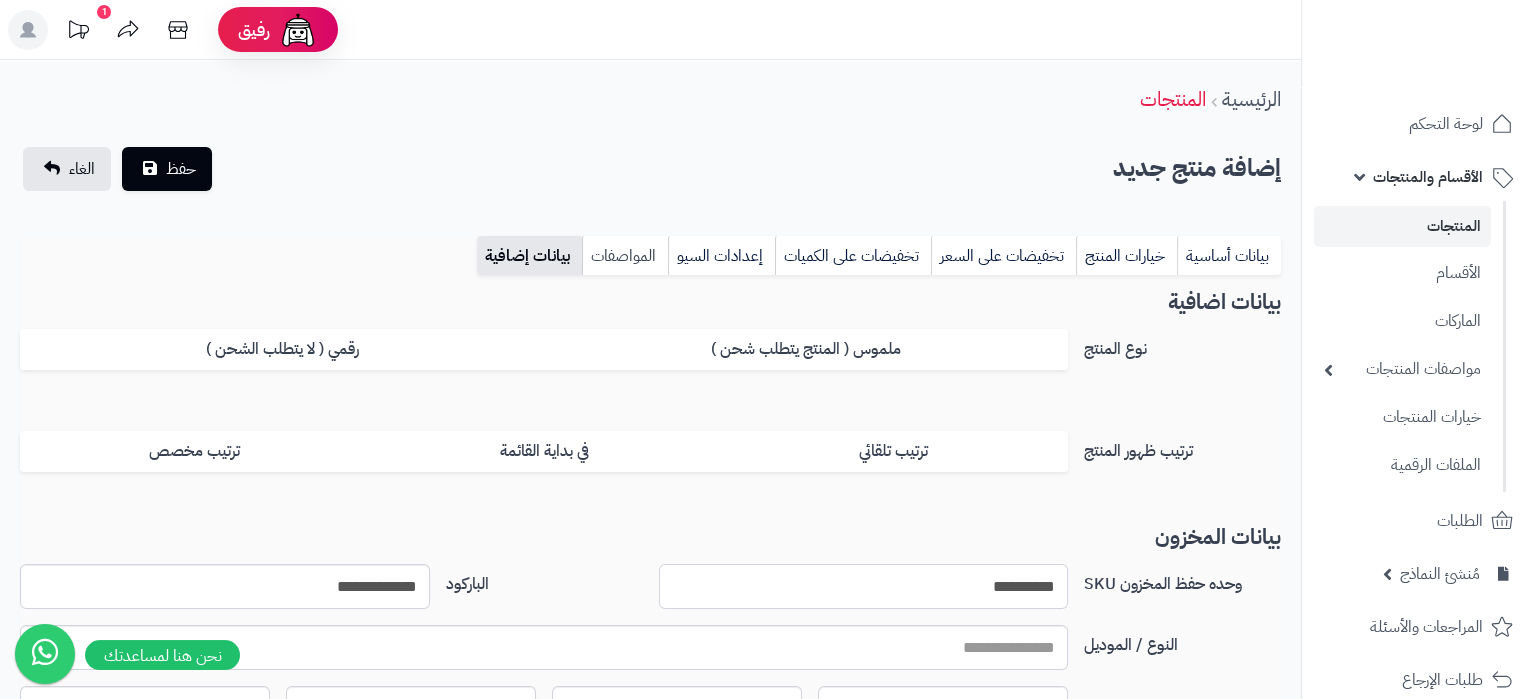 type on "**********" 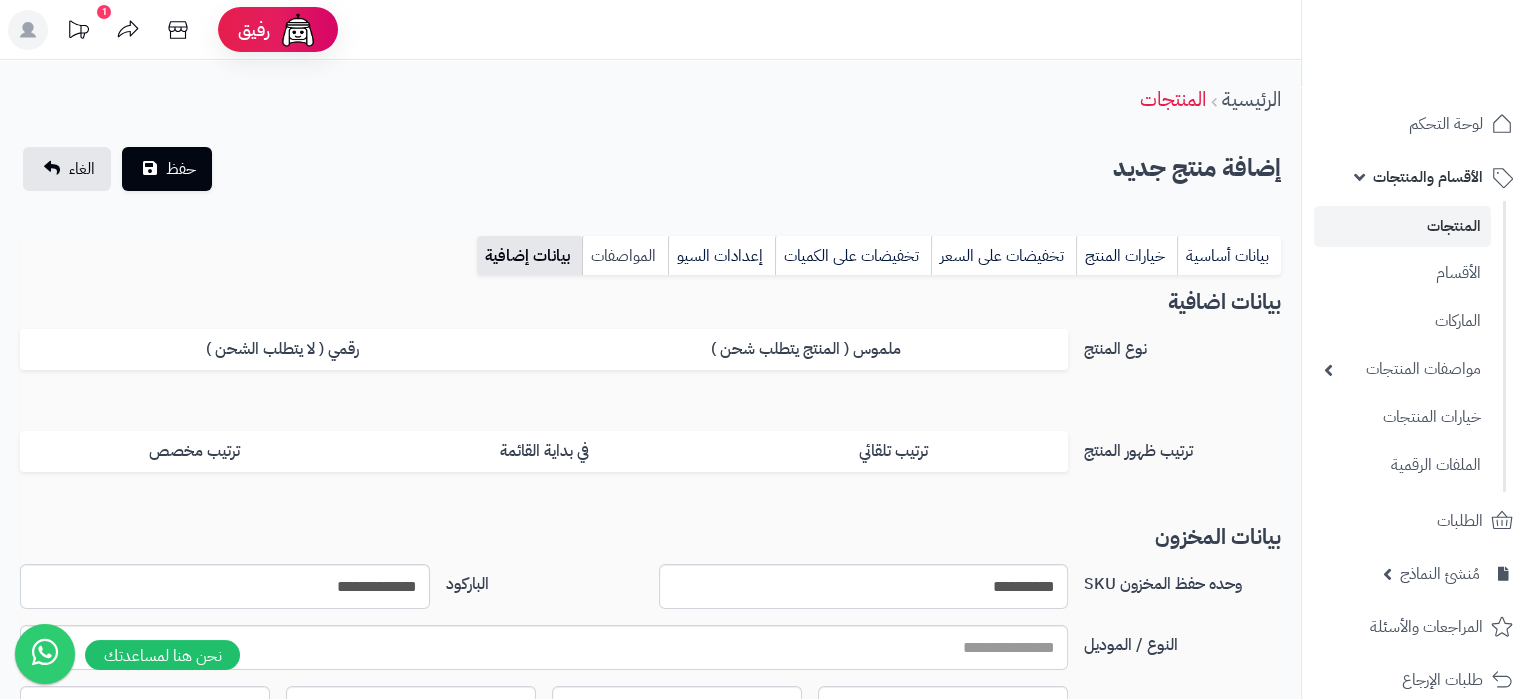 click on "المواصفات" at bounding box center [625, 256] 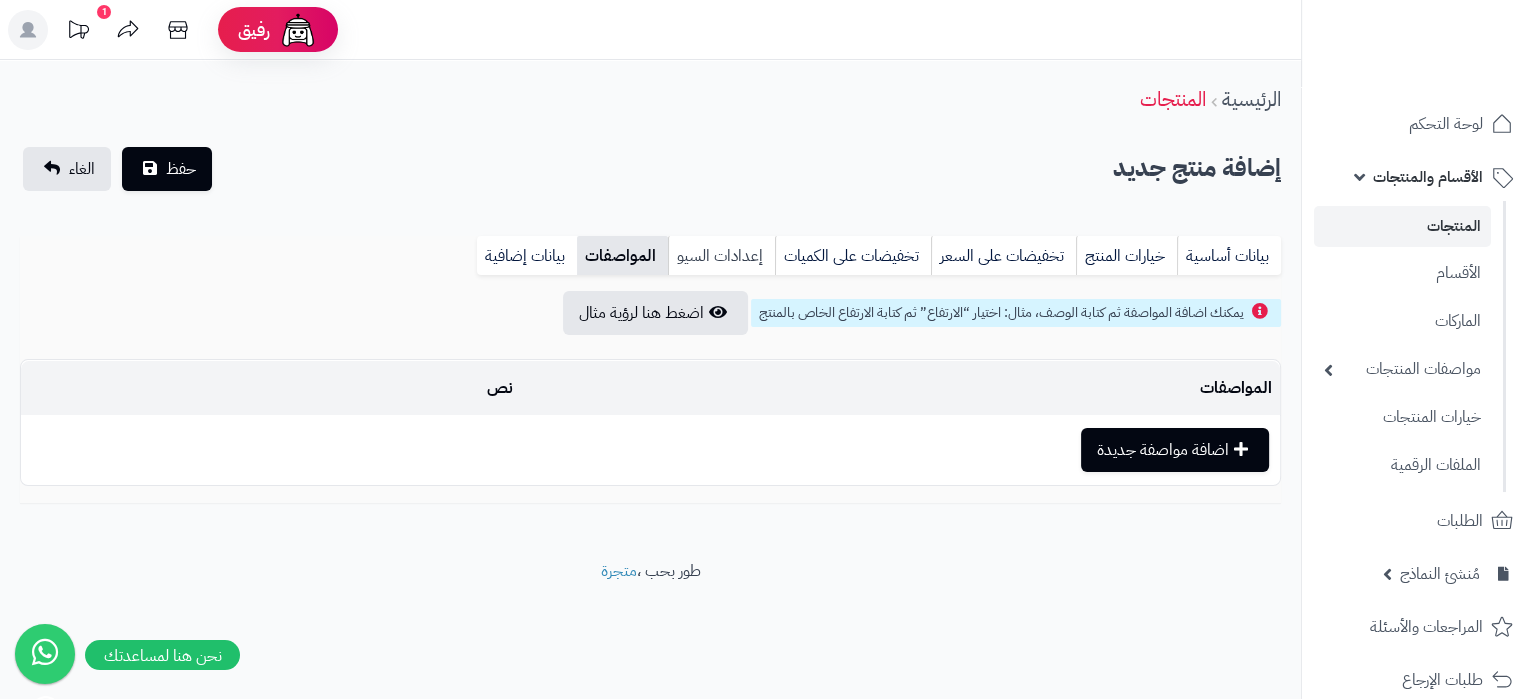 click on "إعدادات السيو" at bounding box center [721, 256] 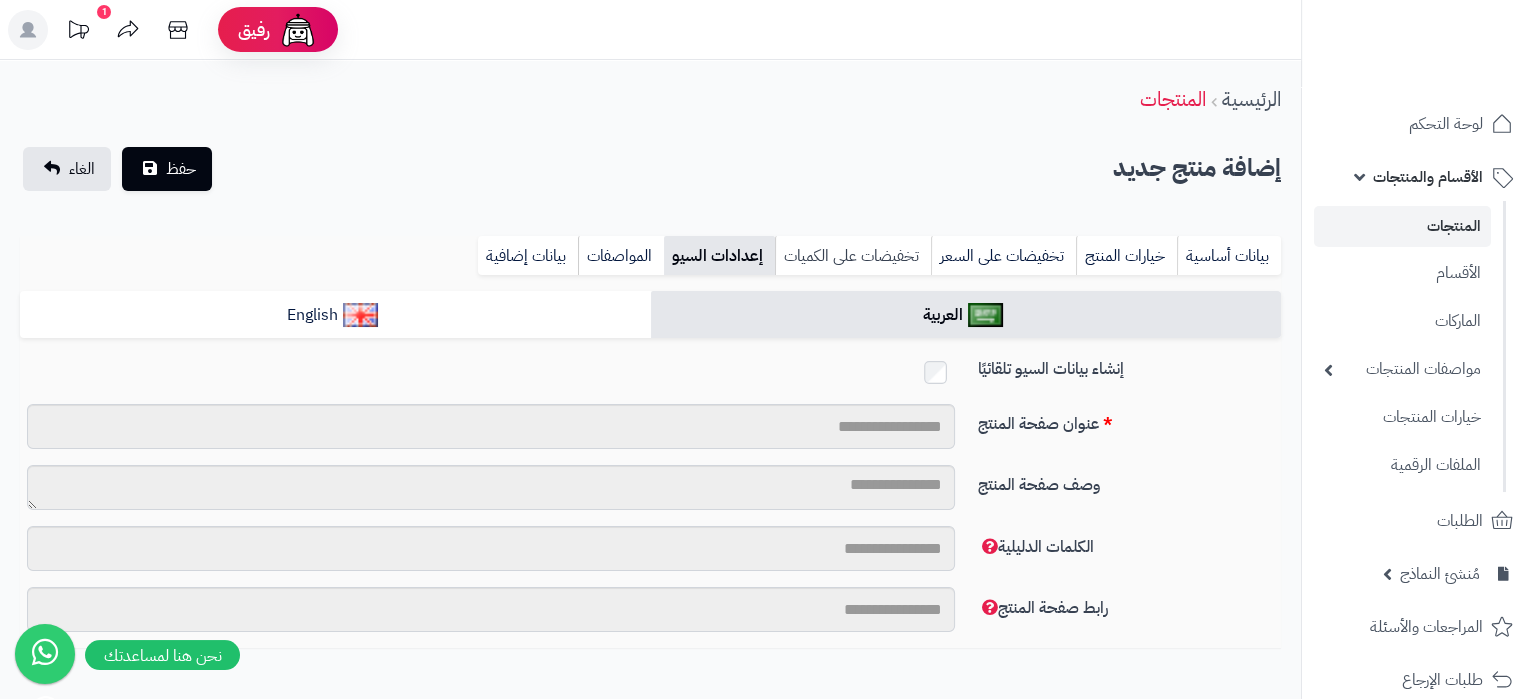 click on "تخفيضات على الكميات" at bounding box center (853, 256) 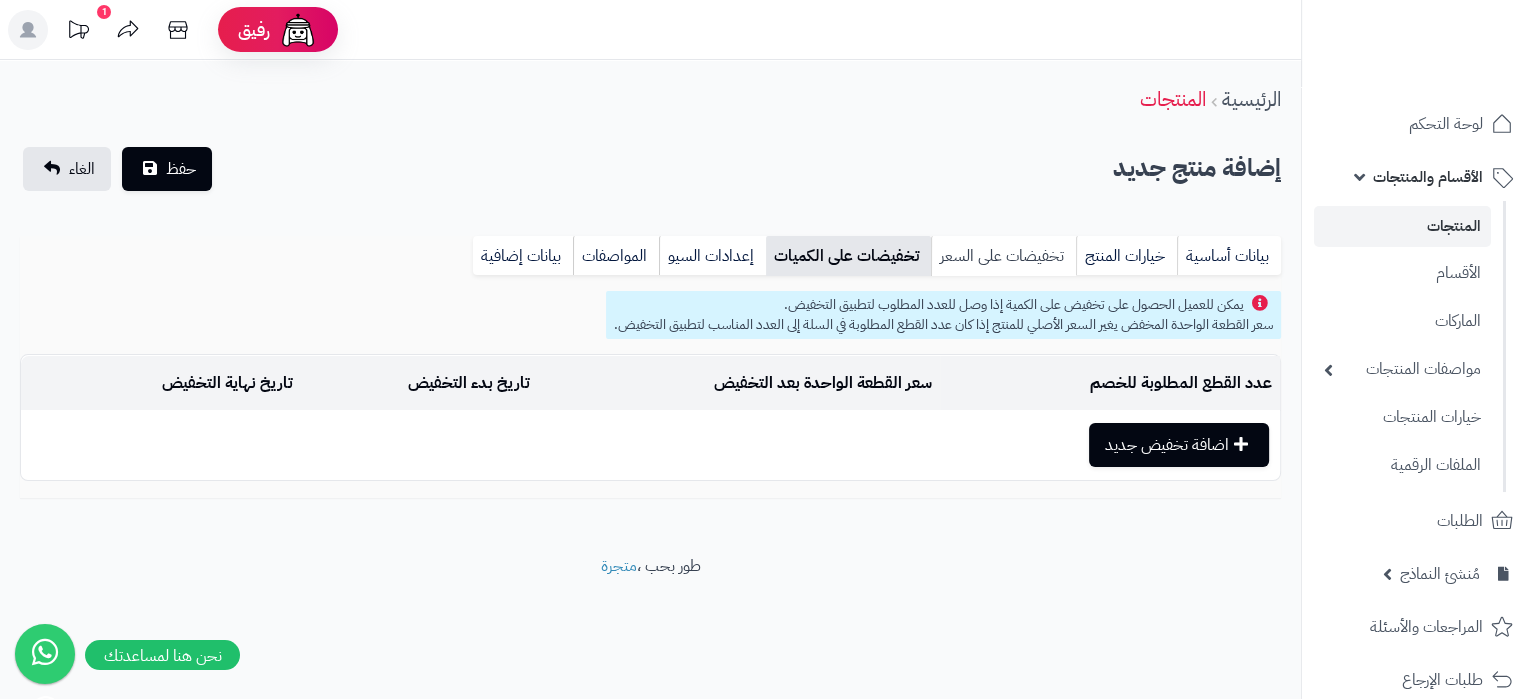 click on "تخفيضات على السعر" at bounding box center (1003, 256) 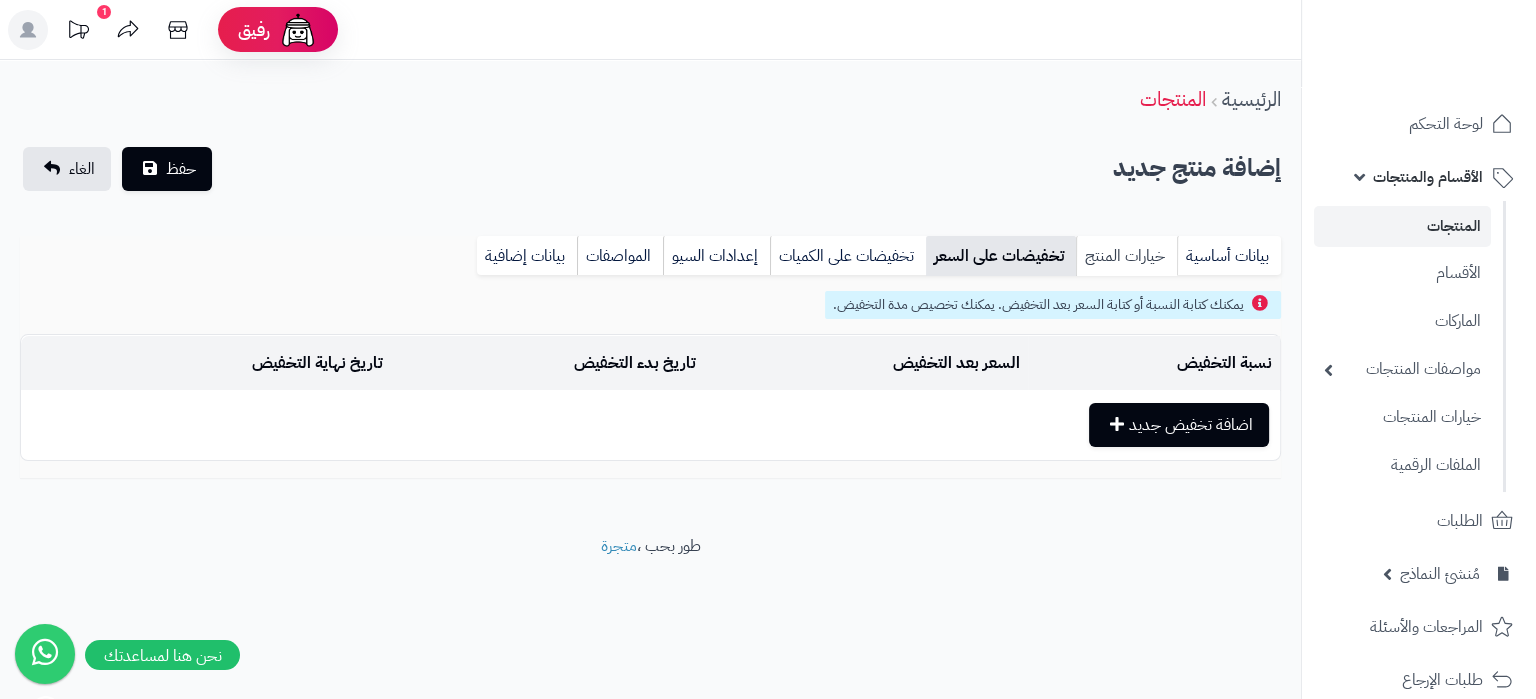click on "خيارات المنتج" at bounding box center [1126, 256] 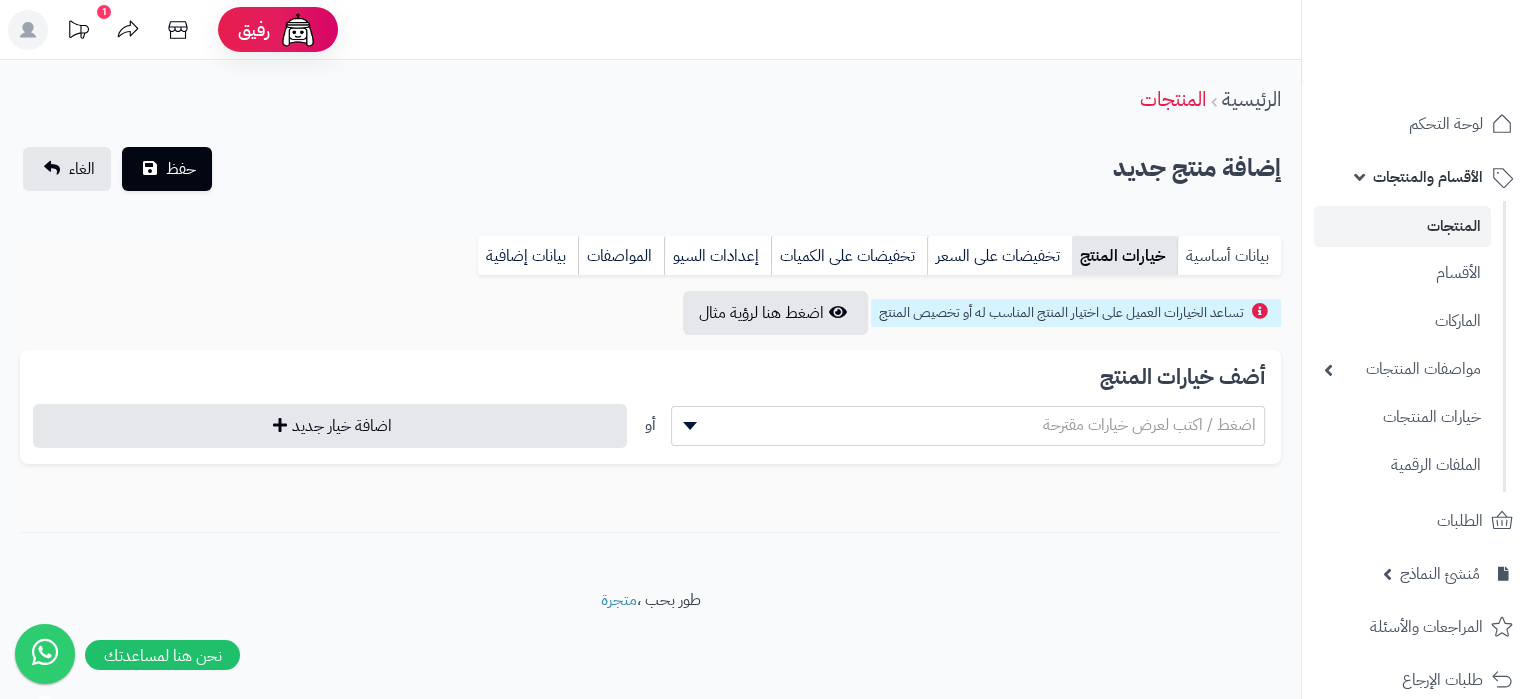 click on "بيانات أساسية" at bounding box center (1229, 256) 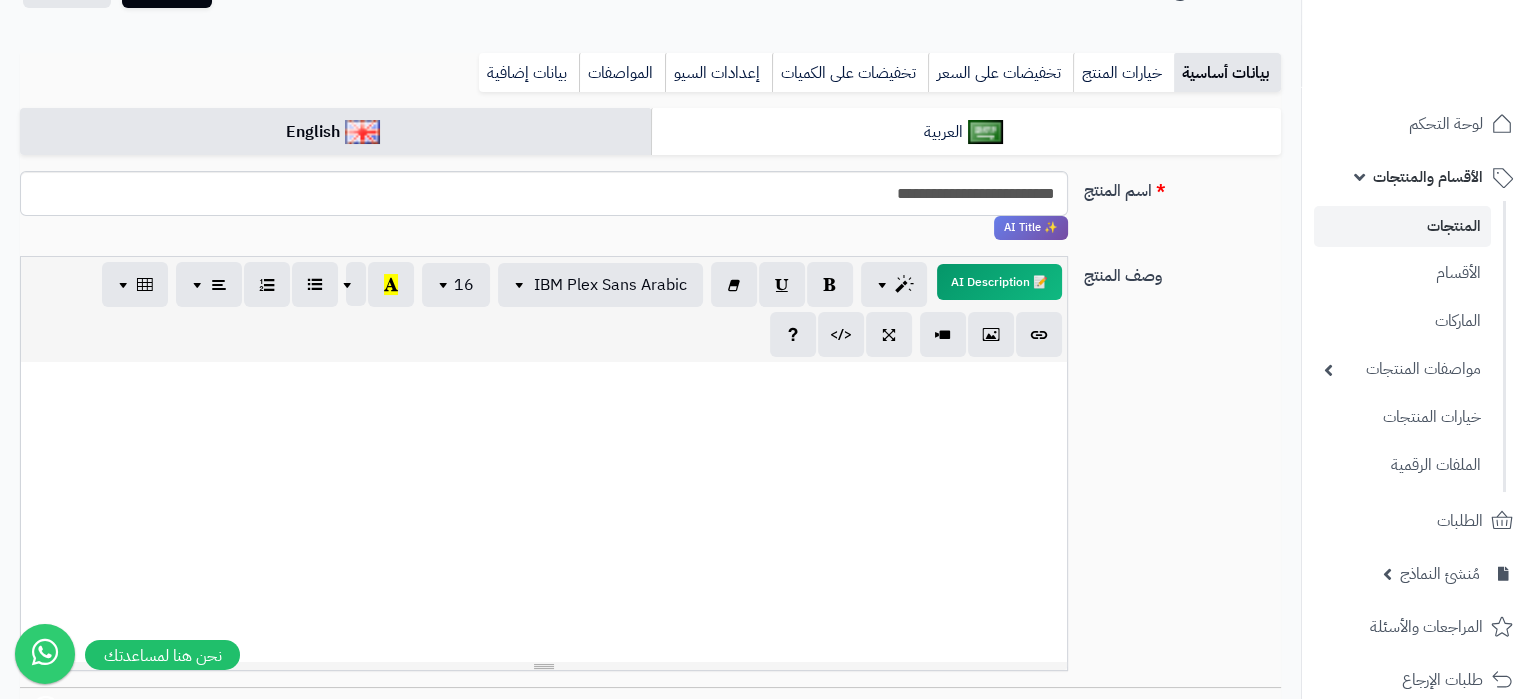 scroll, scrollTop: 210, scrollLeft: 0, axis: vertical 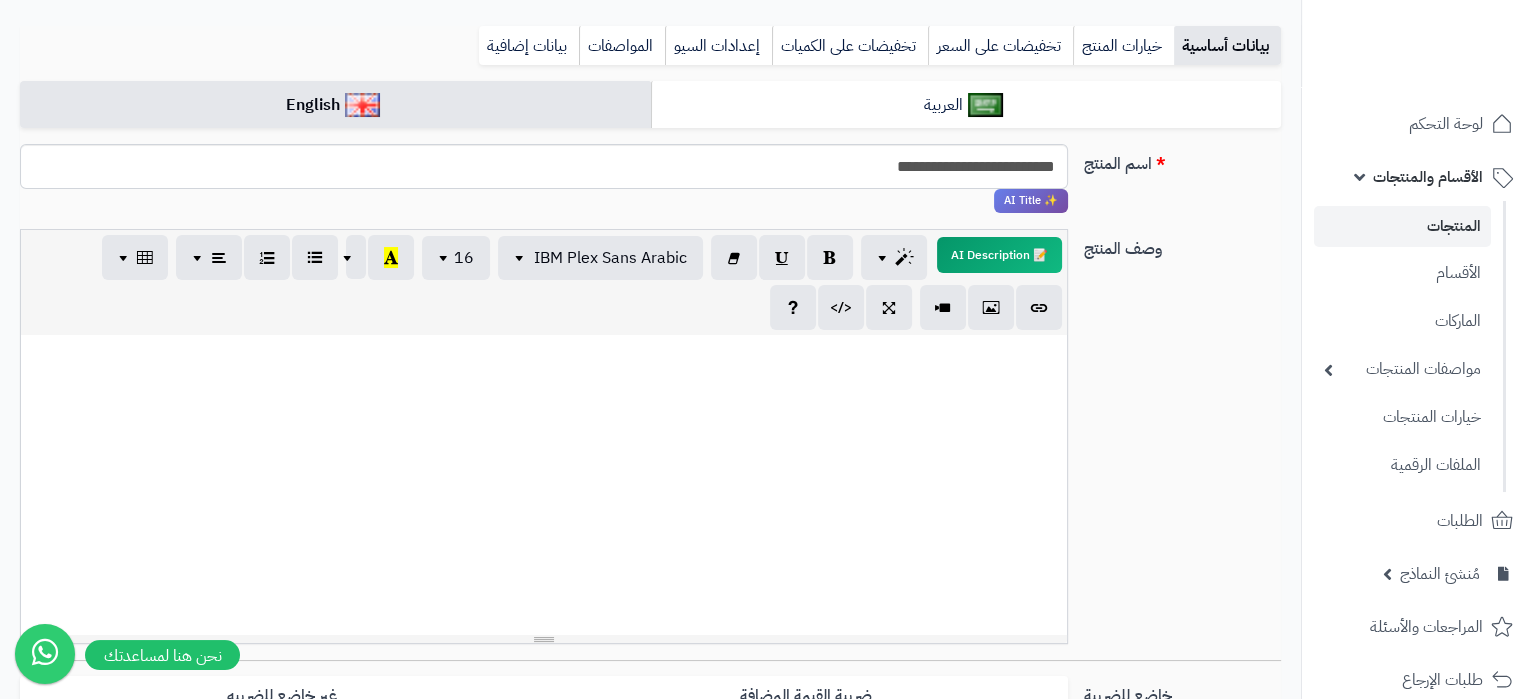 click at bounding box center (544, 485) 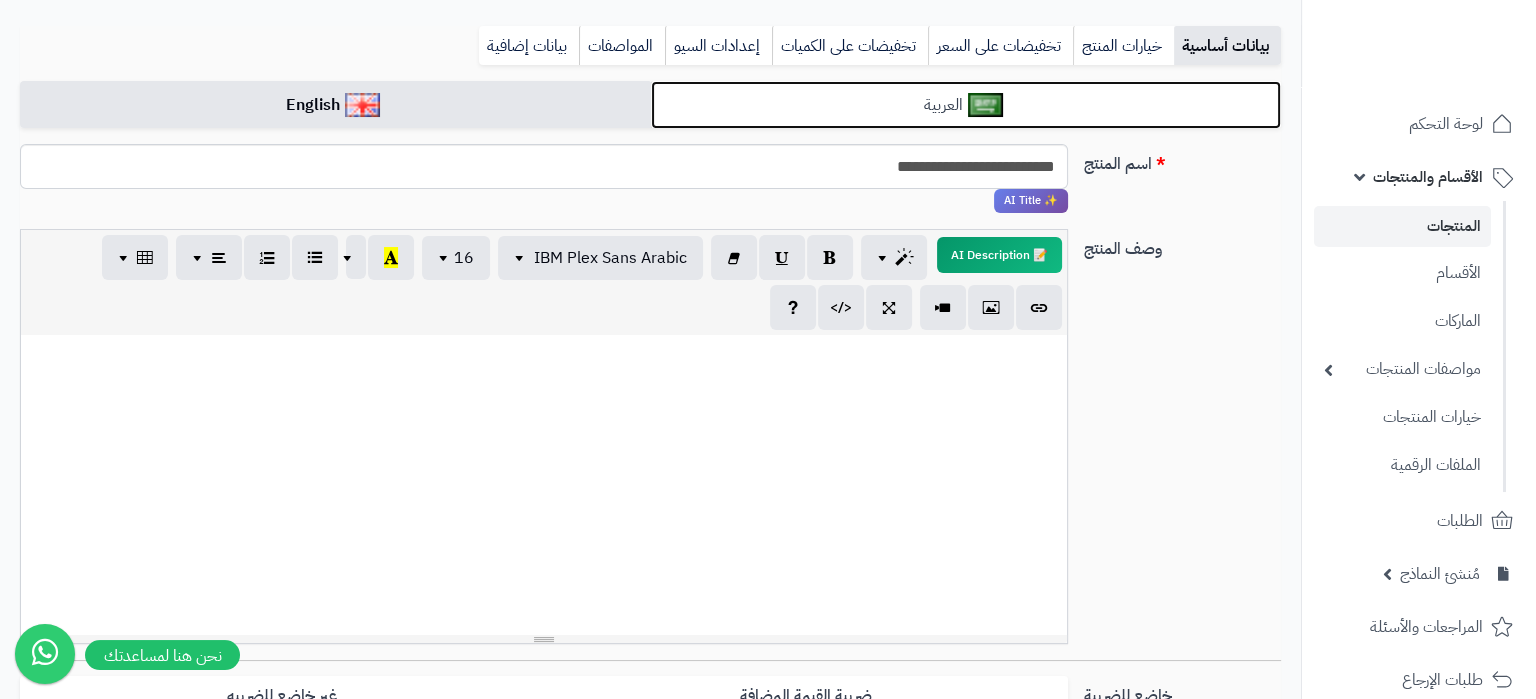 click on "العربية" at bounding box center [966, 105] 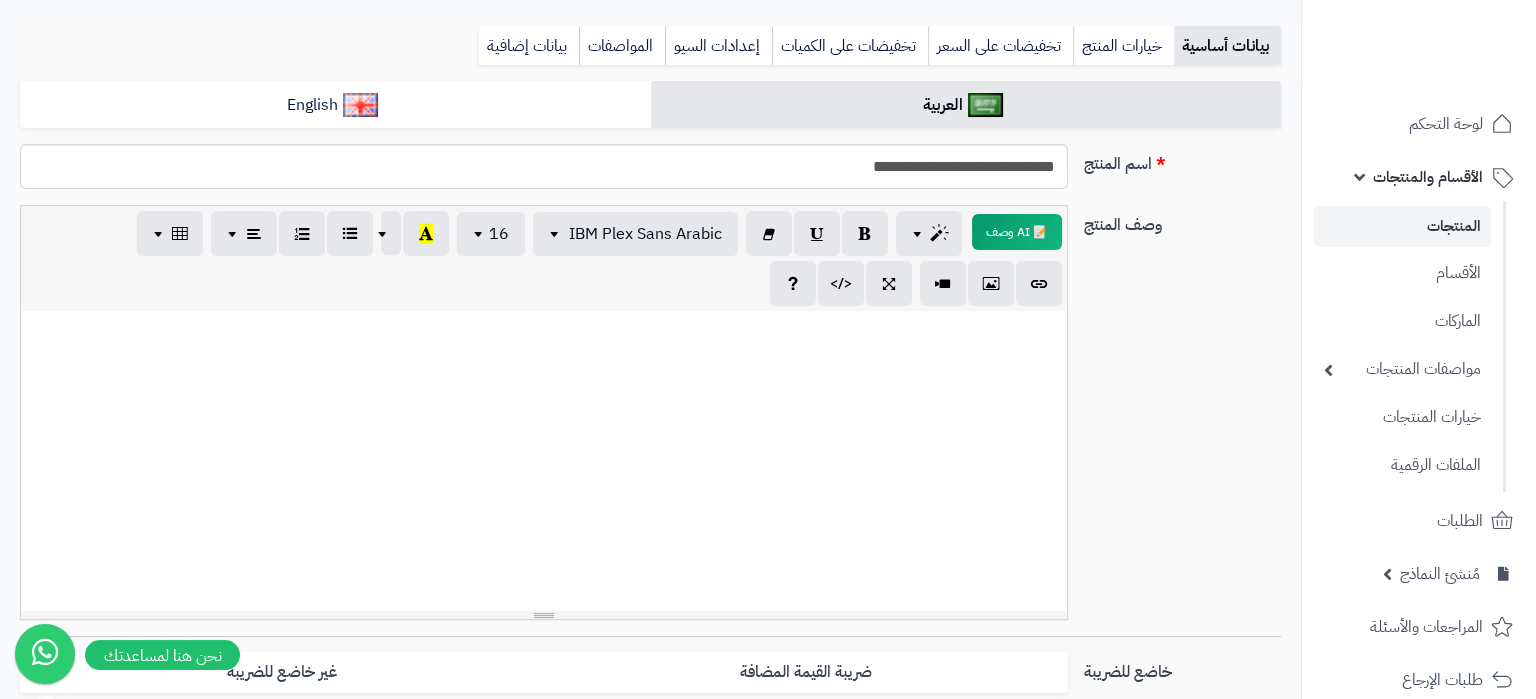 click at bounding box center [544, 461] 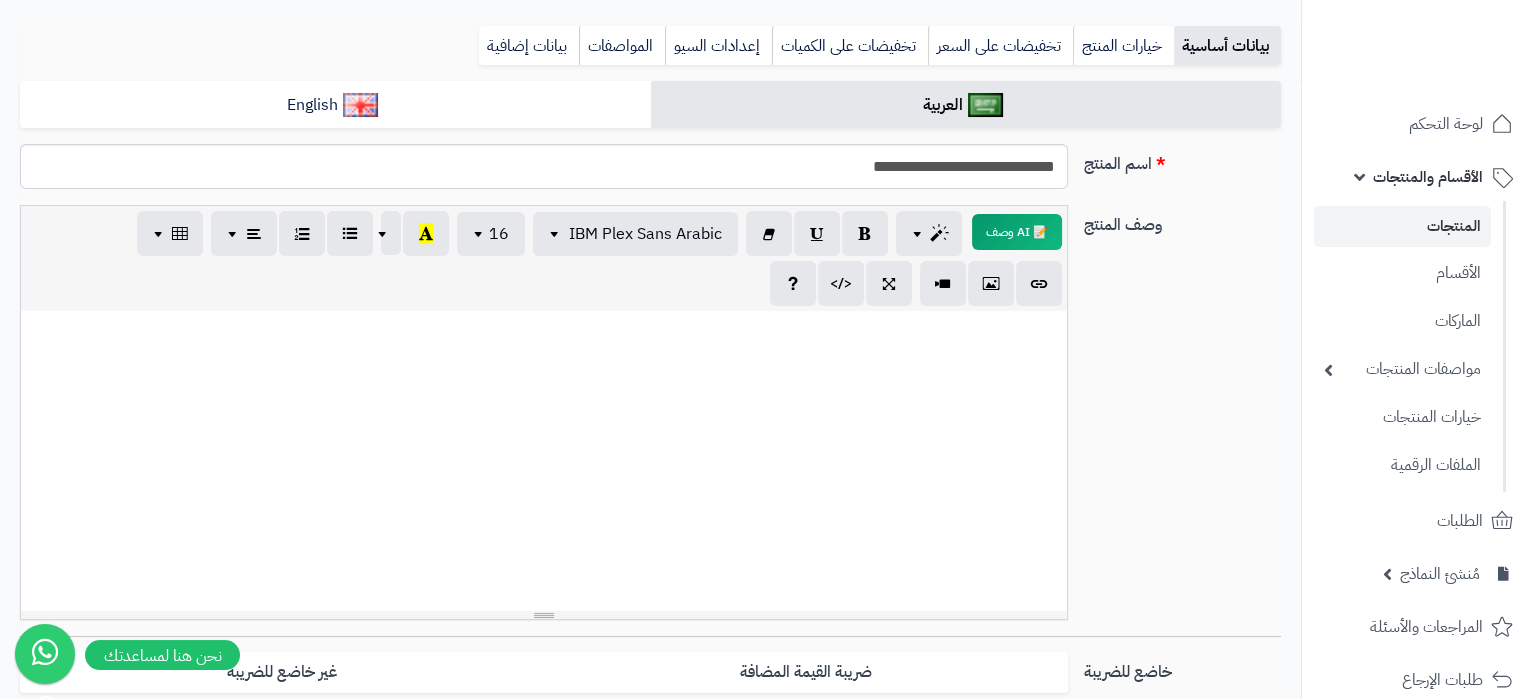 click at bounding box center [544, 461] 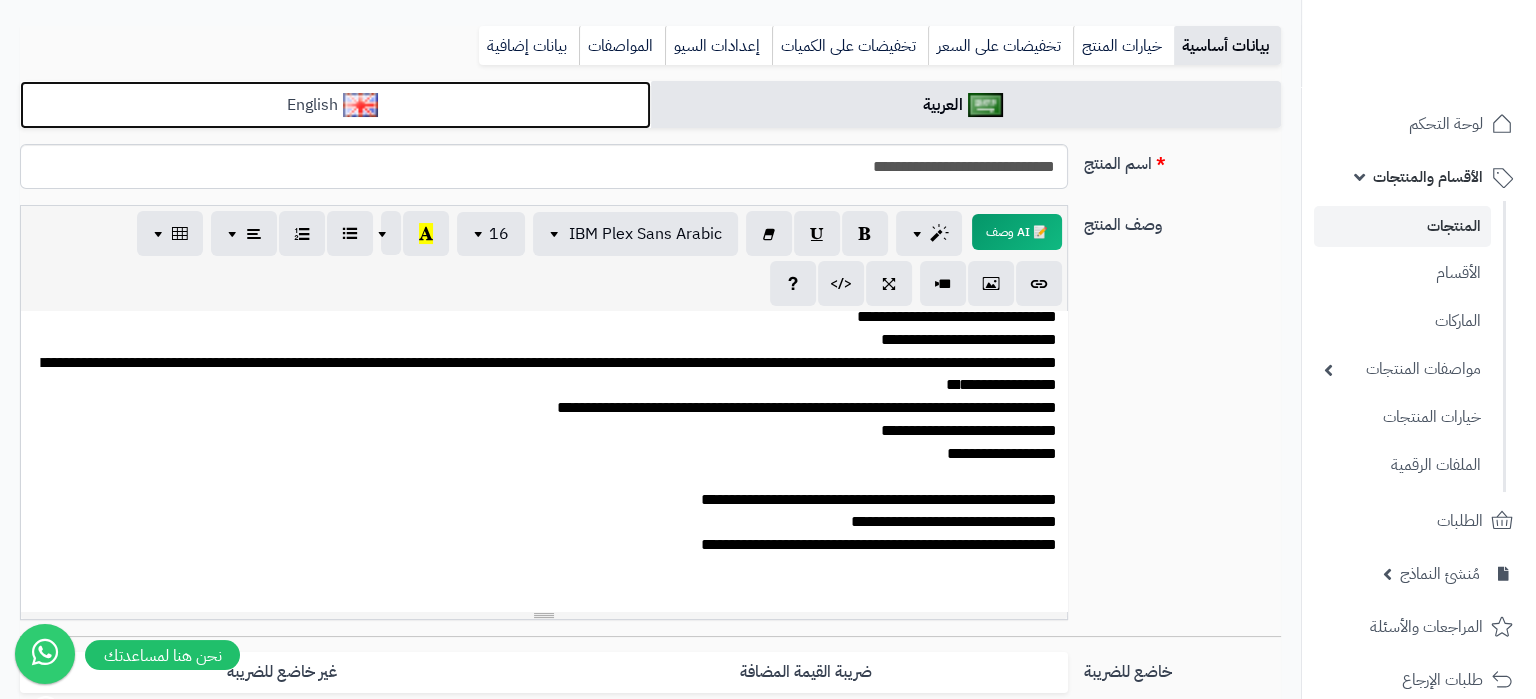 click on "English" at bounding box center [335, 105] 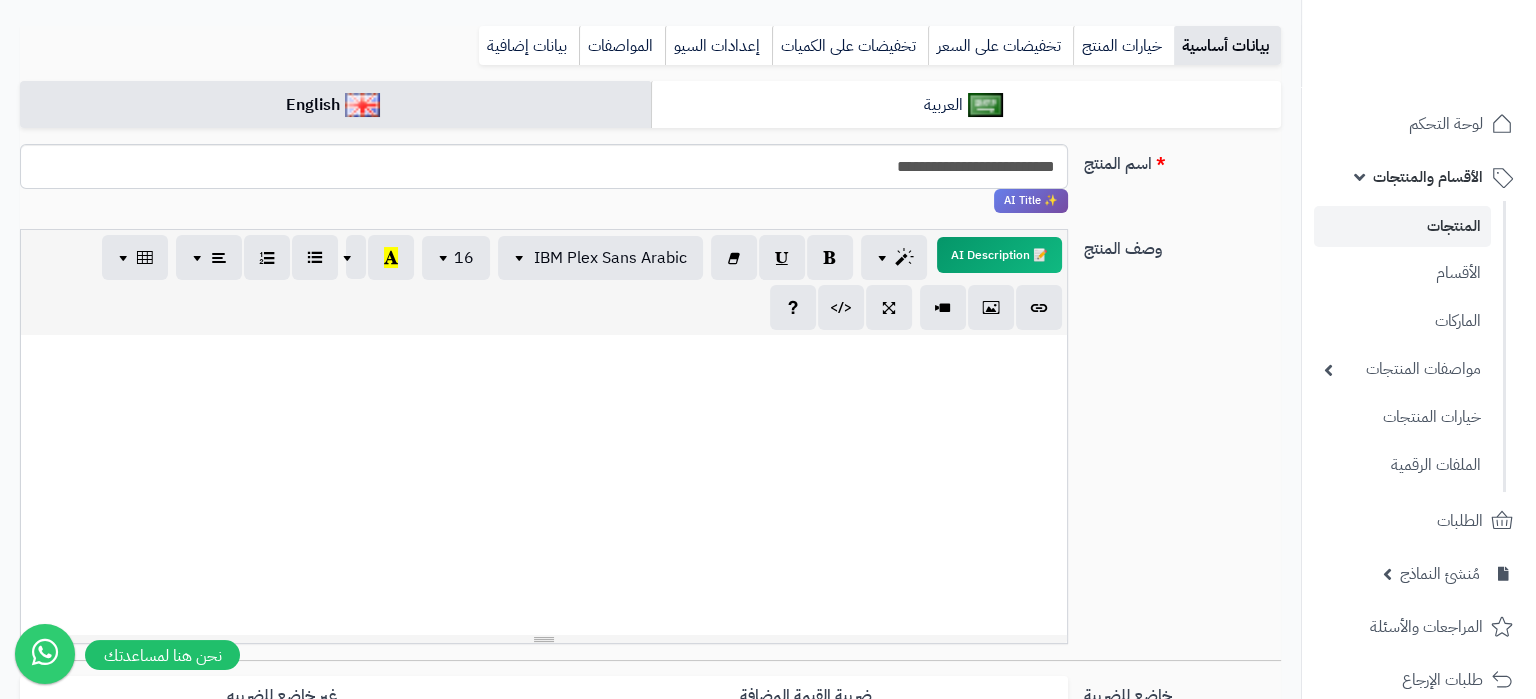 click at bounding box center [544, 485] 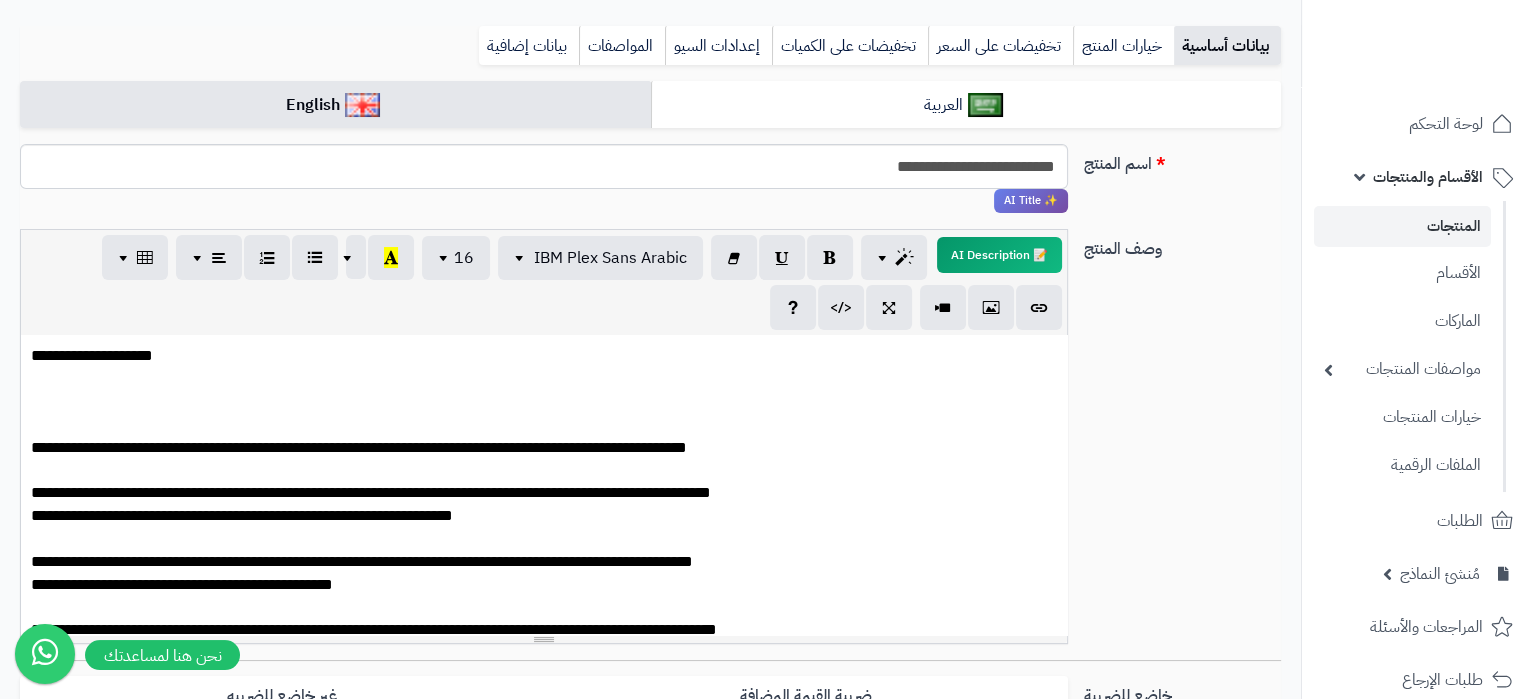 scroll, scrollTop: 3218, scrollLeft: 0, axis: vertical 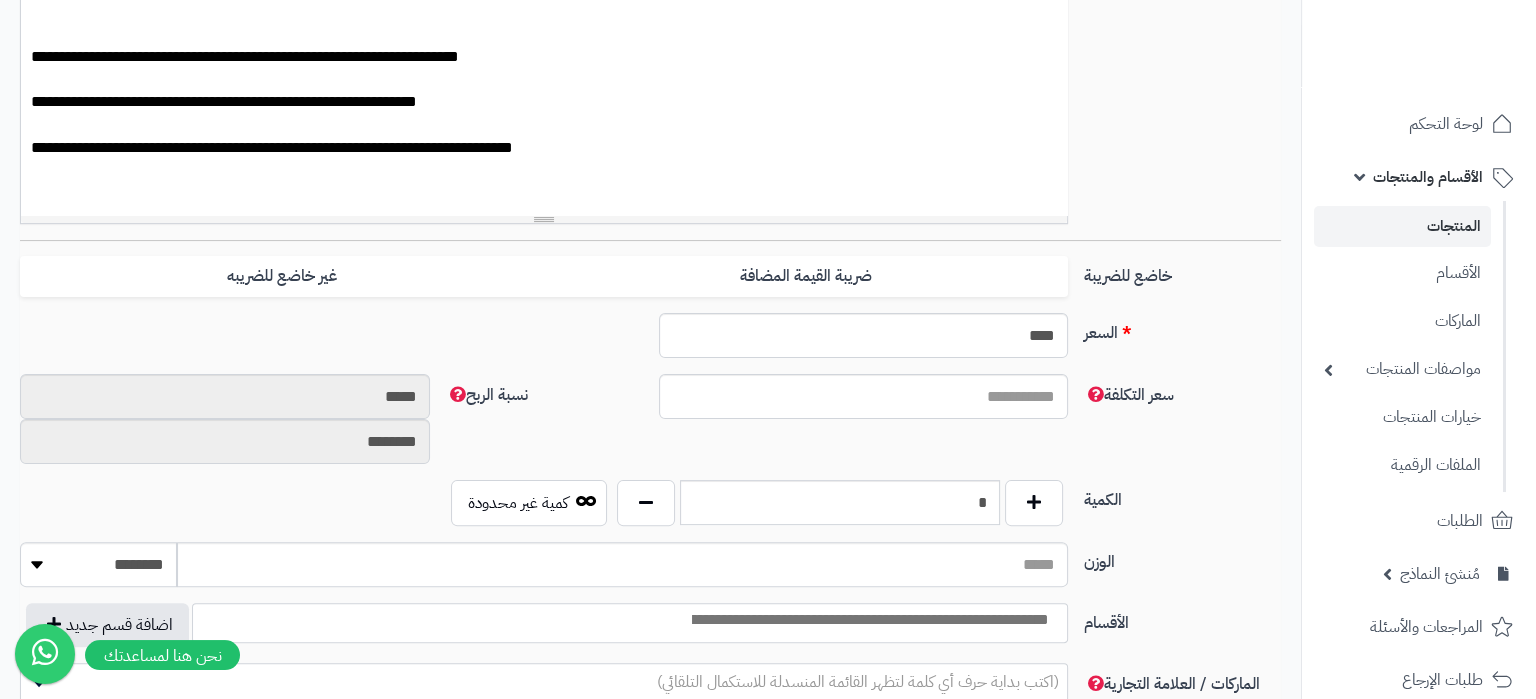 click on "خاضع للضريبة
ضريبة القيمة المضافة
غير خاضع للضريبه" at bounding box center [650, 284] 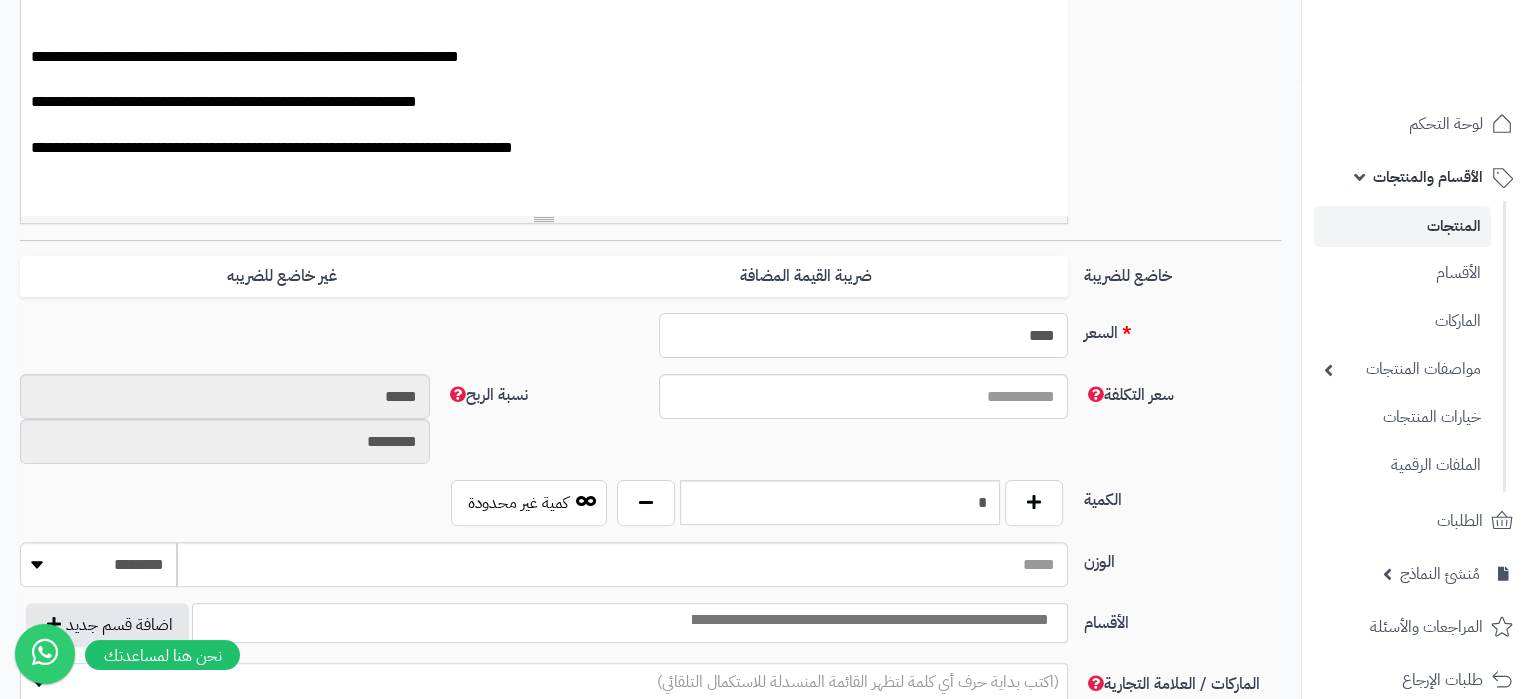 click on "****" at bounding box center [864, 335] 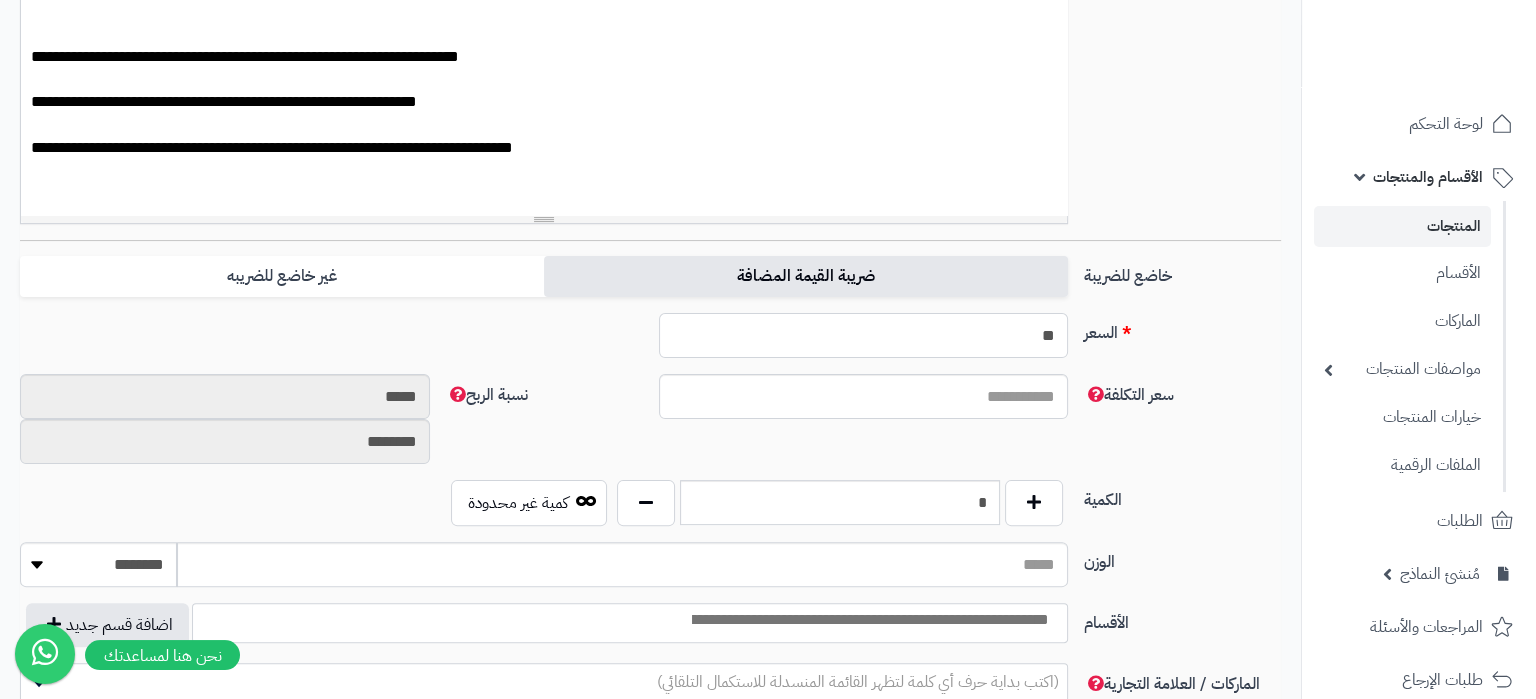 type on "**" 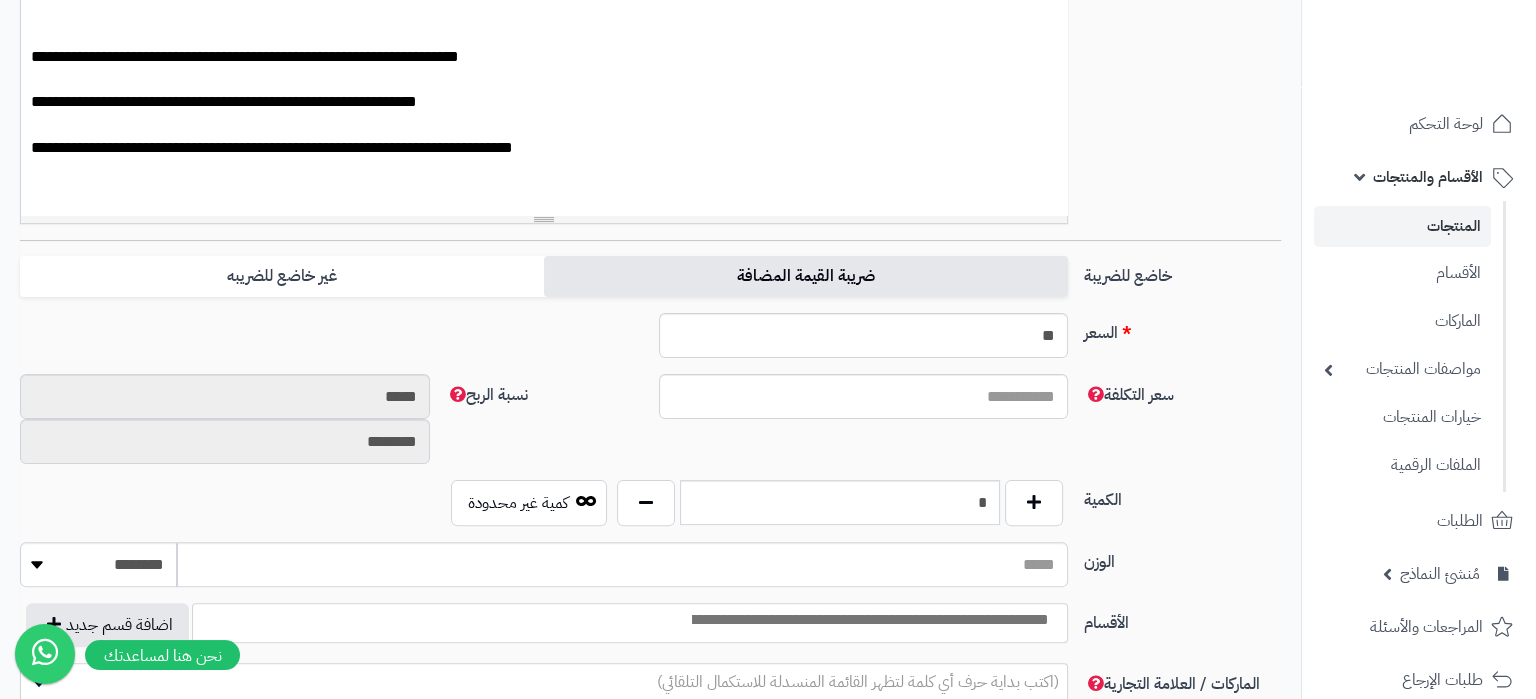 click on "ضريبة القيمة المضافة" at bounding box center [806, 276] 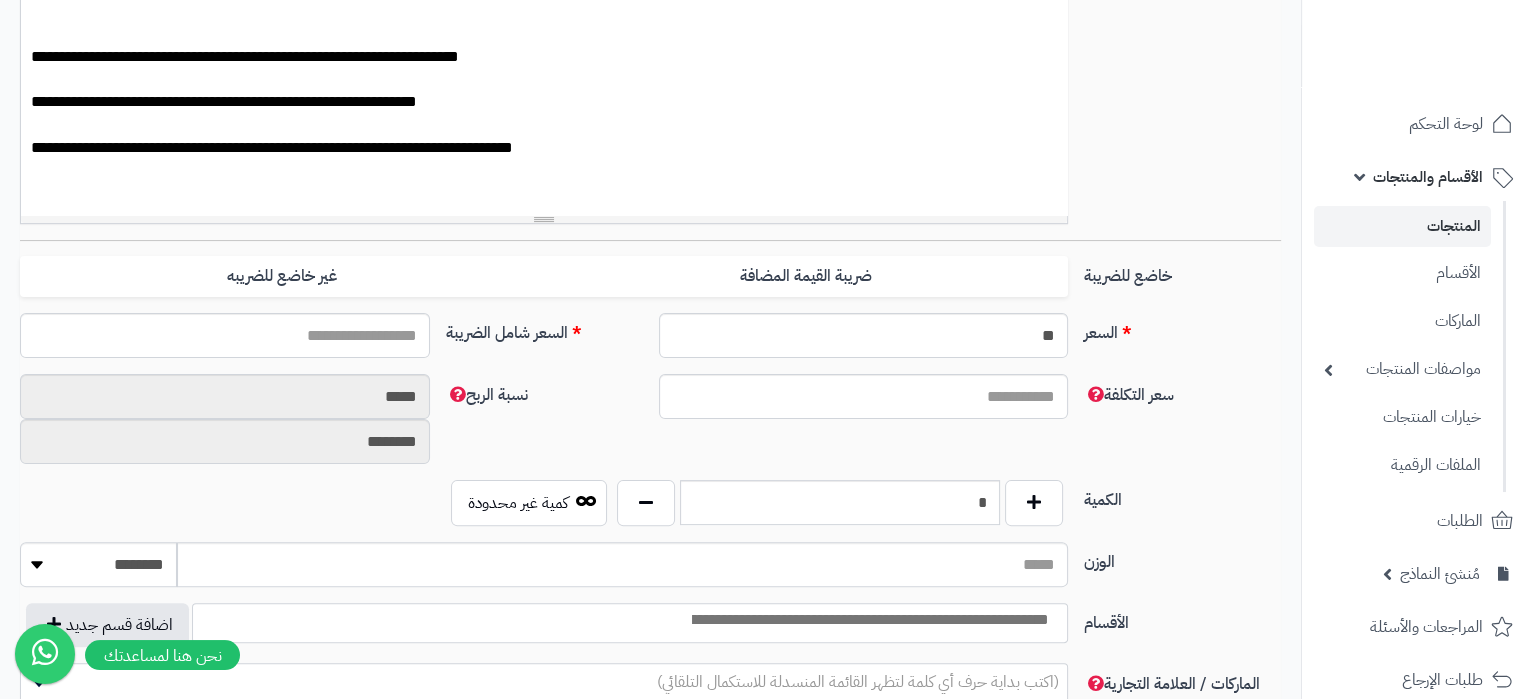 click on "السعر" at bounding box center [1182, 329] 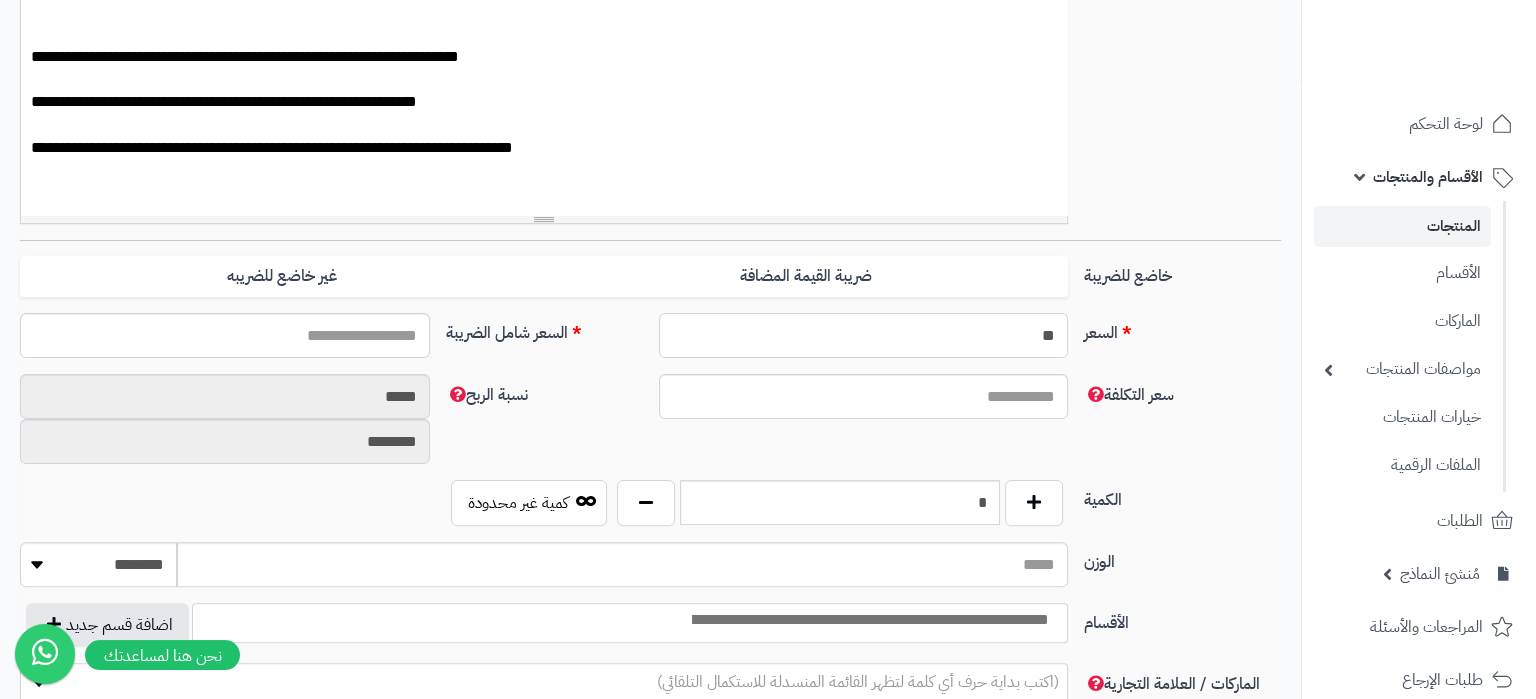 click on "**" at bounding box center [864, 335] 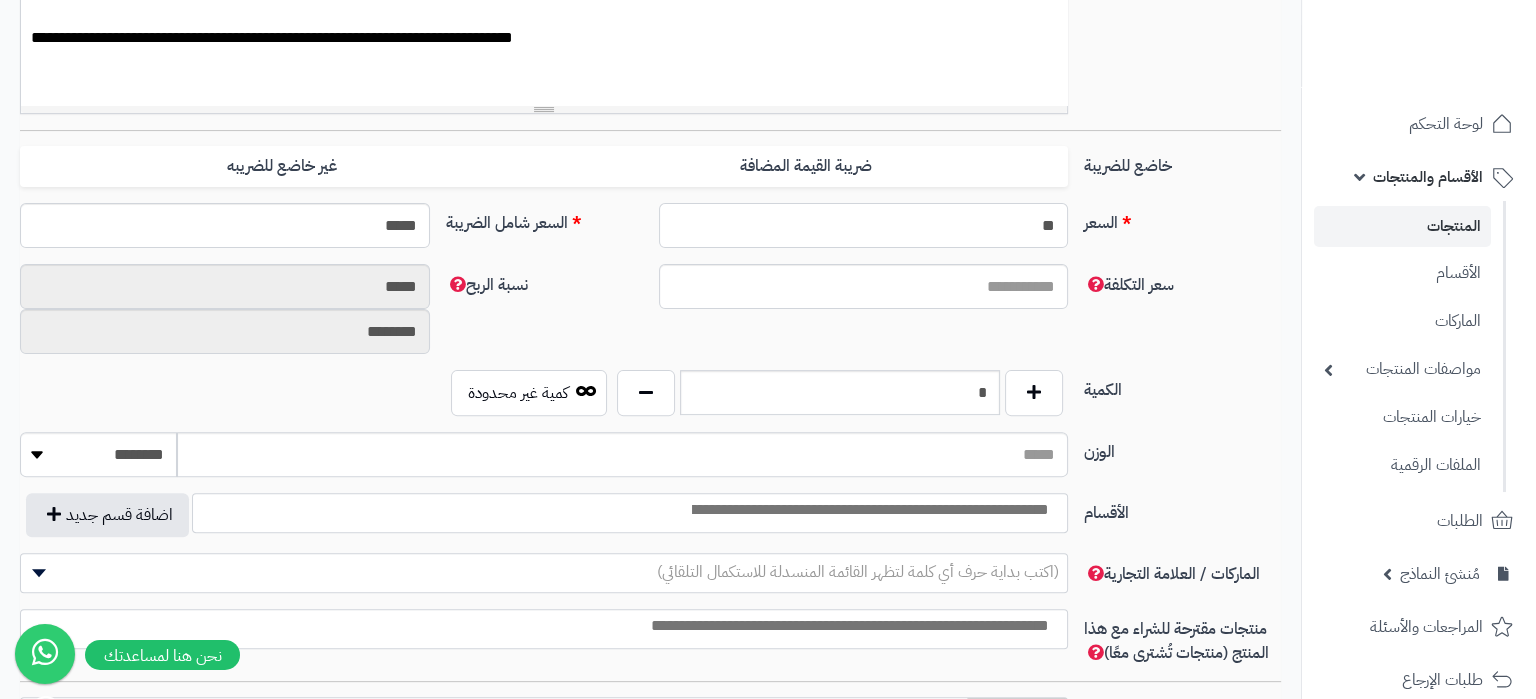 scroll, scrollTop: 840, scrollLeft: 0, axis: vertical 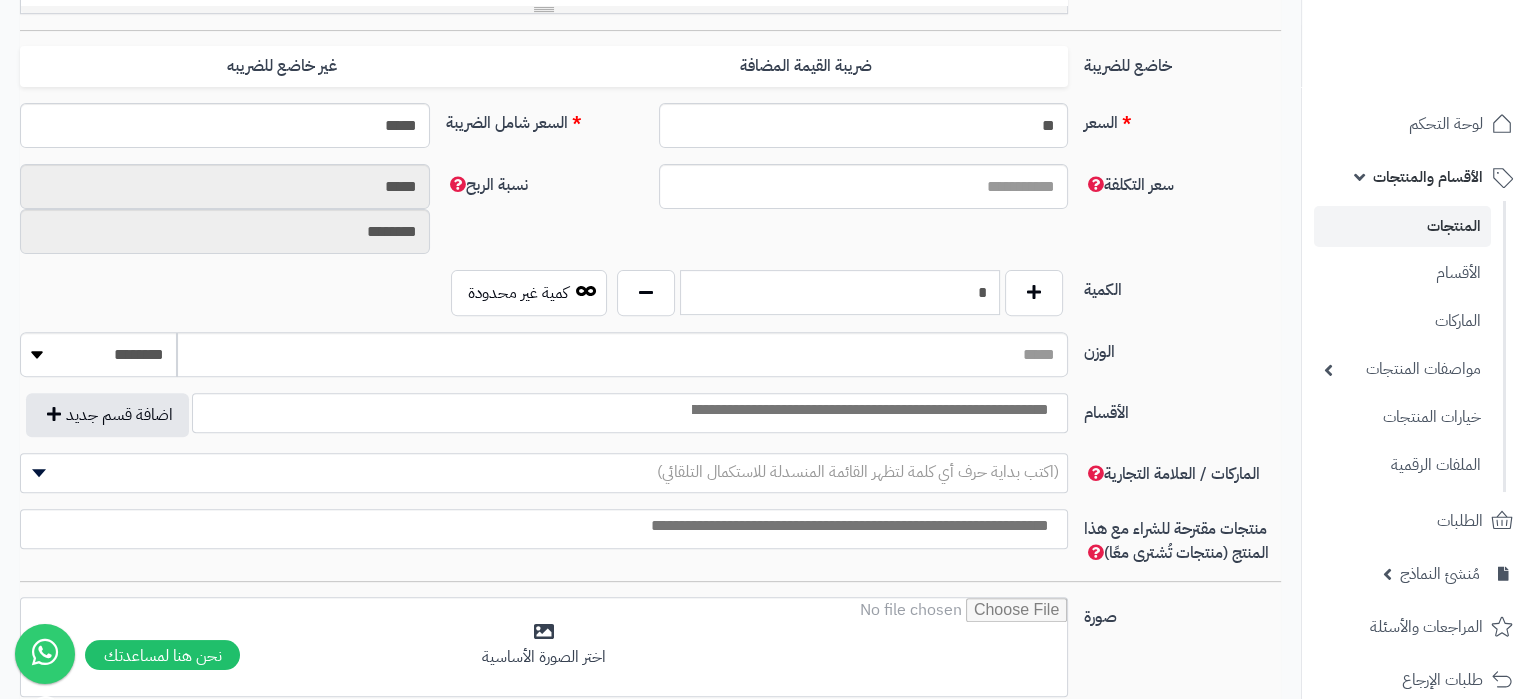 drag, startPoint x: 969, startPoint y: 298, endPoint x: 1048, endPoint y: 298, distance: 79 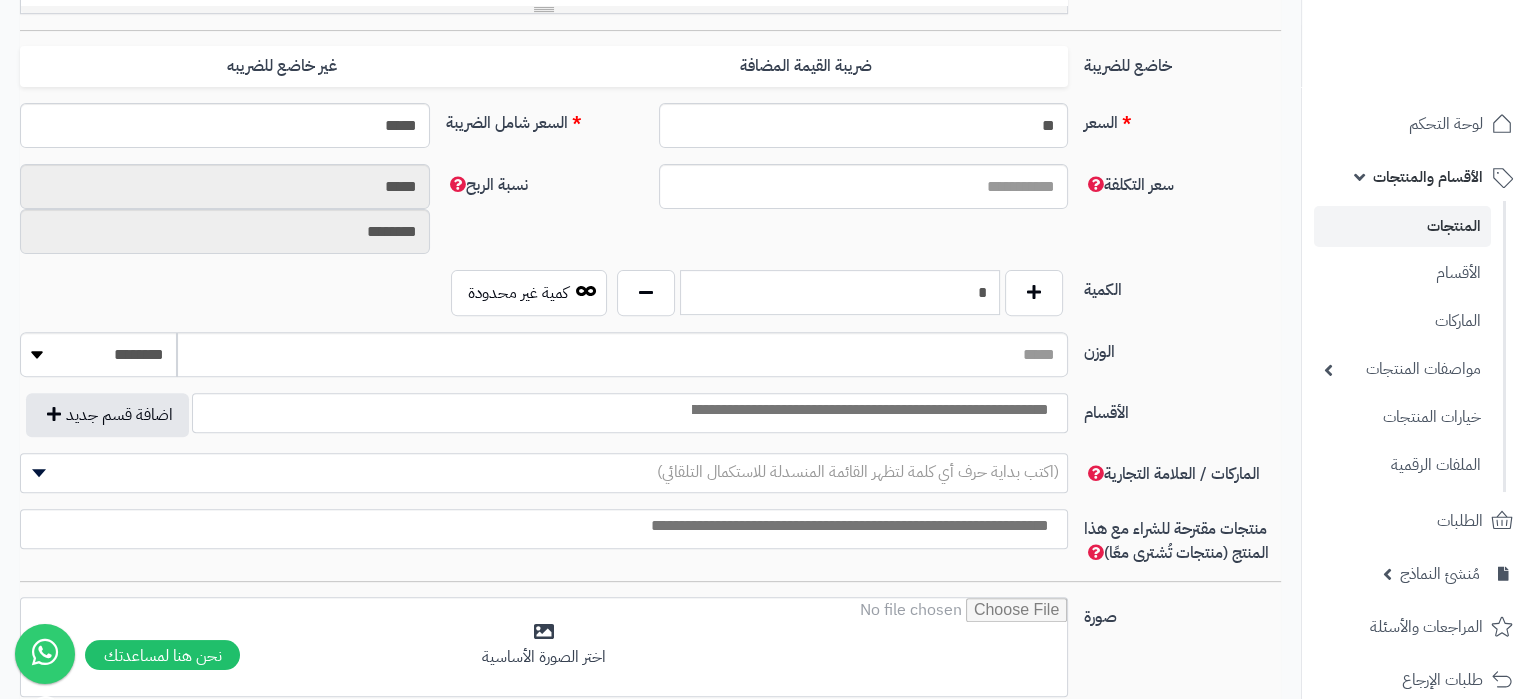 type on "*" 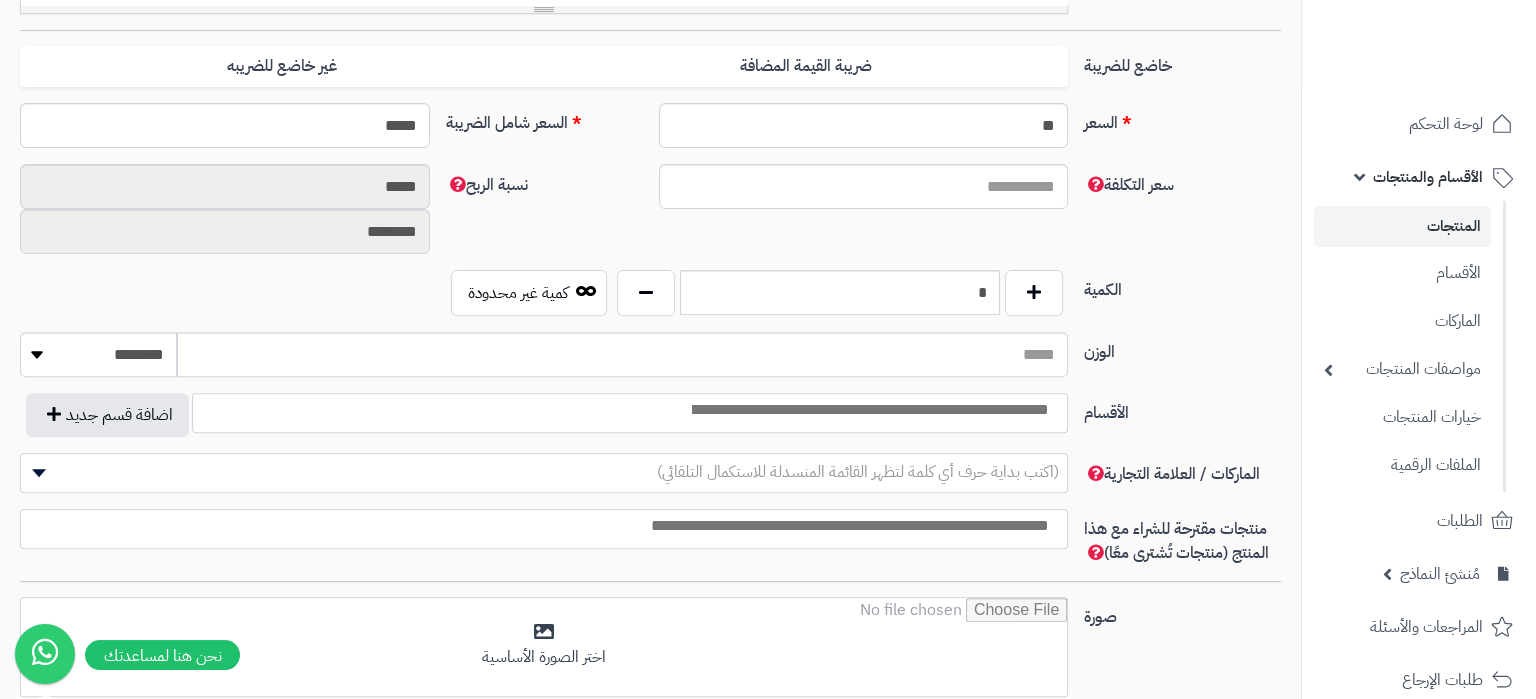 click on "الوزن
******** **** ***** *****" at bounding box center [650, 362] 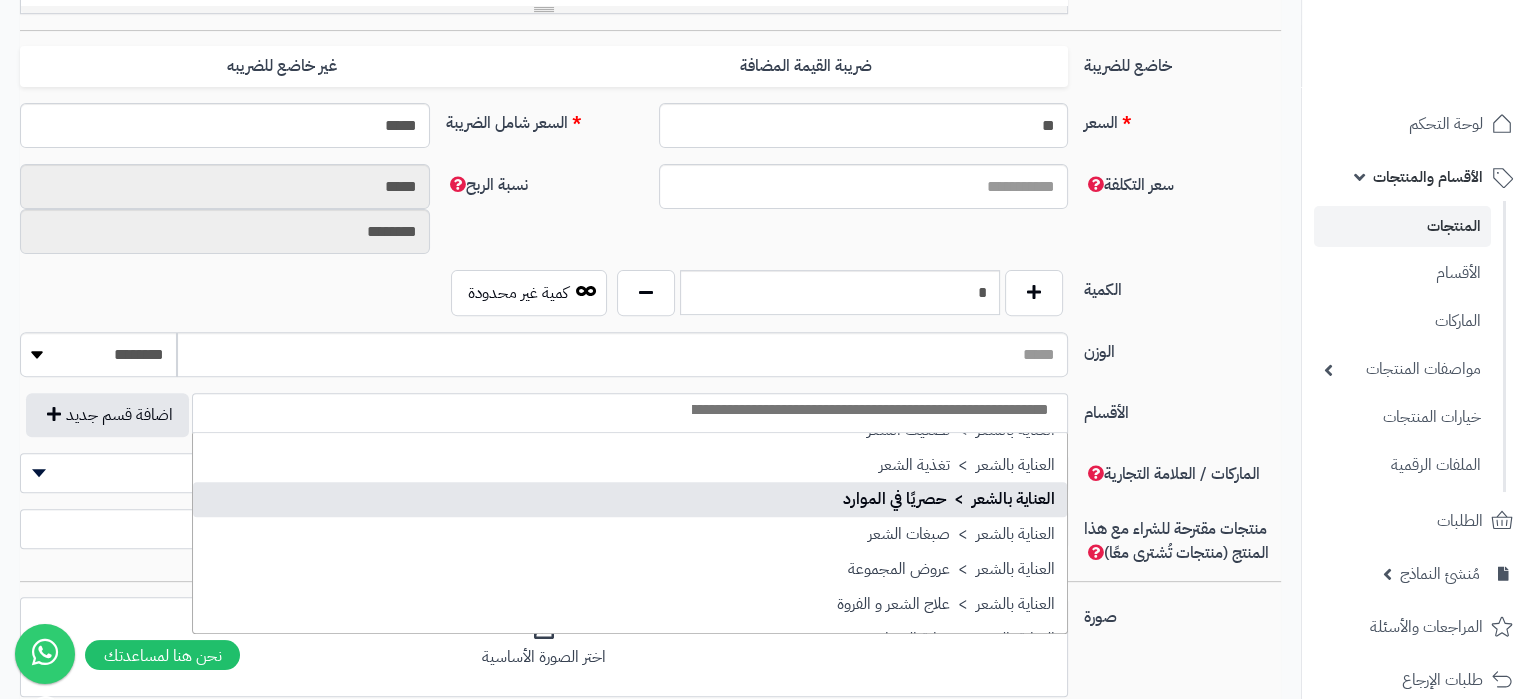 scroll, scrollTop: 2610, scrollLeft: 0, axis: vertical 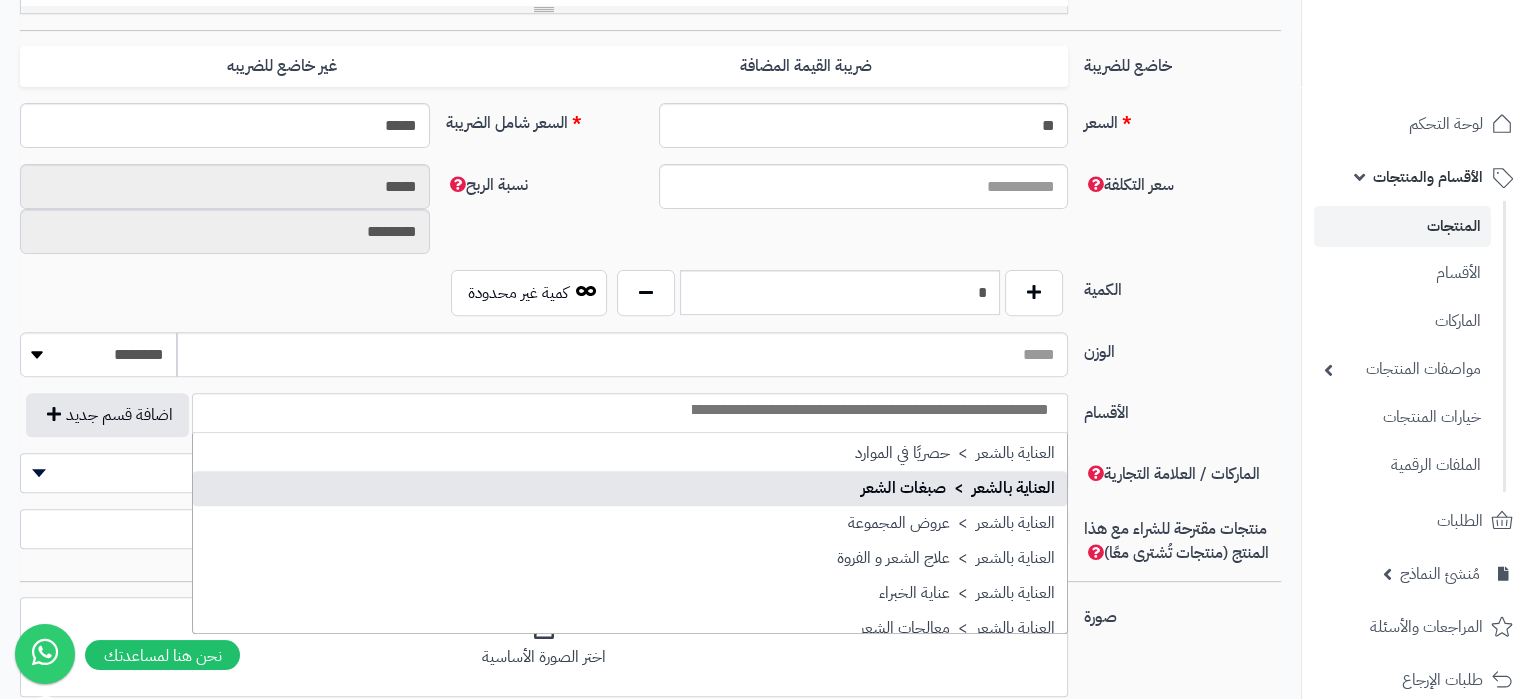 select on "***" 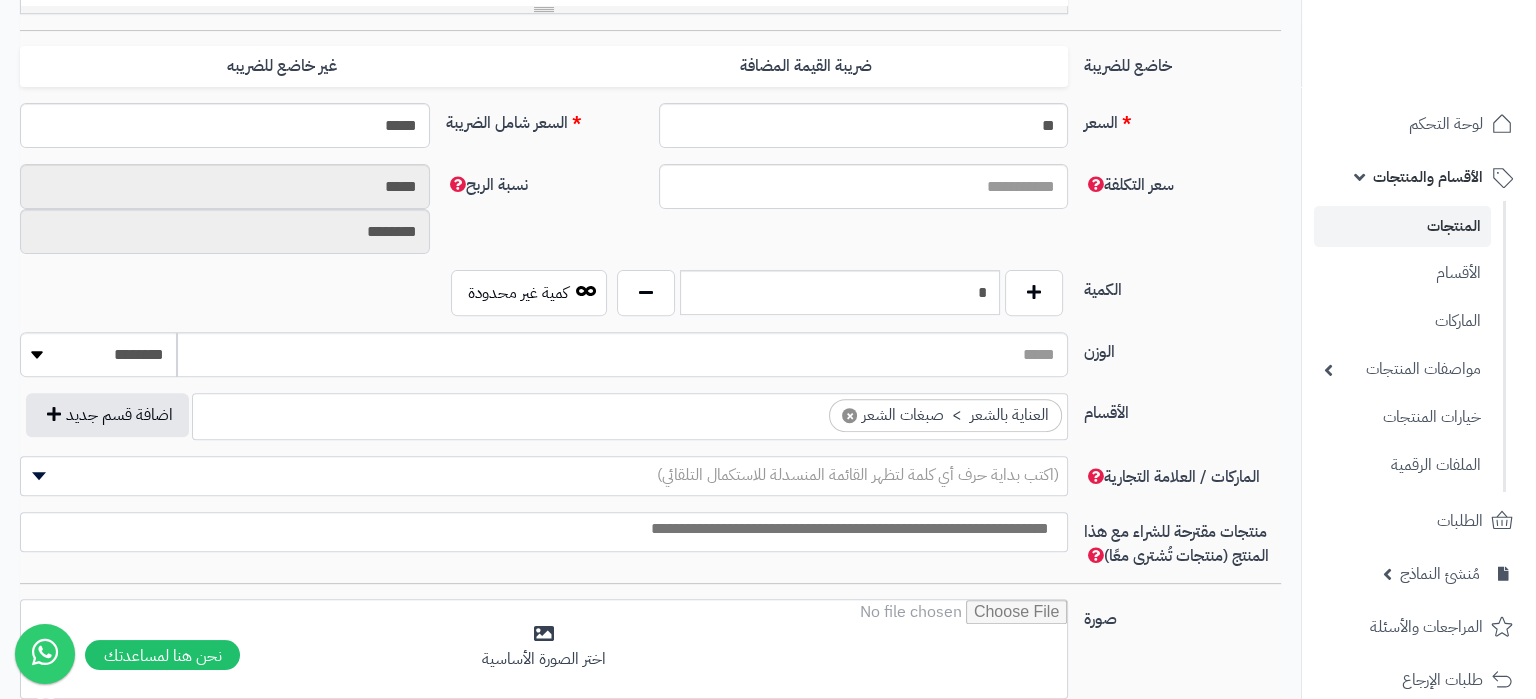 scroll, scrollTop: 2141, scrollLeft: 0, axis: vertical 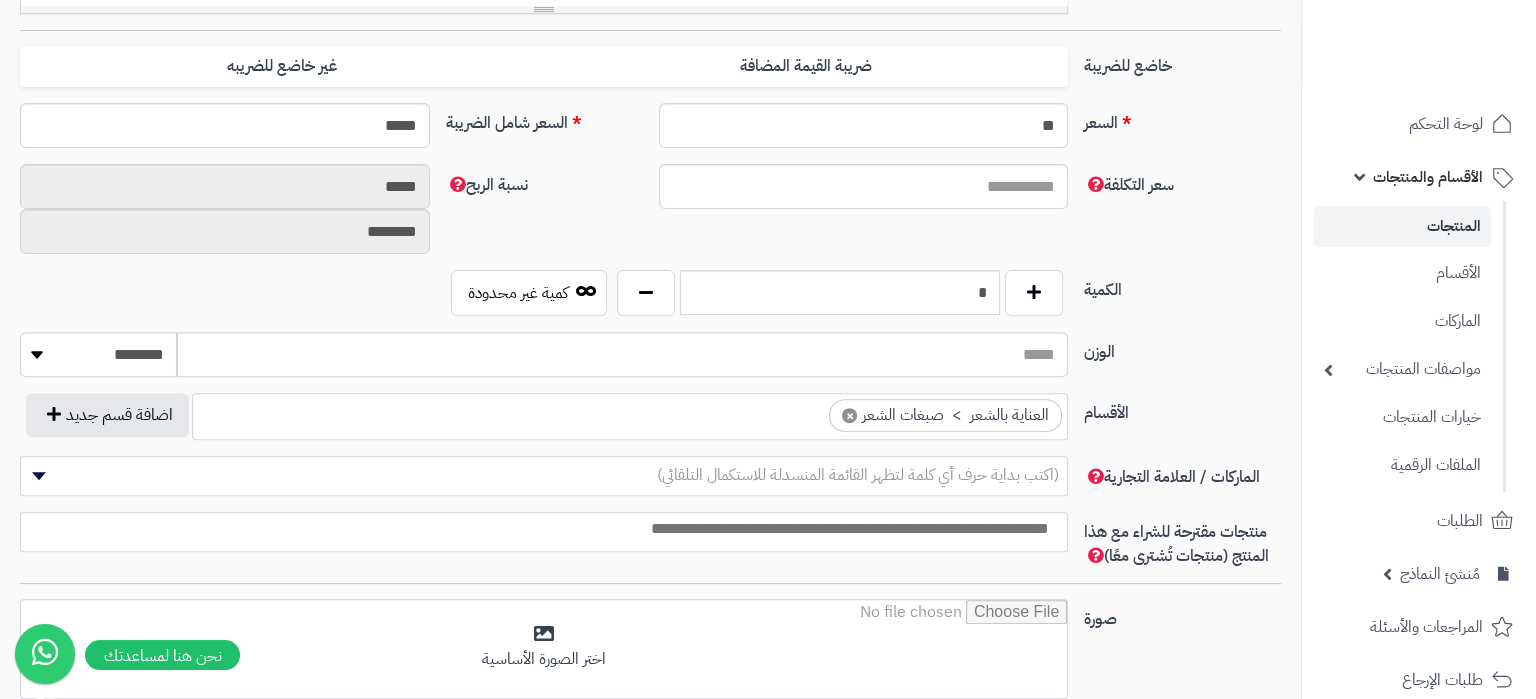 click on "الوزن" at bounding box center [1182, 348] 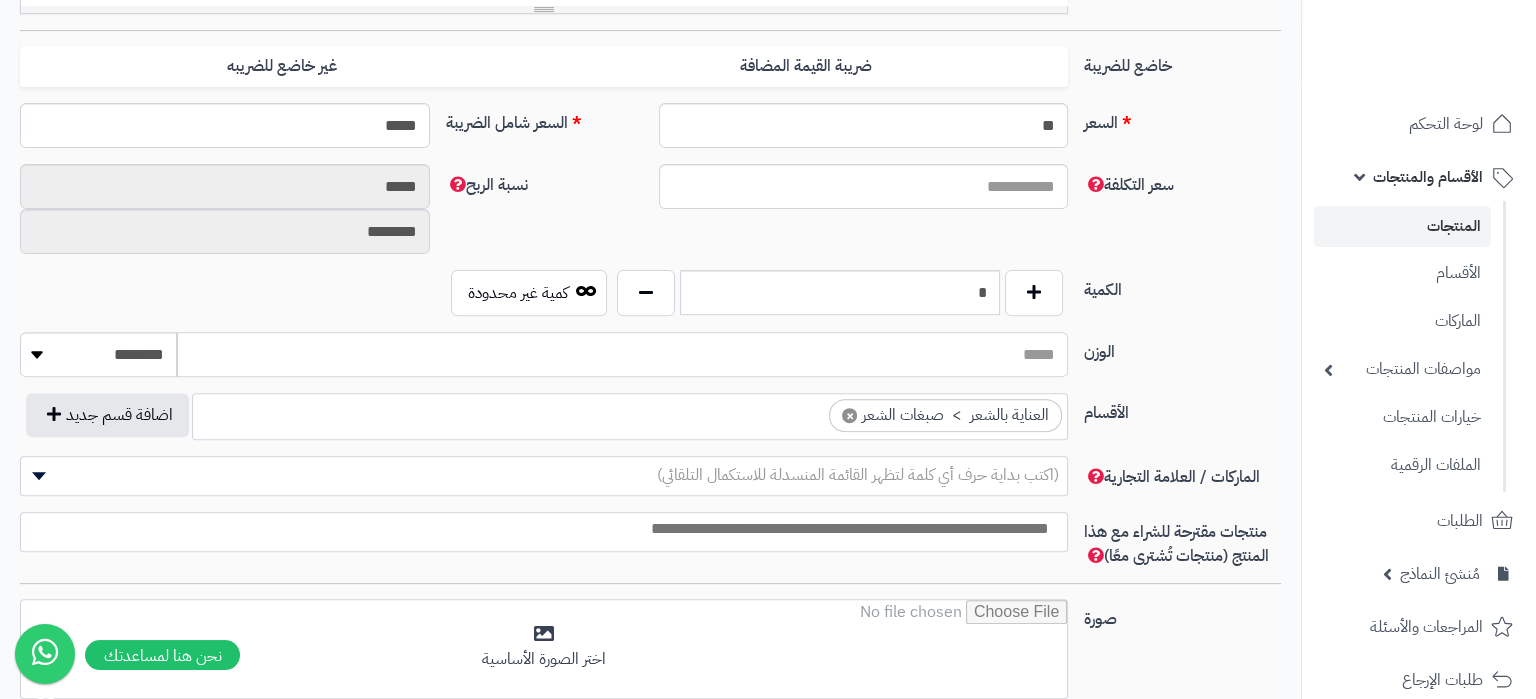 click on "الوزن" at bounding box center [622, 354] 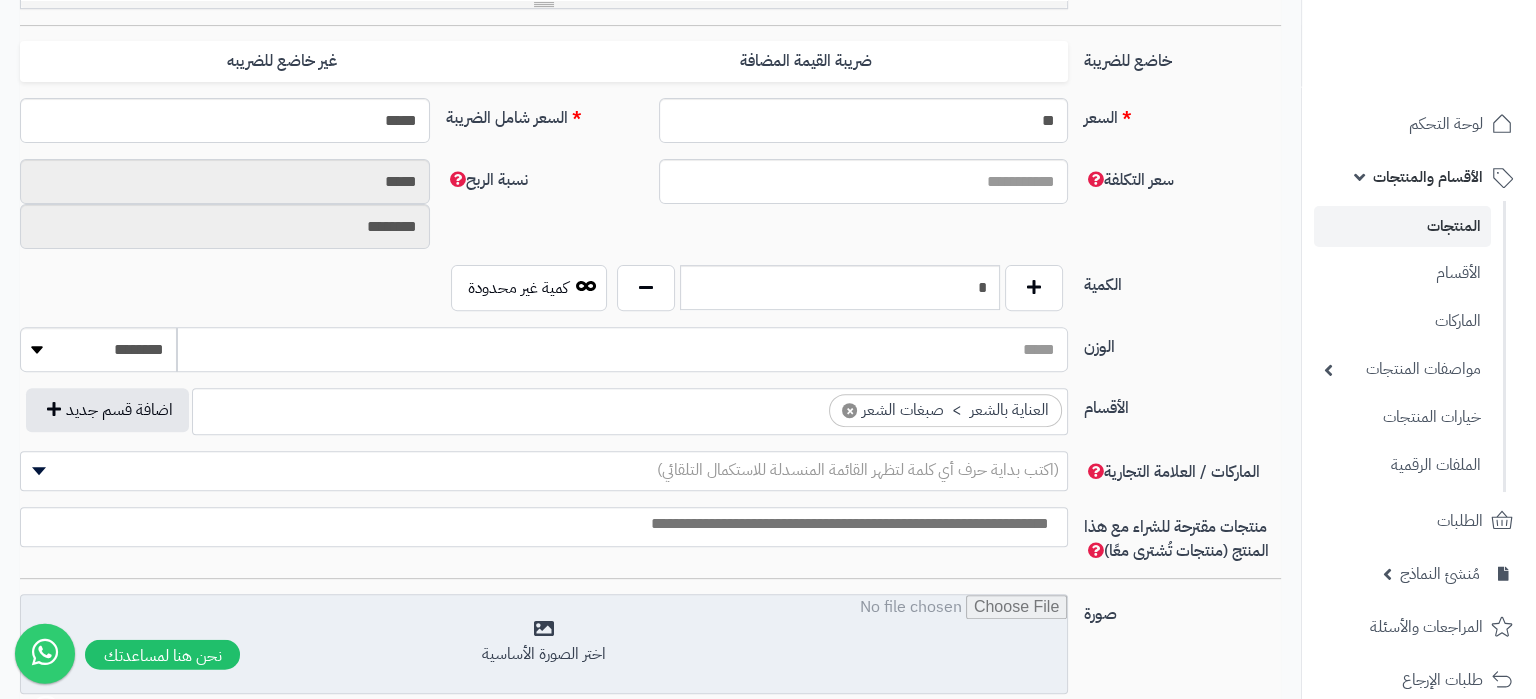 scroll, scrollTop: 1050, scrollLeft: 0, axis: vertical 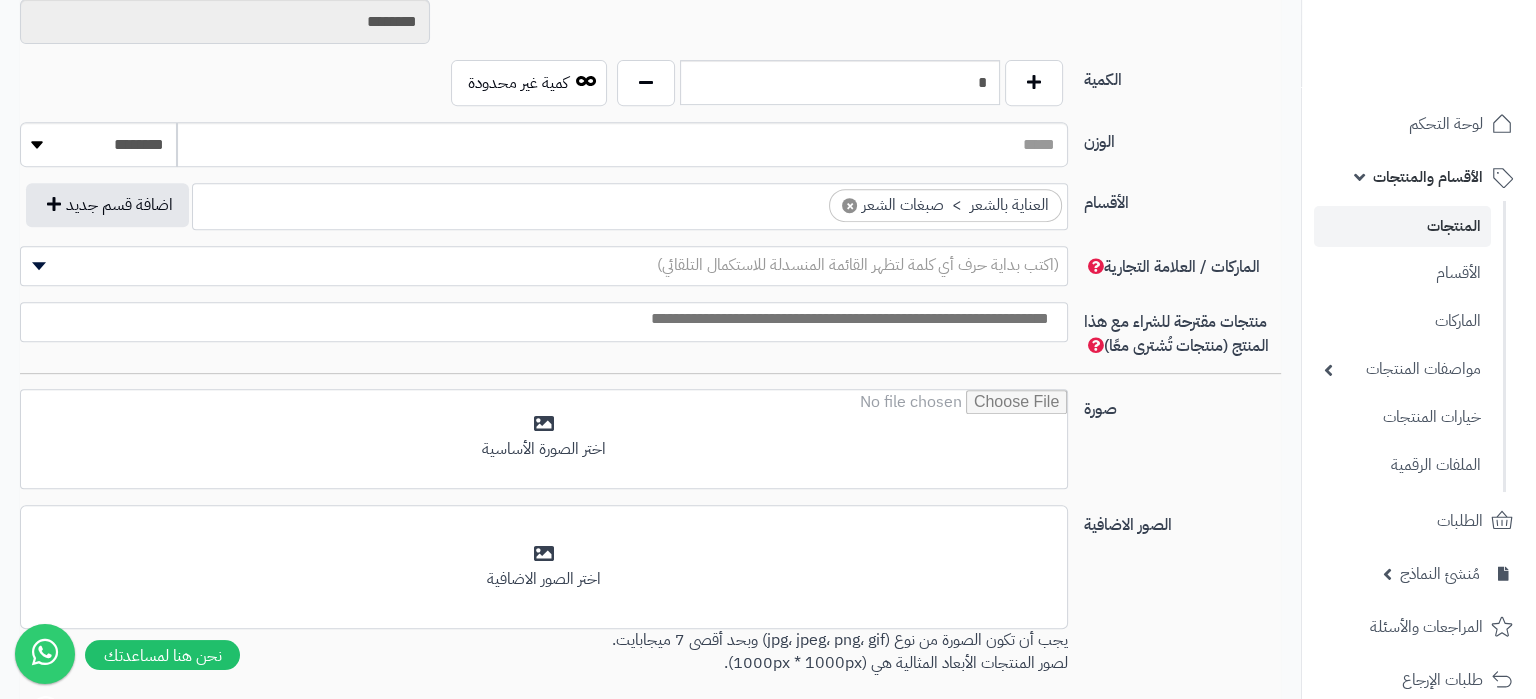 click on "(اكتب بداية حرف أي كلمة لتظهر القائمة المنسدلة للاستكمال التلقائي)" at bounding box center (858, 265) 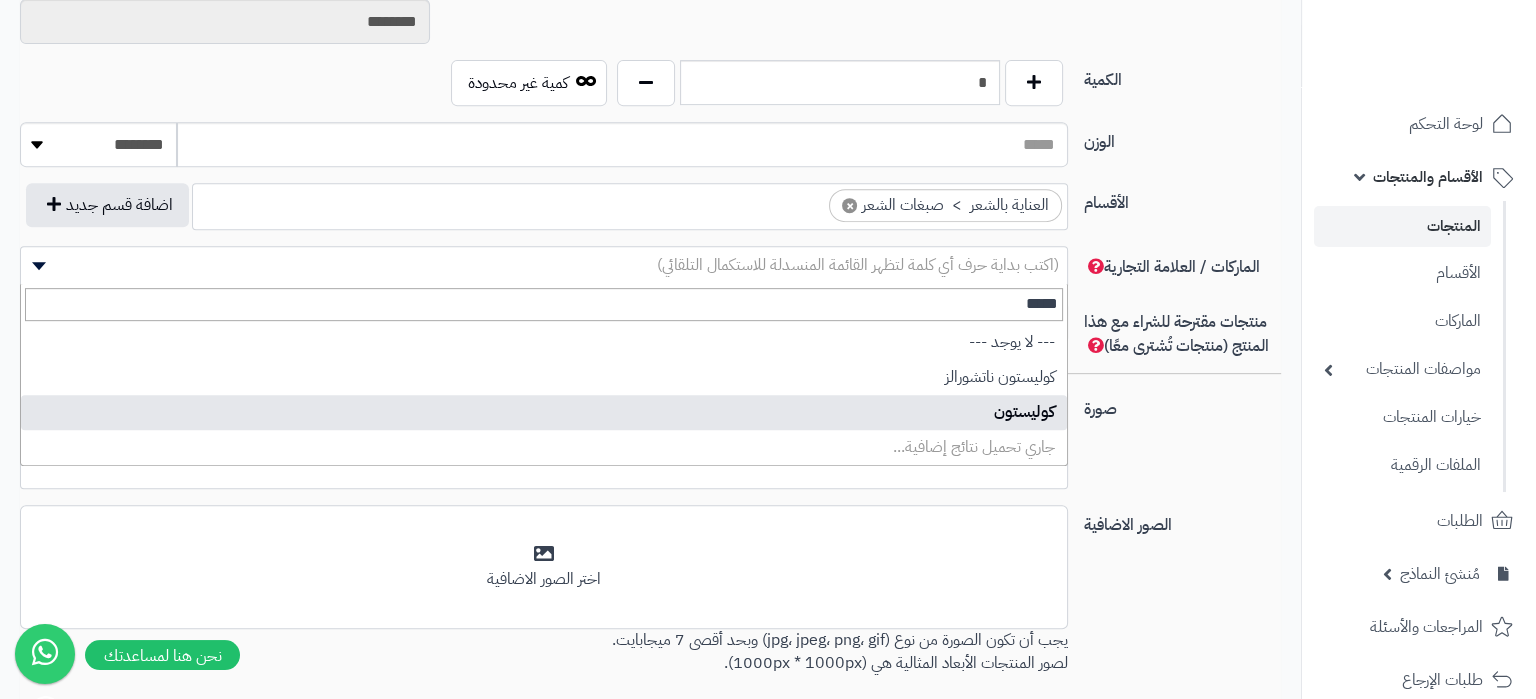 type on "*****" 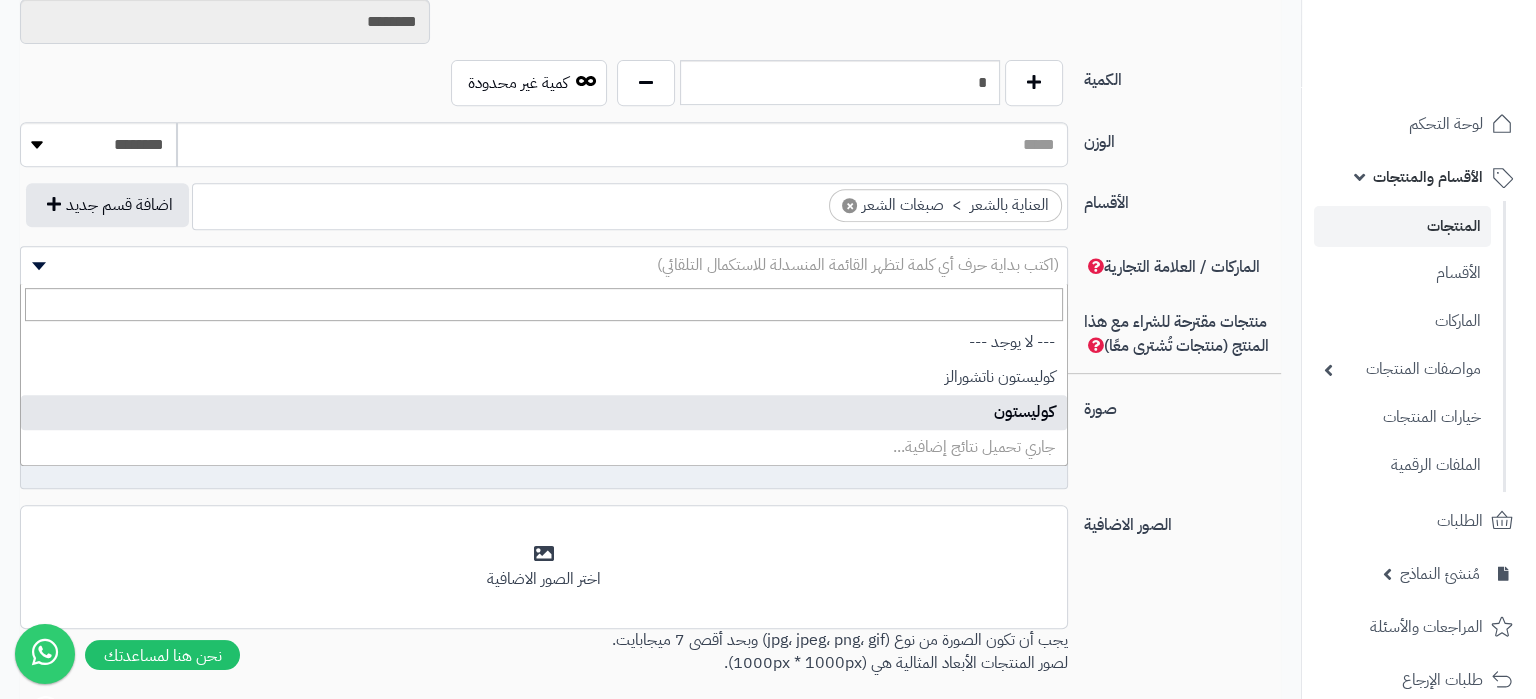 select on "****" 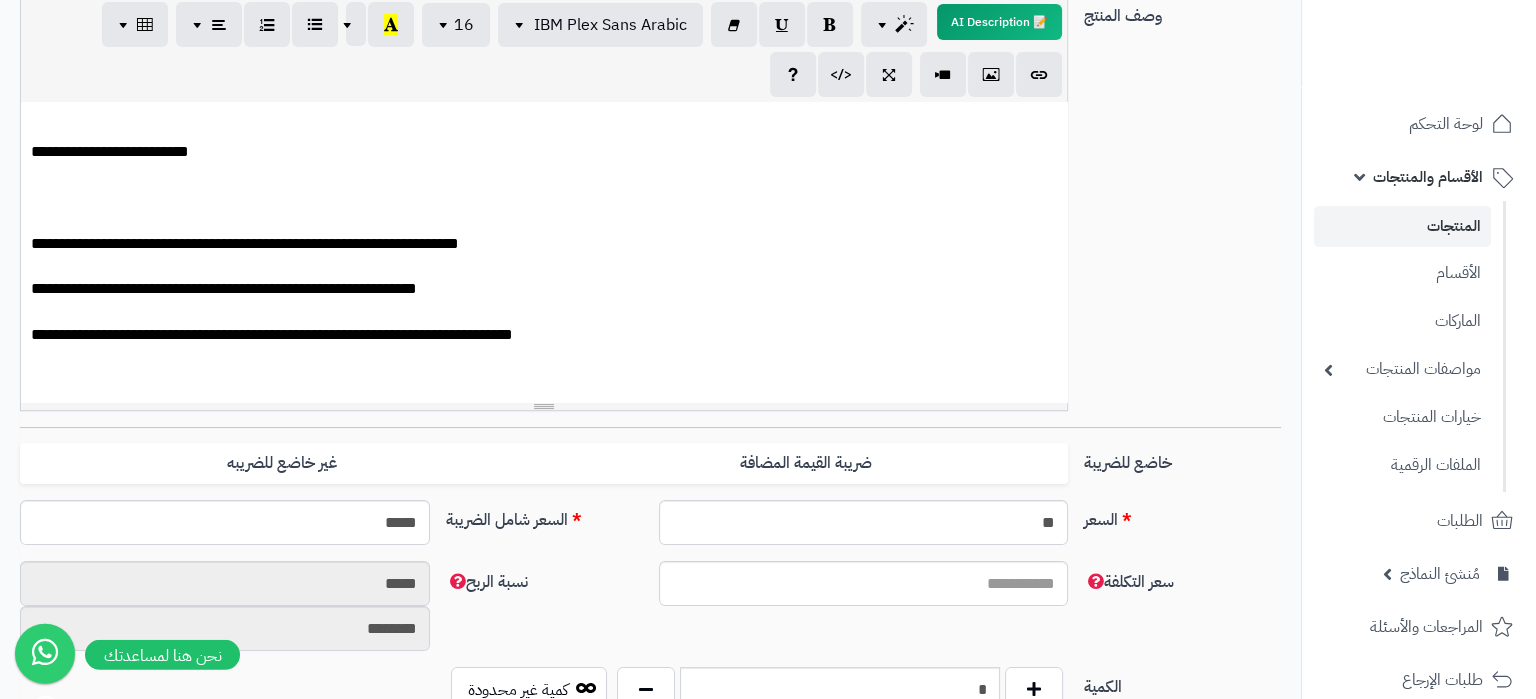 scroll, scrollTop: 420, scrollLeft: 0, axis: vertical 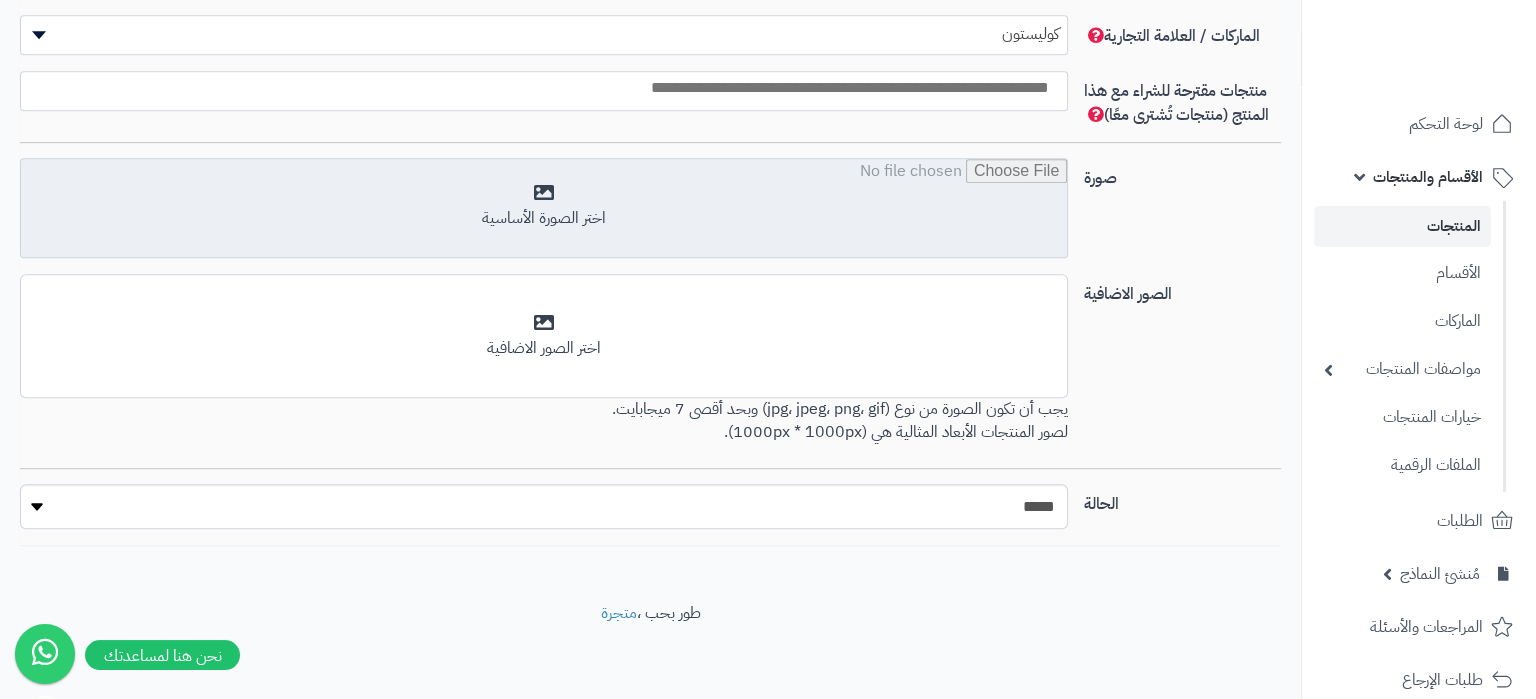 click at bounding box center [544, 209] 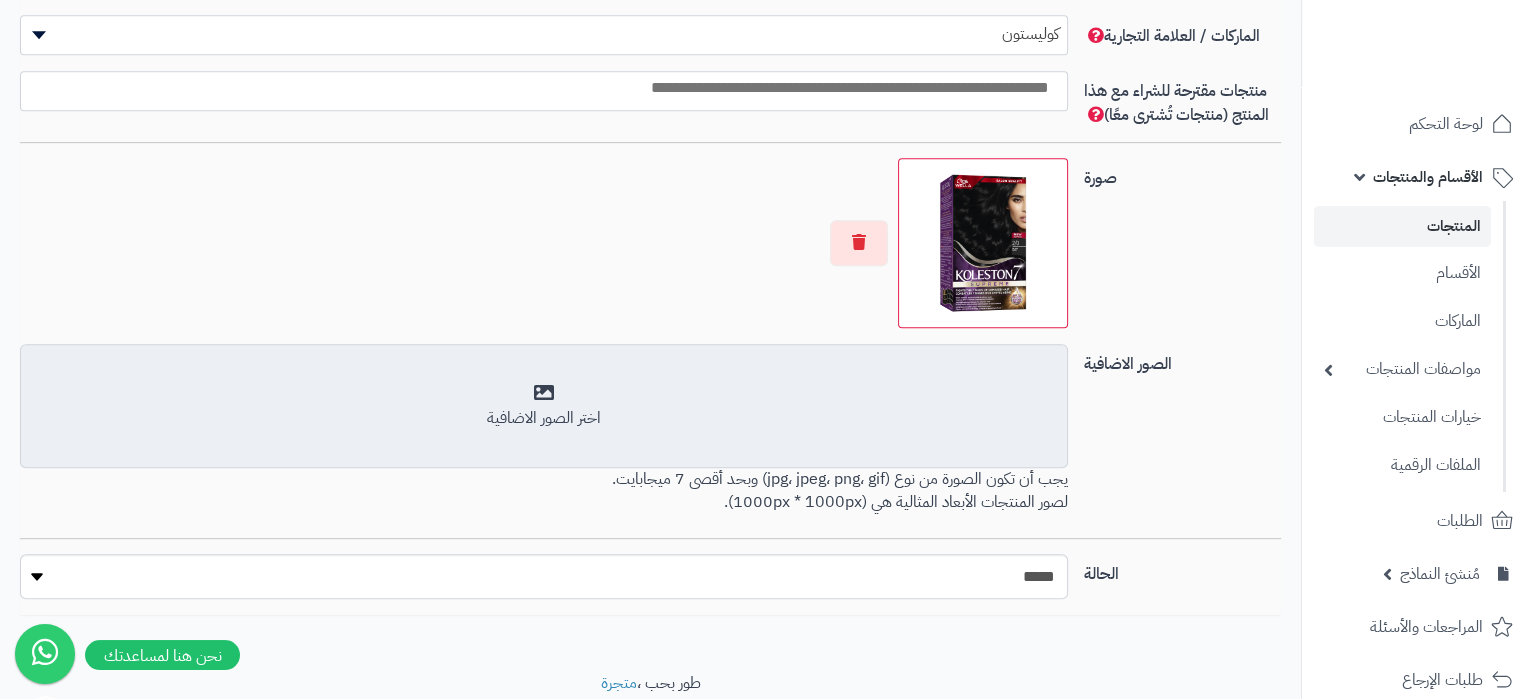 click on "أضف الصور الاضافية
اختر الصور الاضافية" at bounding box center [544, 406] 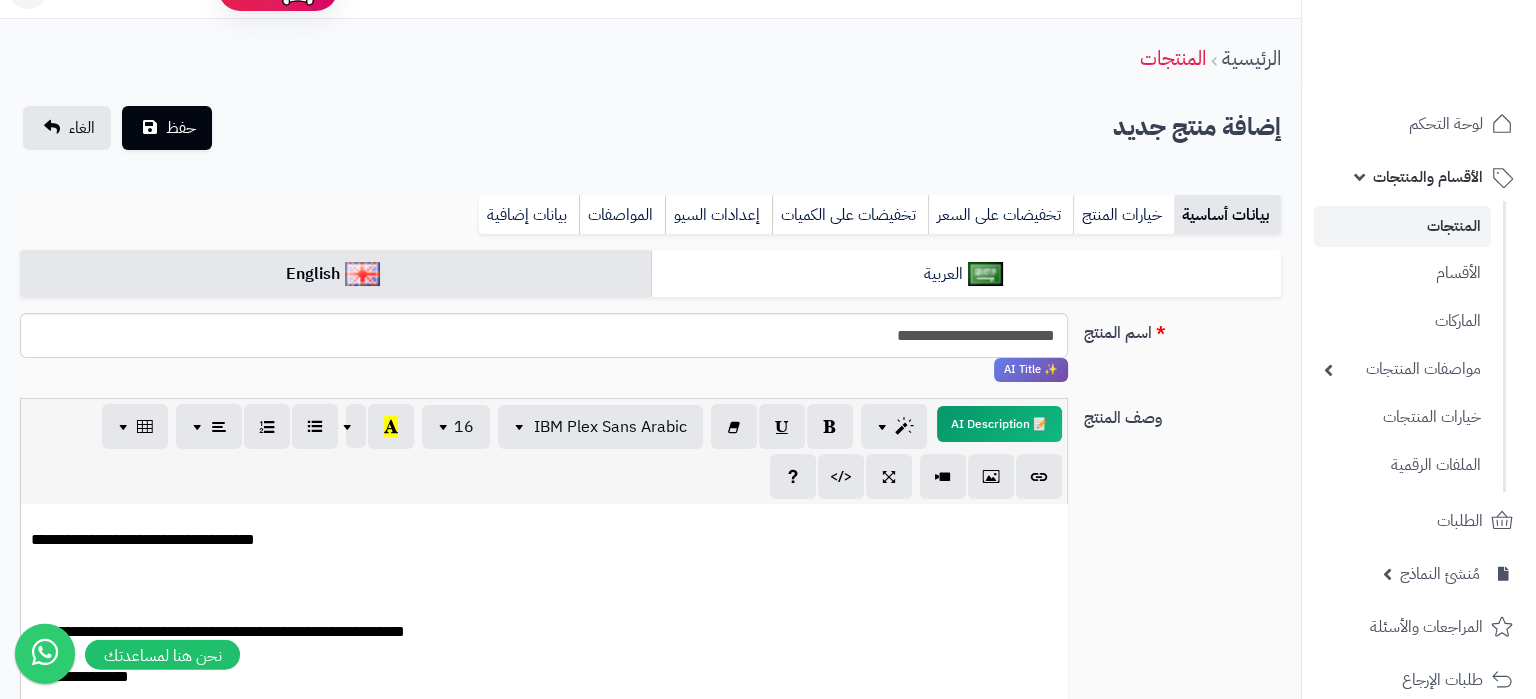 scroll, scrollTop: 0, scrollLeft: 0, axis: both 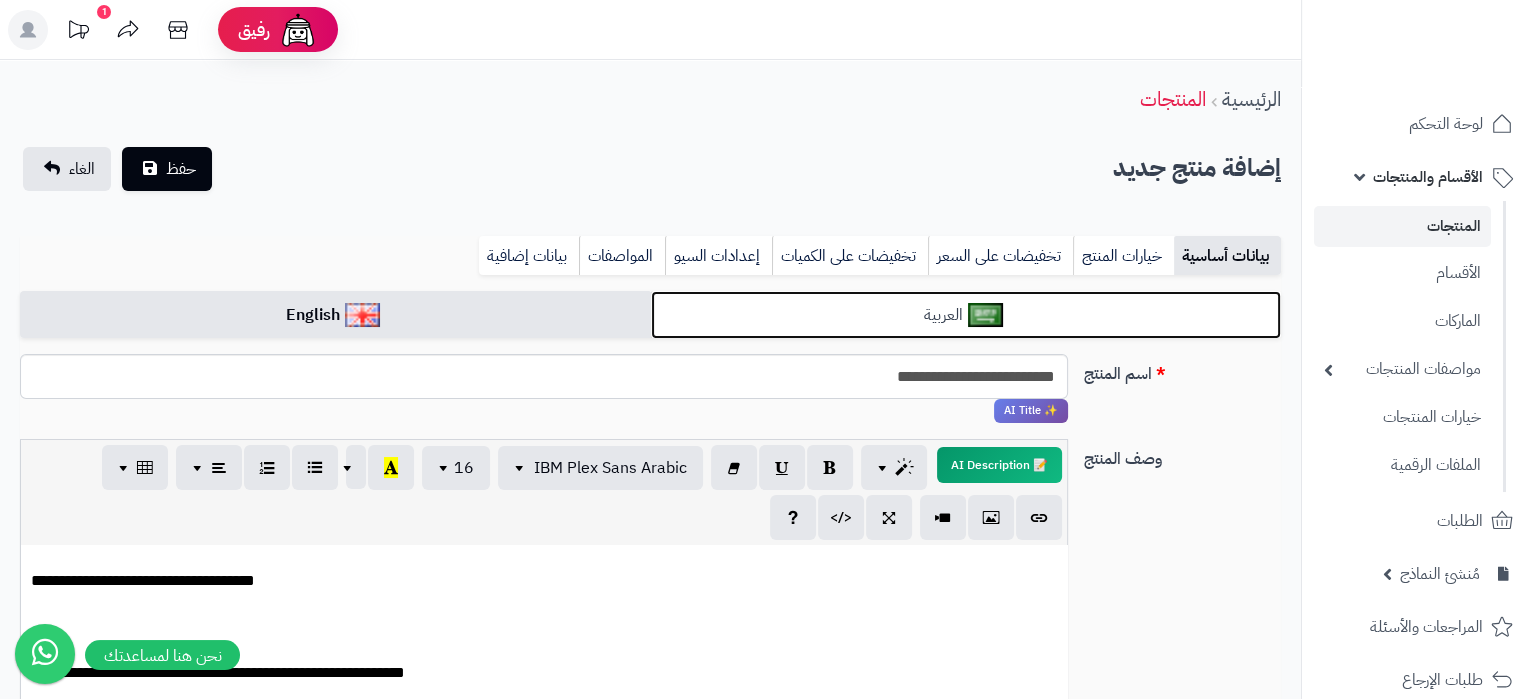 click on "العربية" at bounding box center [966, 315] 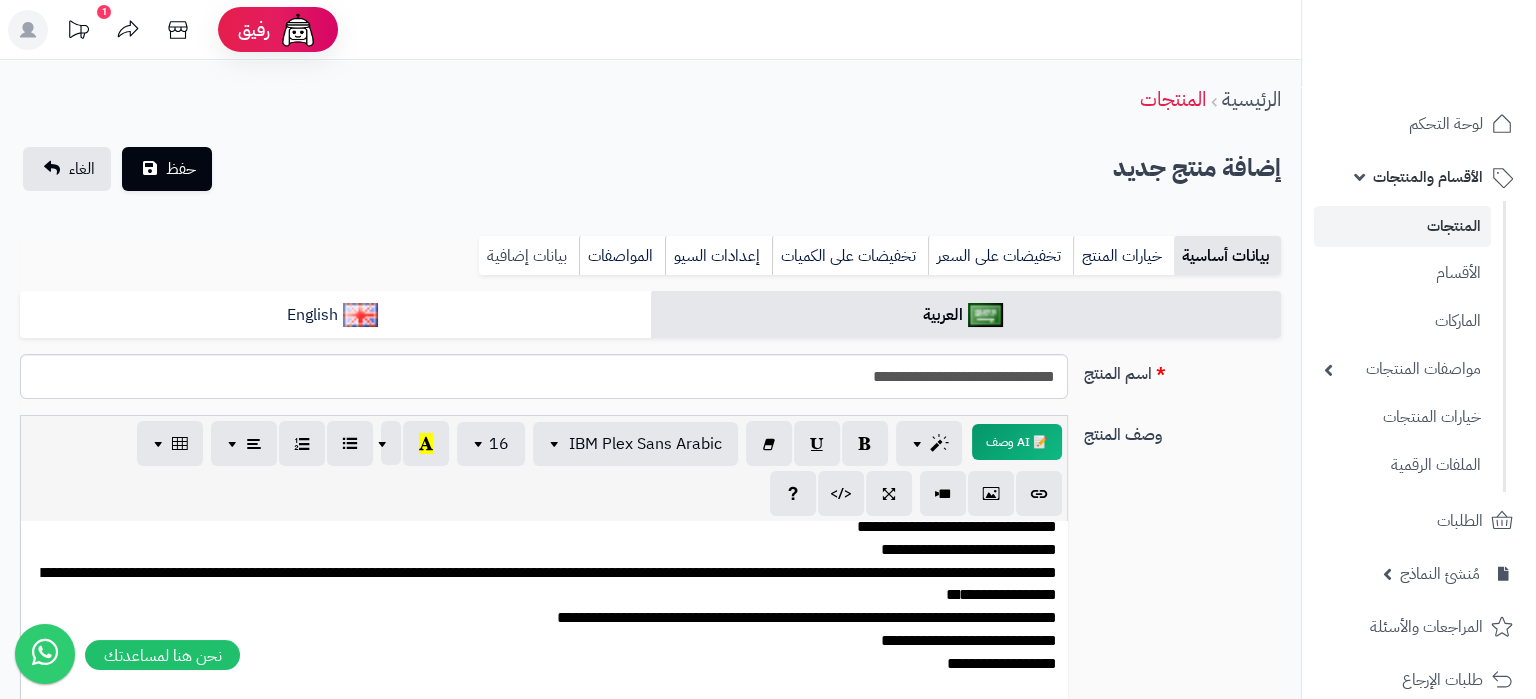 click on "بيانات إضافية" at bounding box center (529, 256) 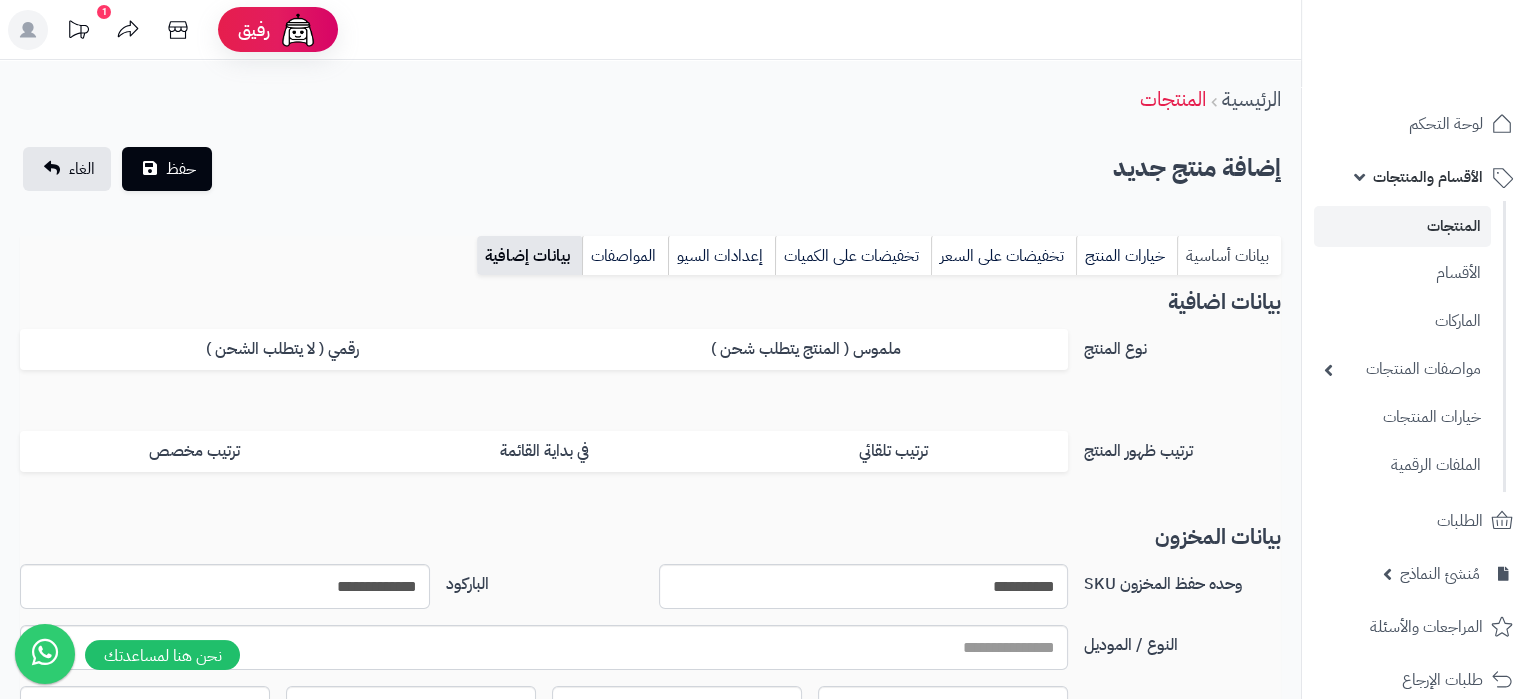 click on "بيانات أساسية" at bounding box center [1229, 256] 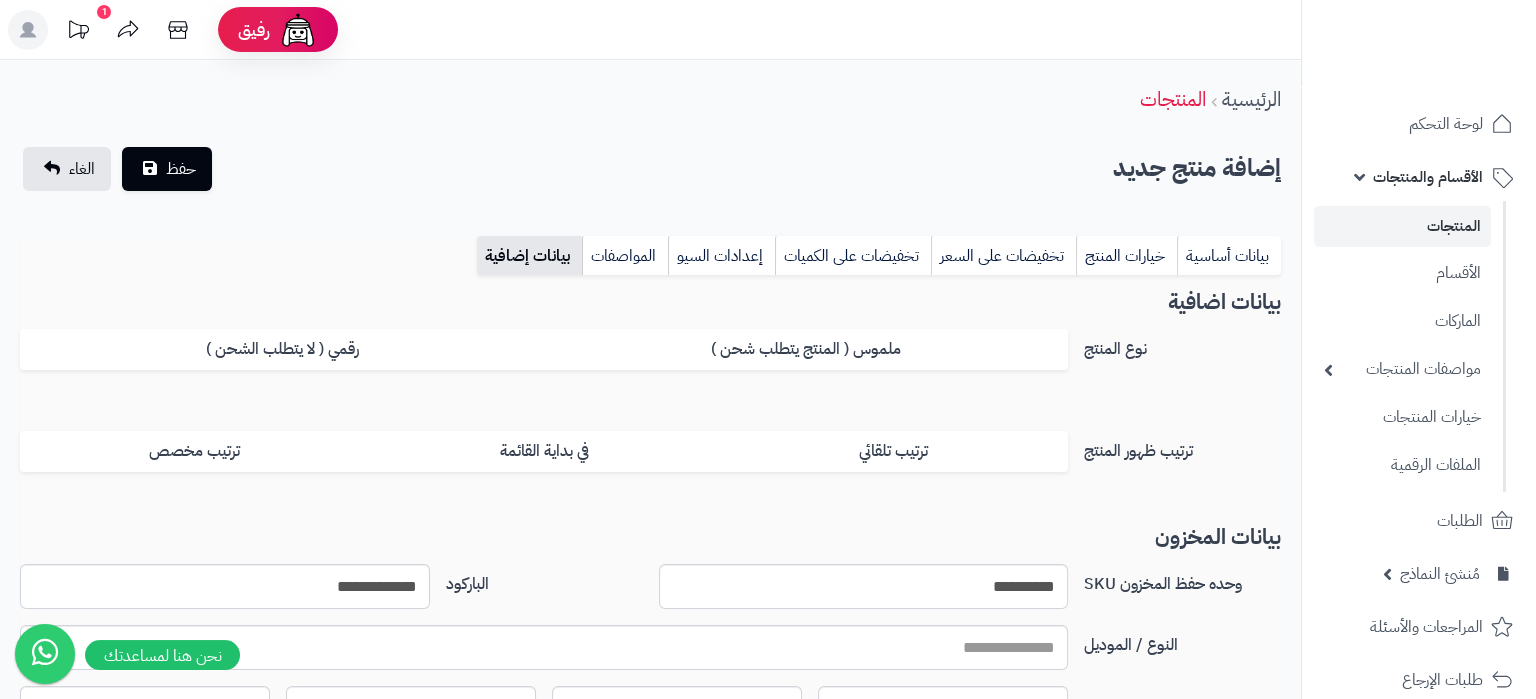scroll, scrollTop: 1523, scrollLeft: 0, axis: vertical 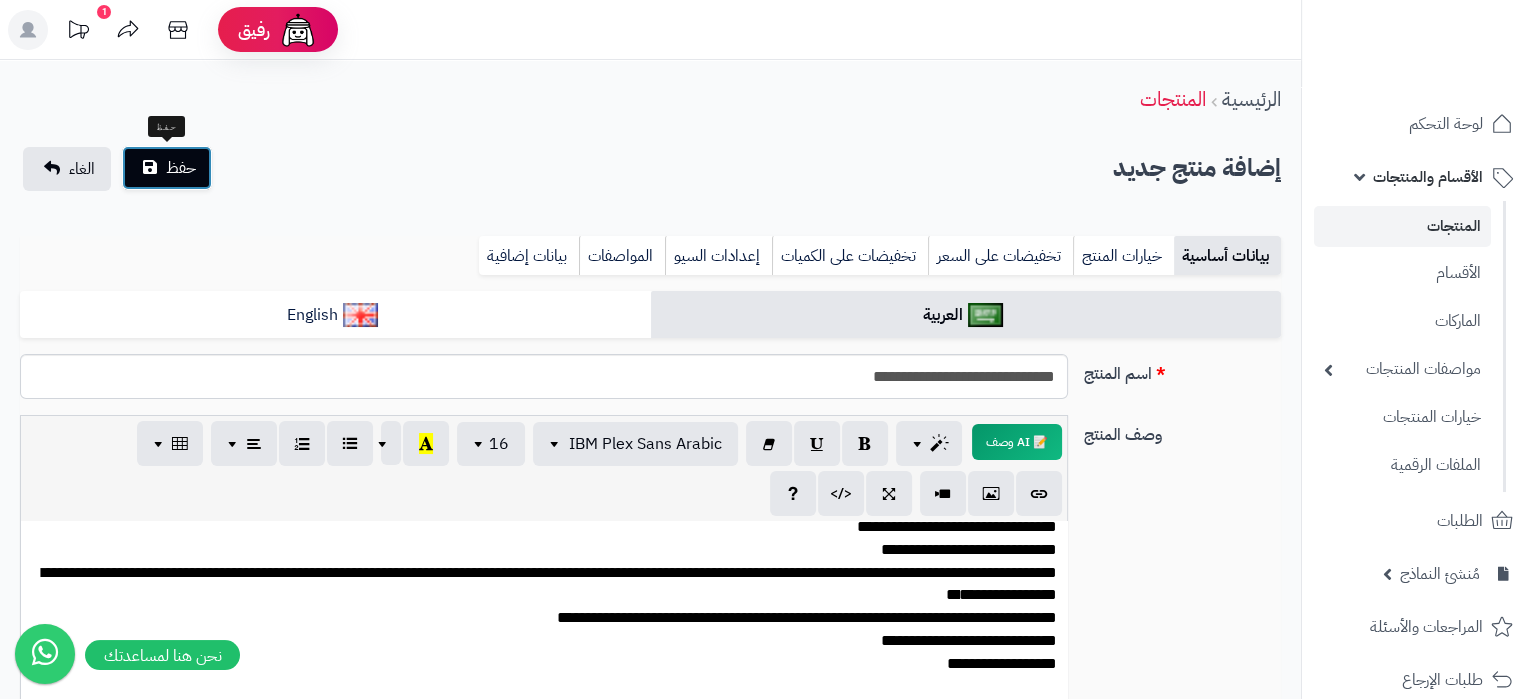 click on "حفظ" at bounding box center (167, 168) 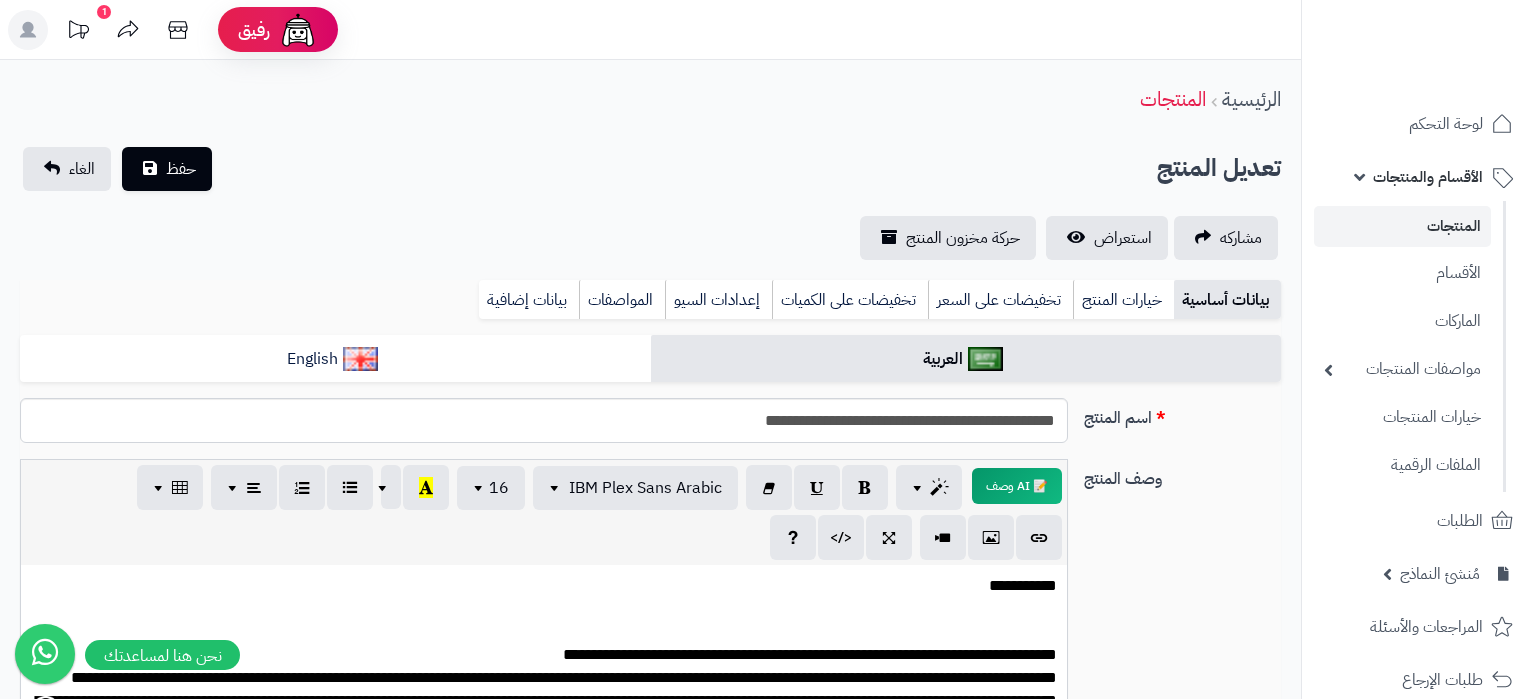 scroll, scrollTop: 0, scrollLeft: 0, axis: both 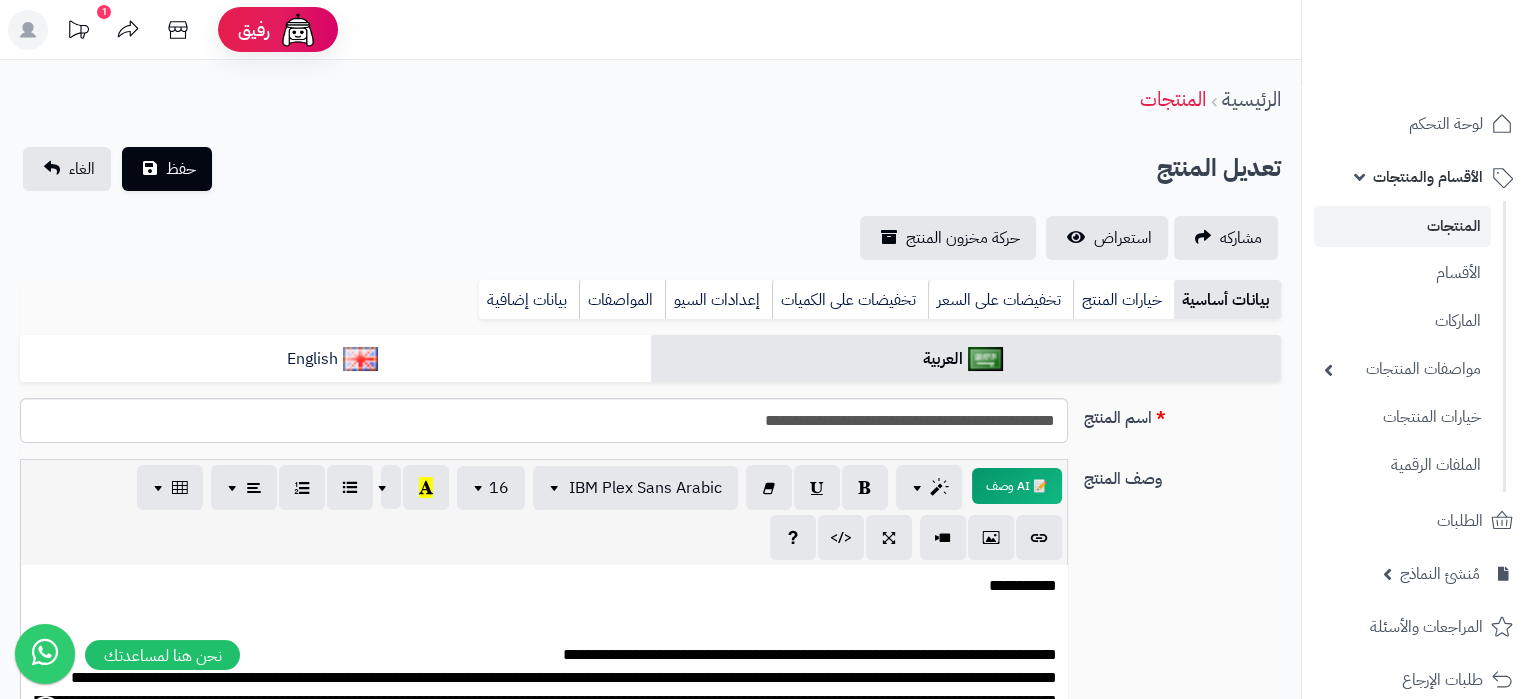 click on "**********" at bounding box center [544, 666] 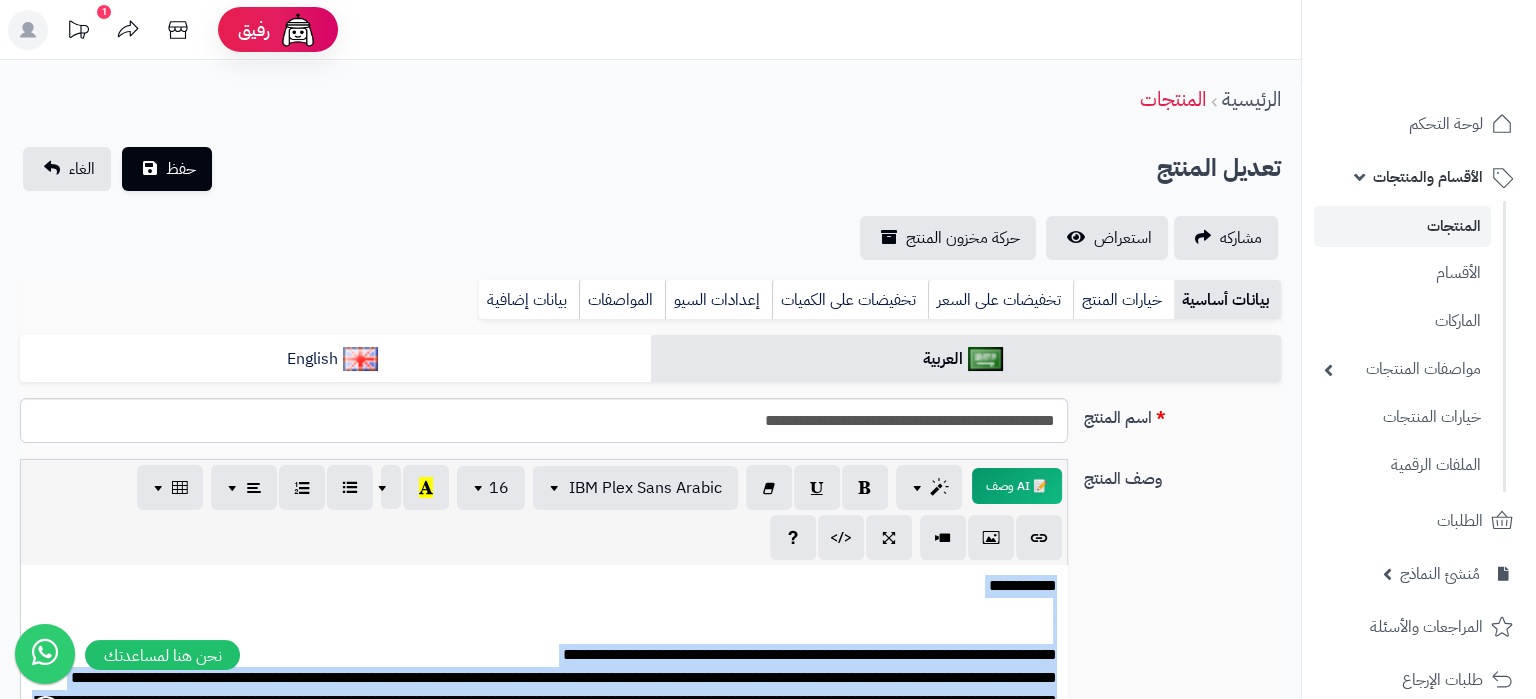 copy on "**********" 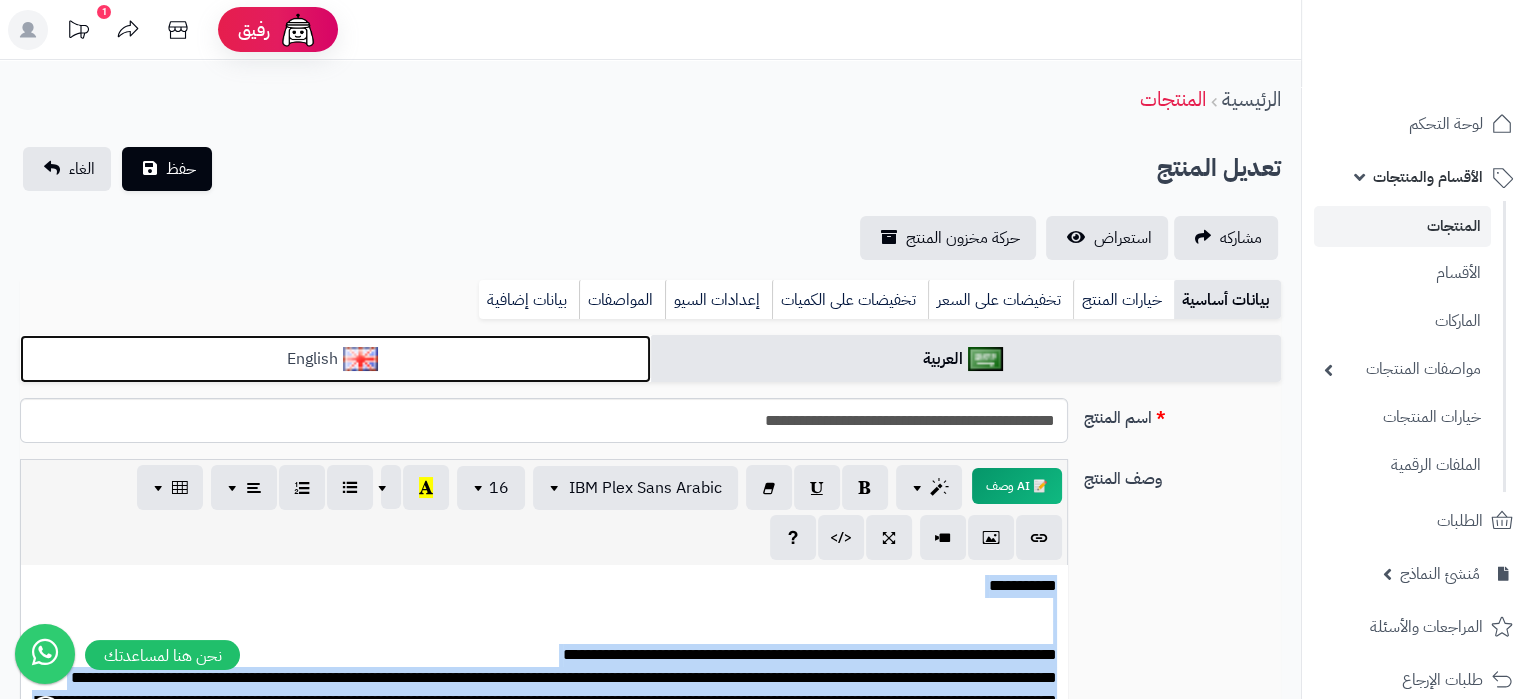 click on "English" at bounding box center (335, 359) 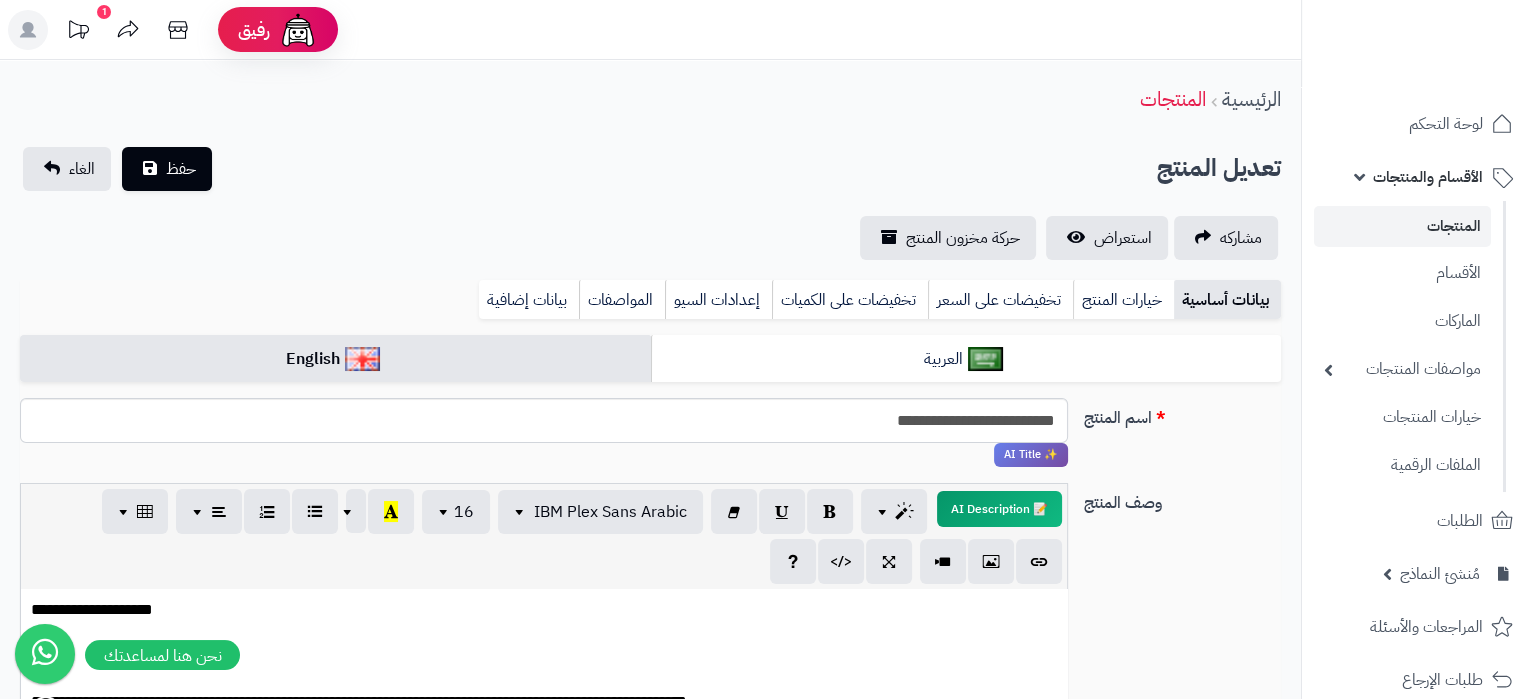 click on "**********" at bounding box center (544, 782) 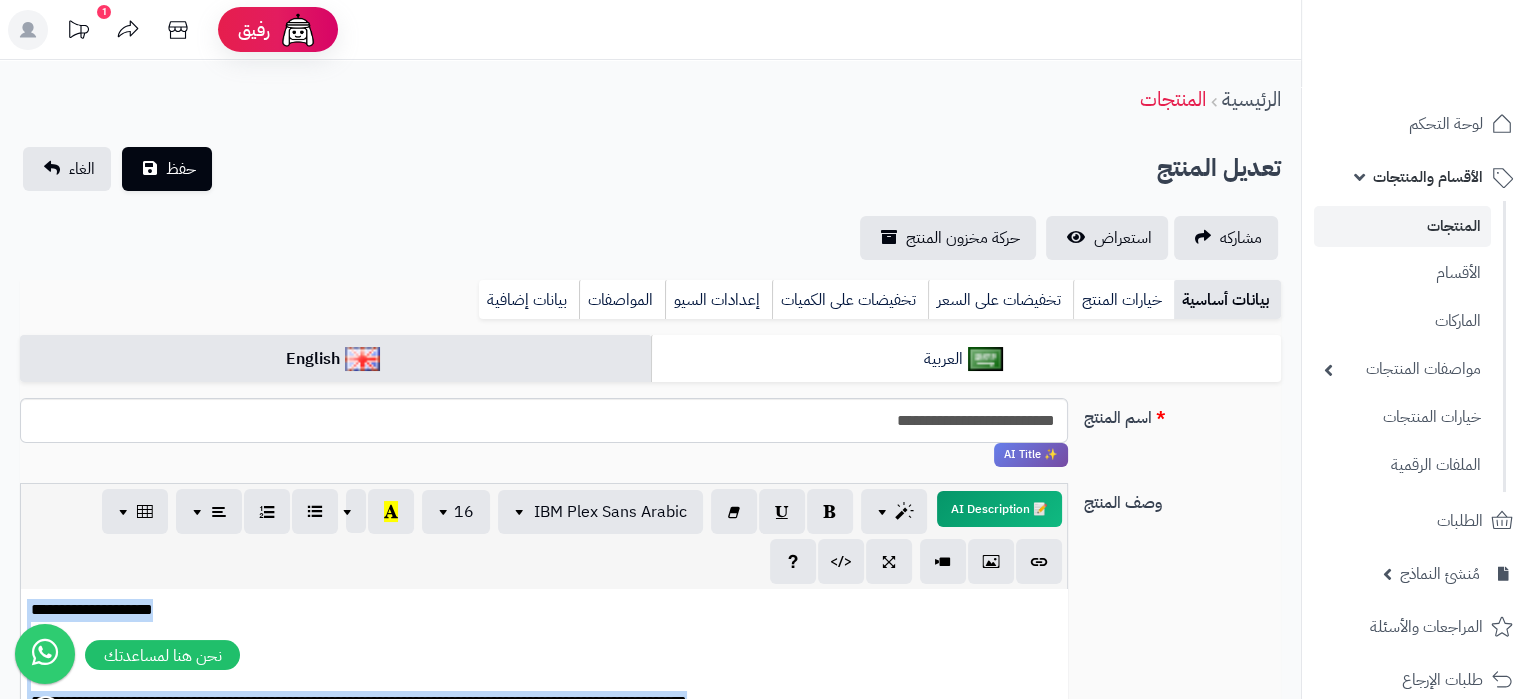 copy on "**********" 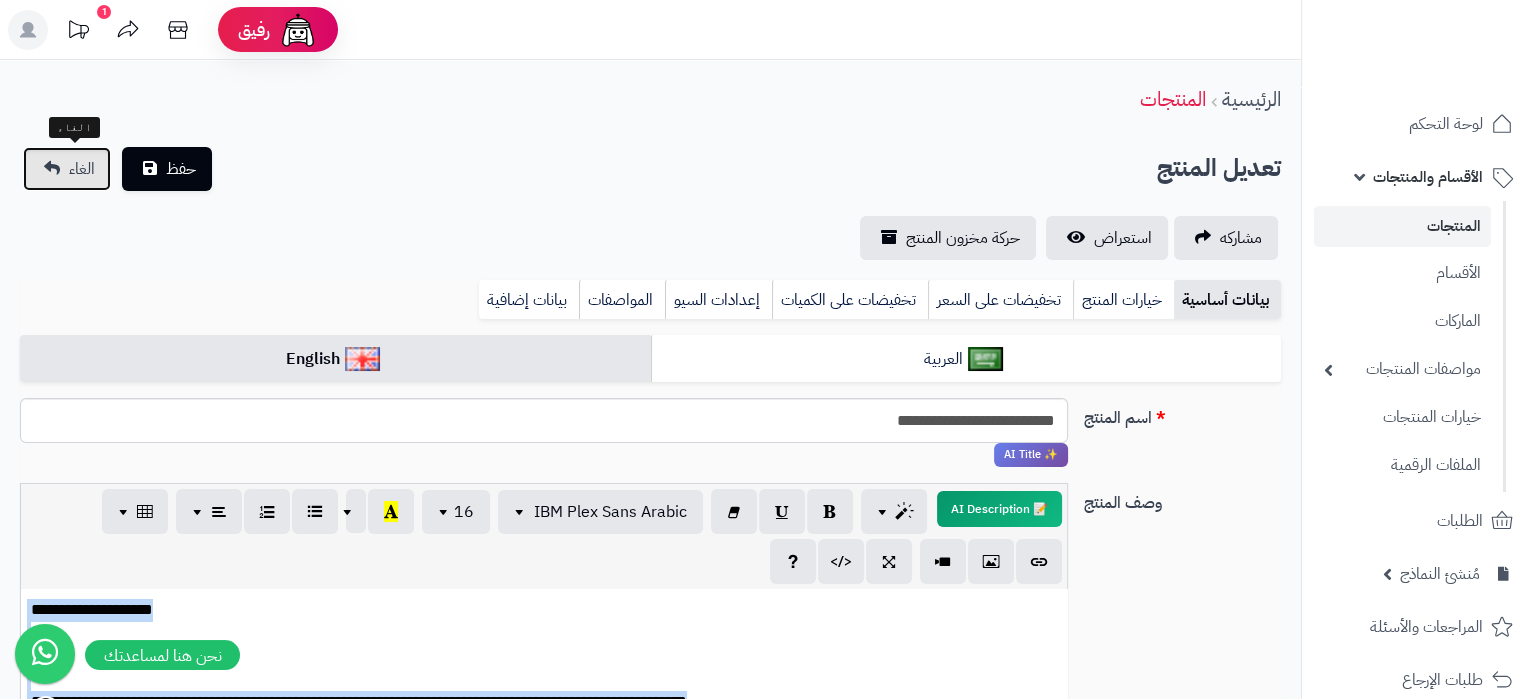 click on "الغاء" at bounding box center [67, 169] 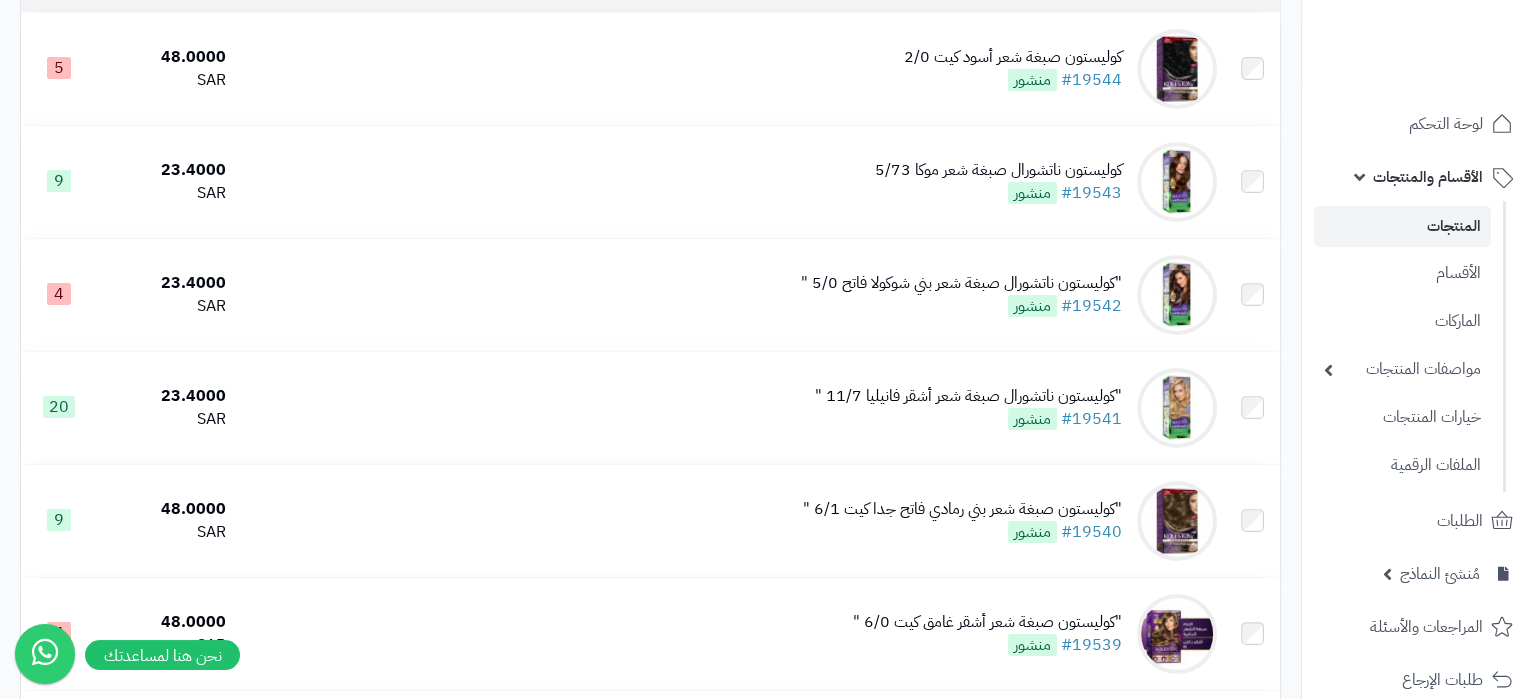 scroll, scrollTop: 0, scrollLeft: 0, axis: both 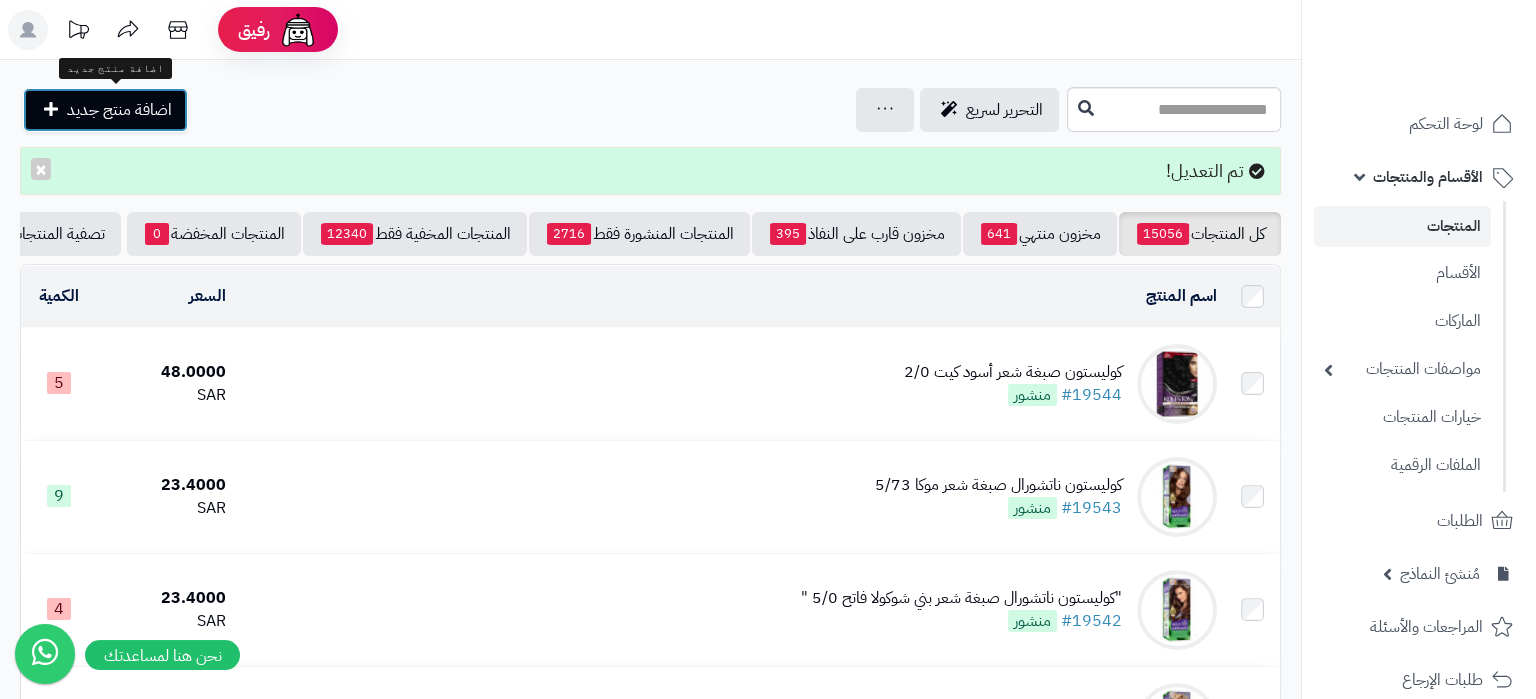click on "اضافة منتج جديد" at bounding box center [119, 110] 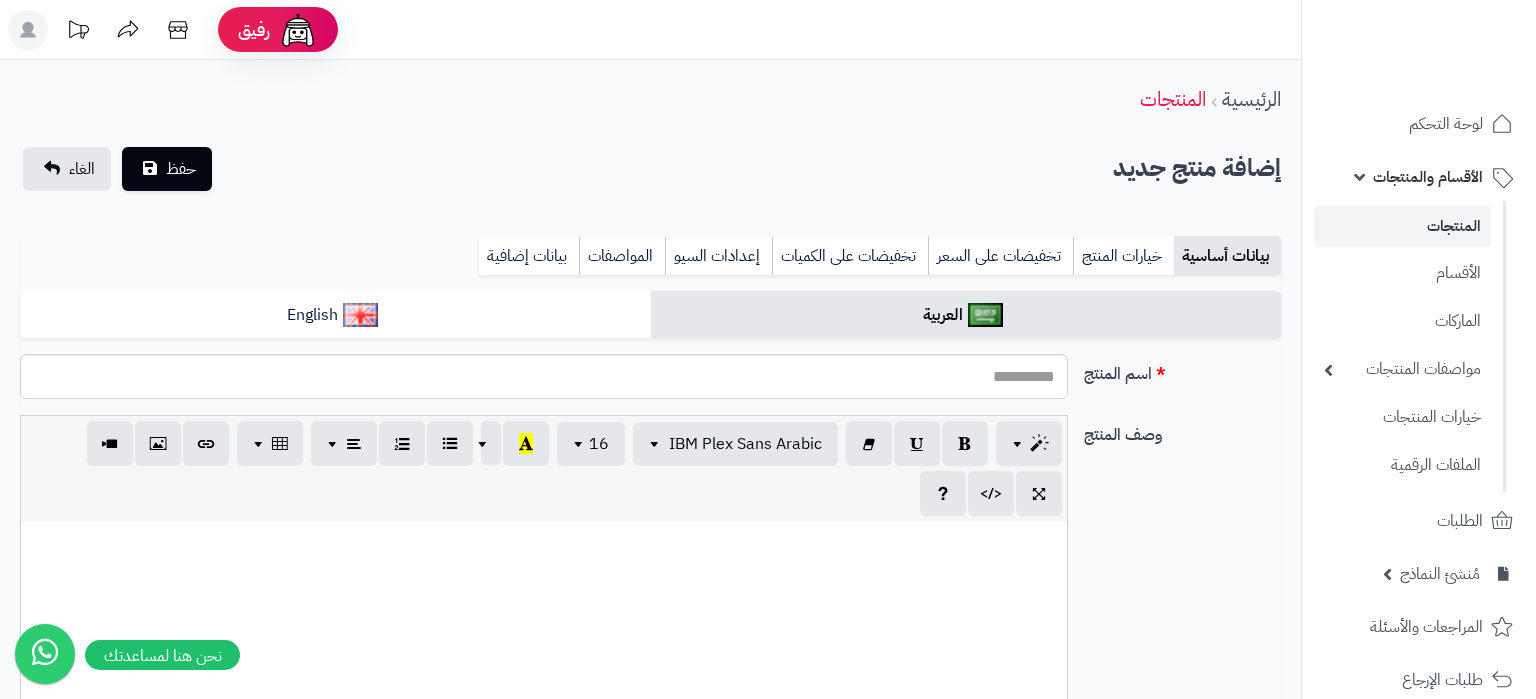 select 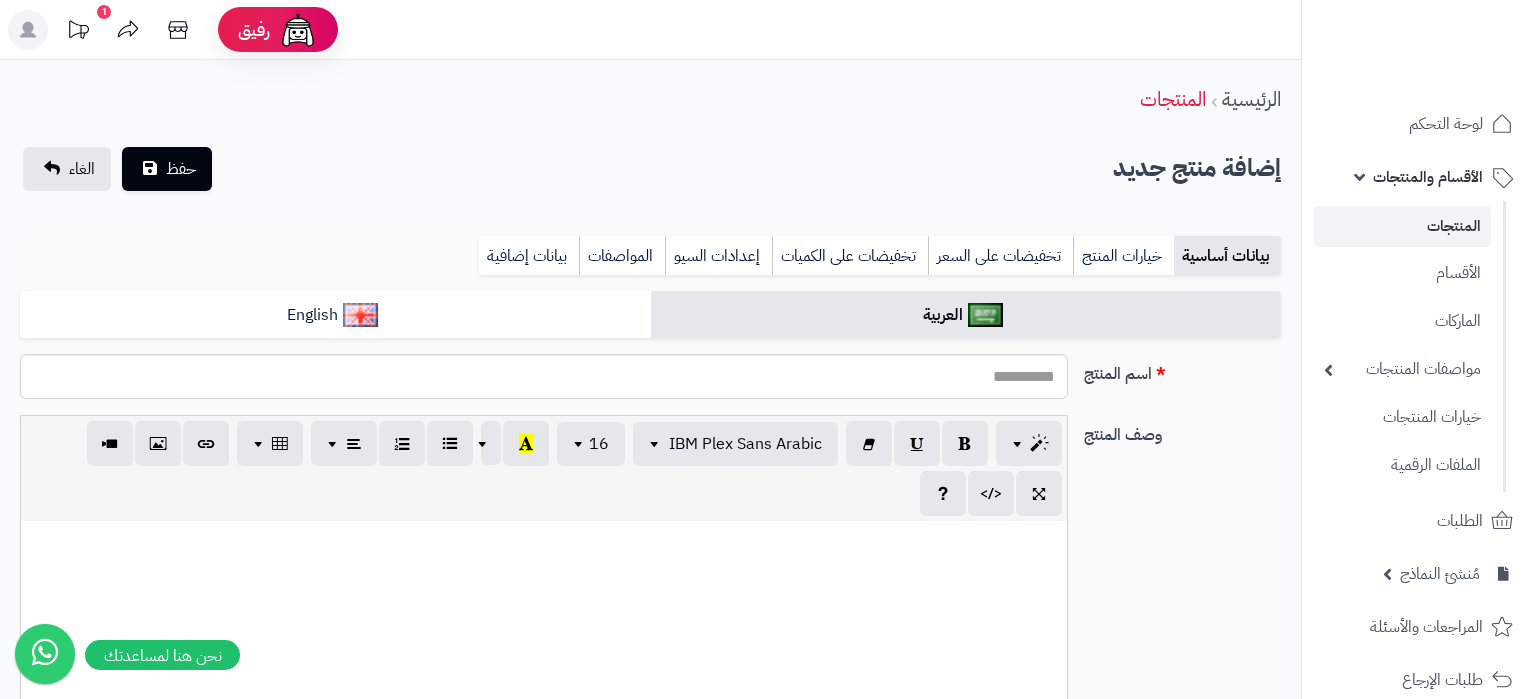 scroll, scrollTop: 0, scrollLeft: 0, axis: both 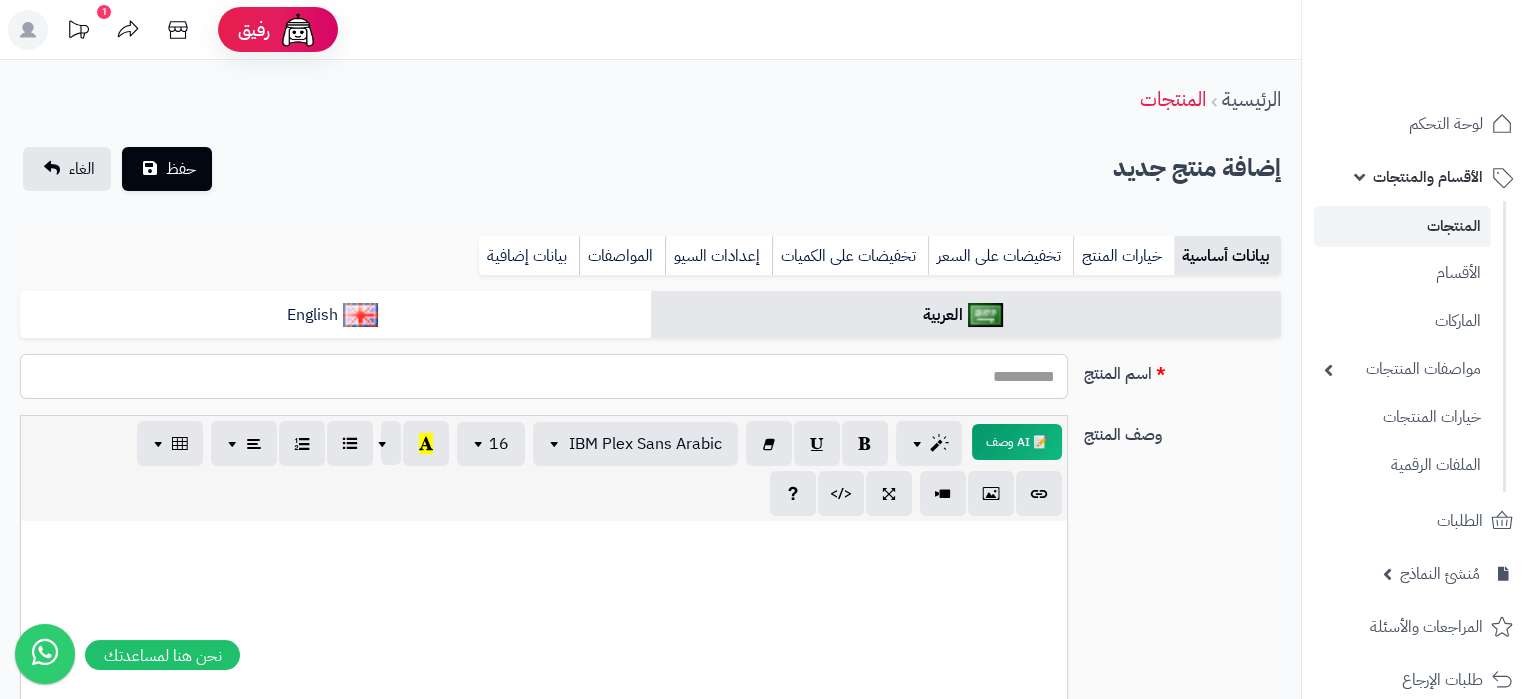 click on "اسم المنتج" at bounding box center [544, 376] 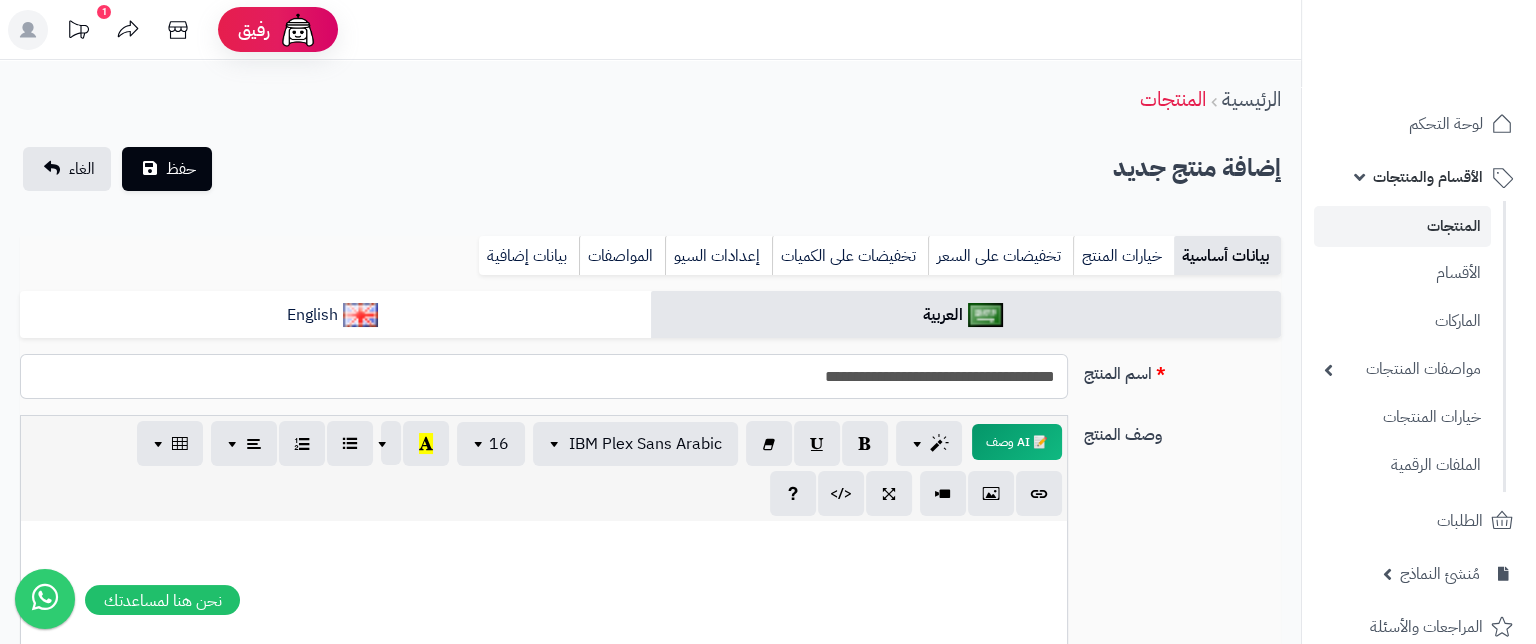 type on "**********" 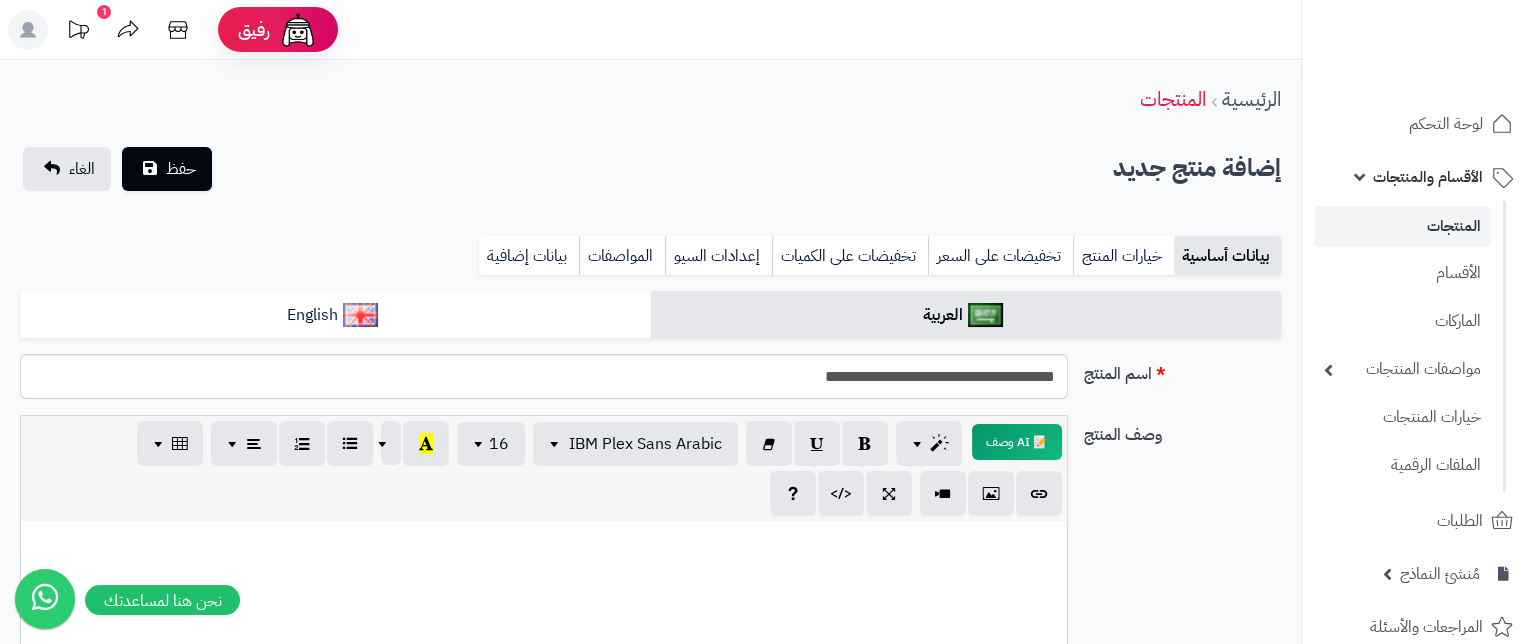 click on "**********" at bounding box center [650, 958] 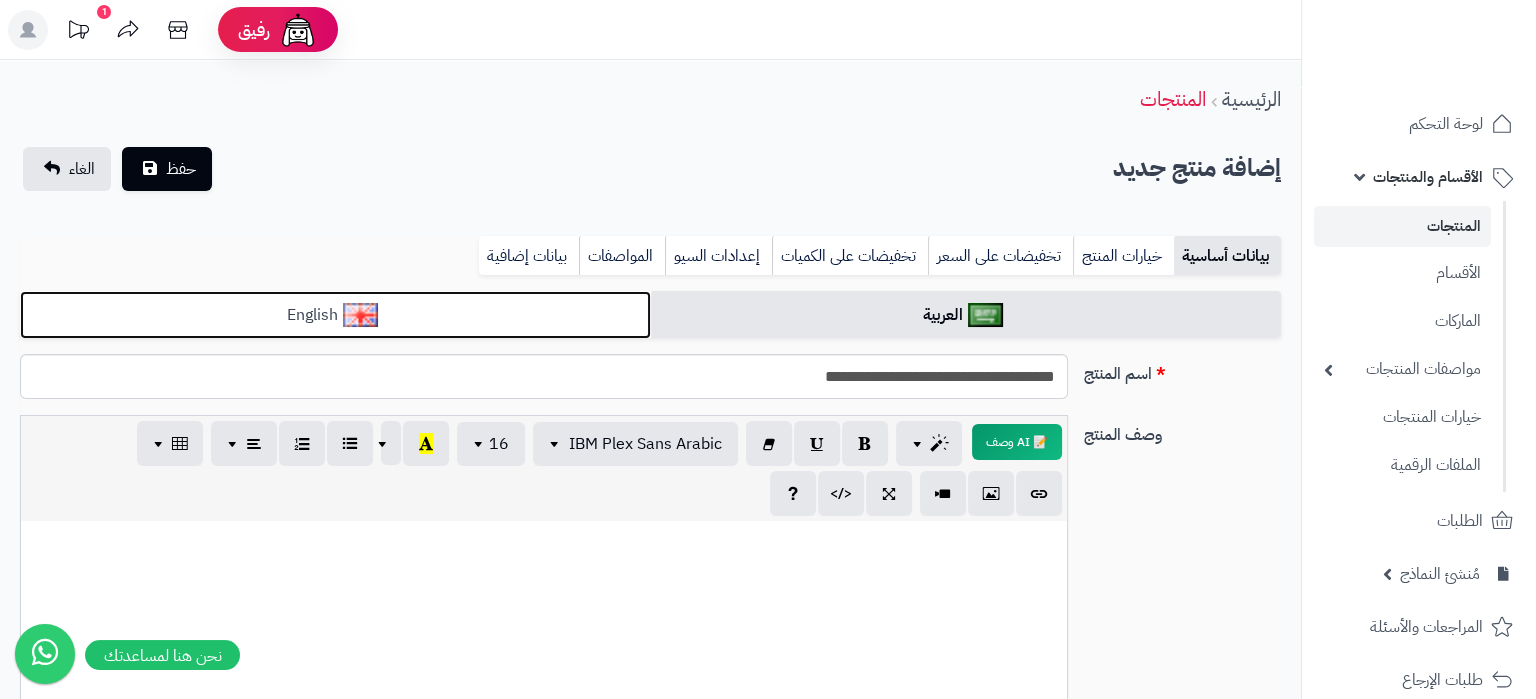 click on "English" at bounding box center [335, 315] 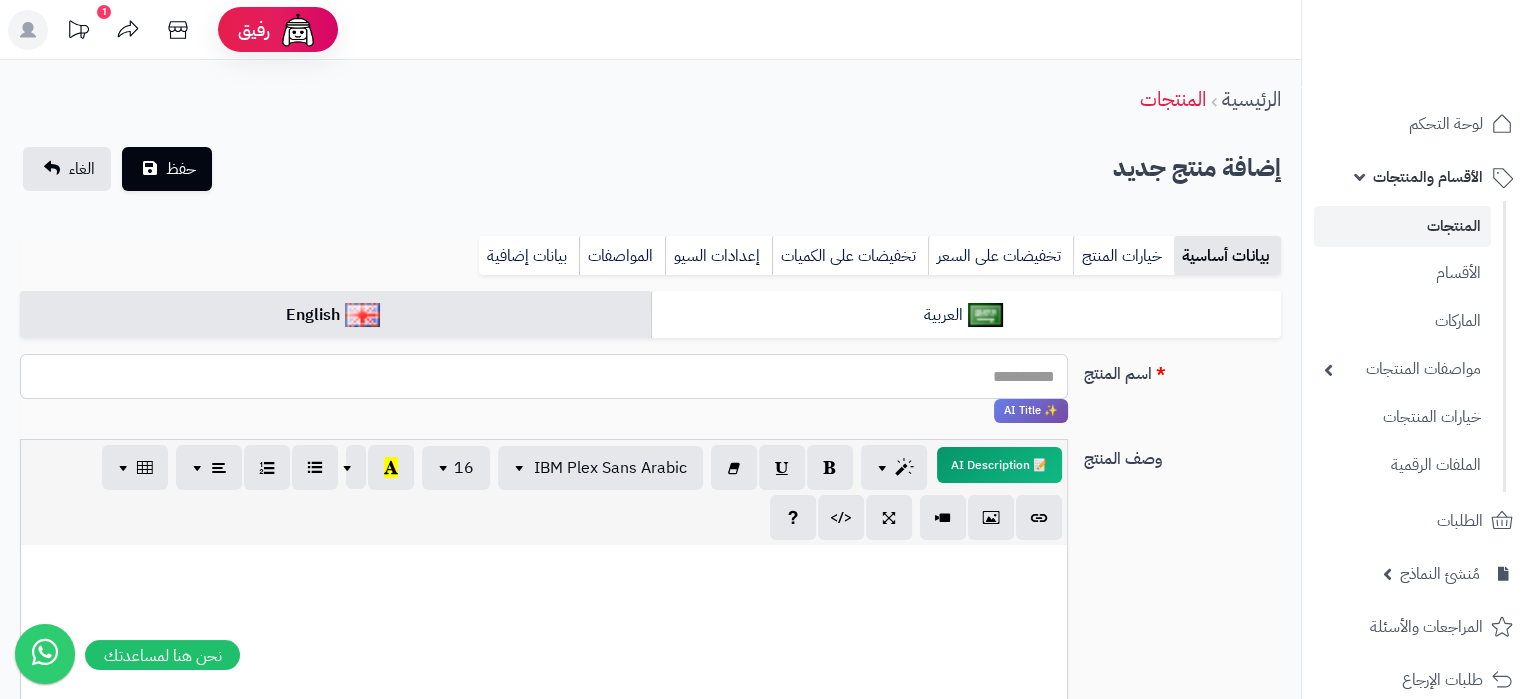 click on "اسم المنتج" at bounding box center (544, 376) 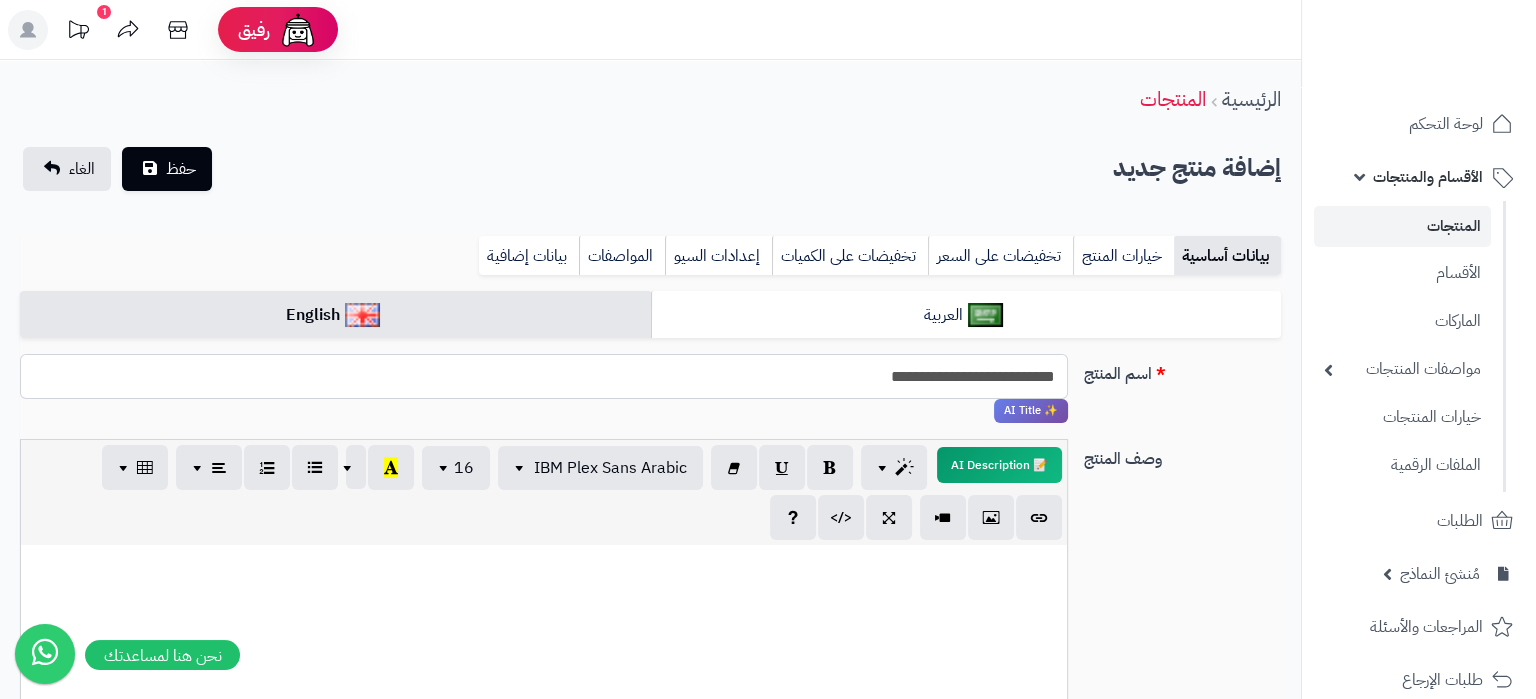 click on "**********" at bounding box center [544, 376] 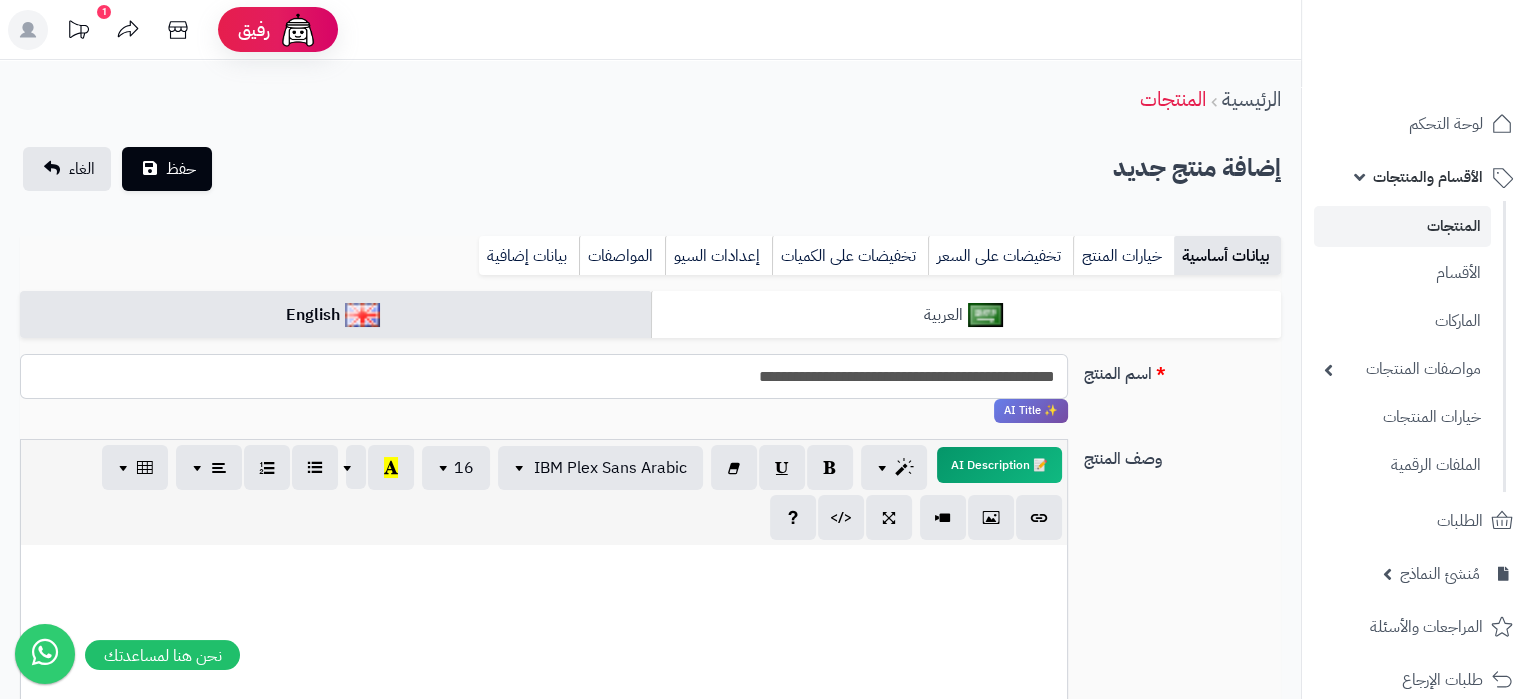 type on "**********" 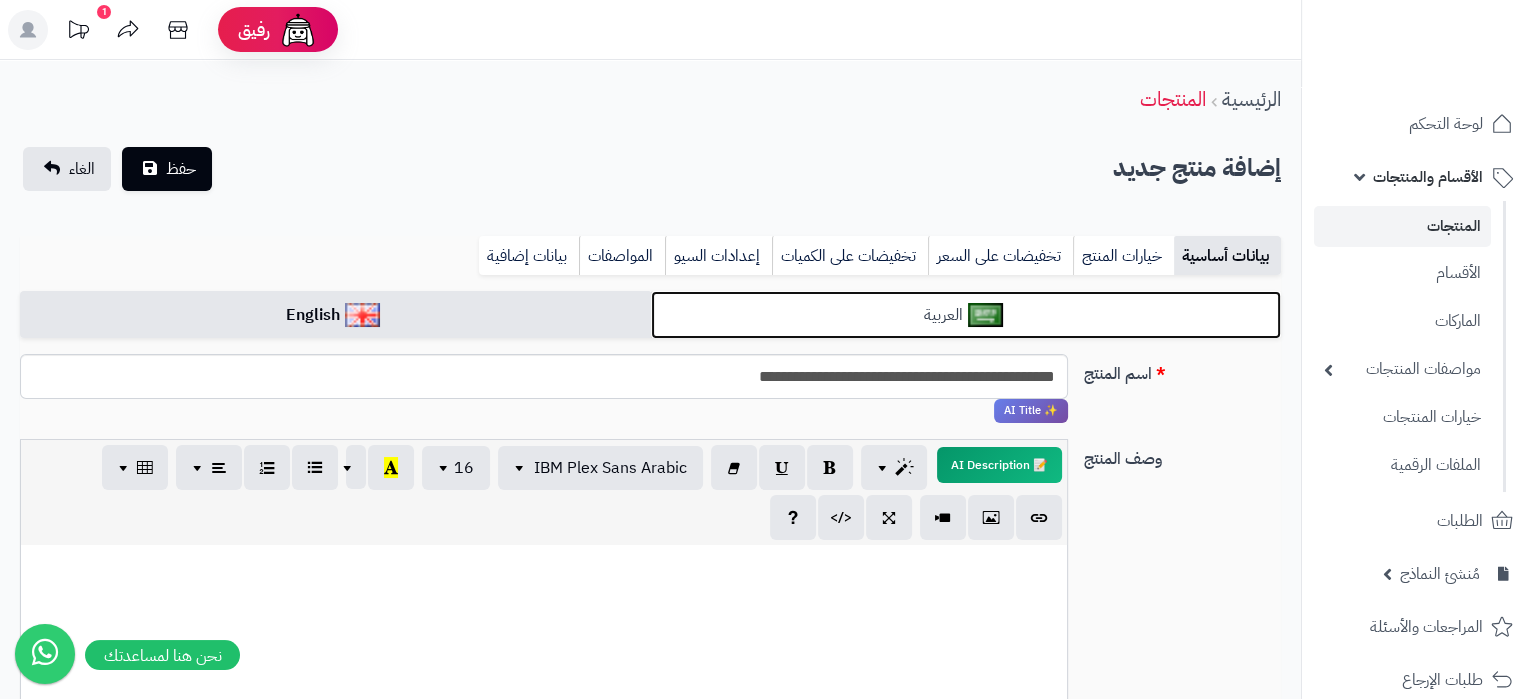 click at bounding box center (985, 315) 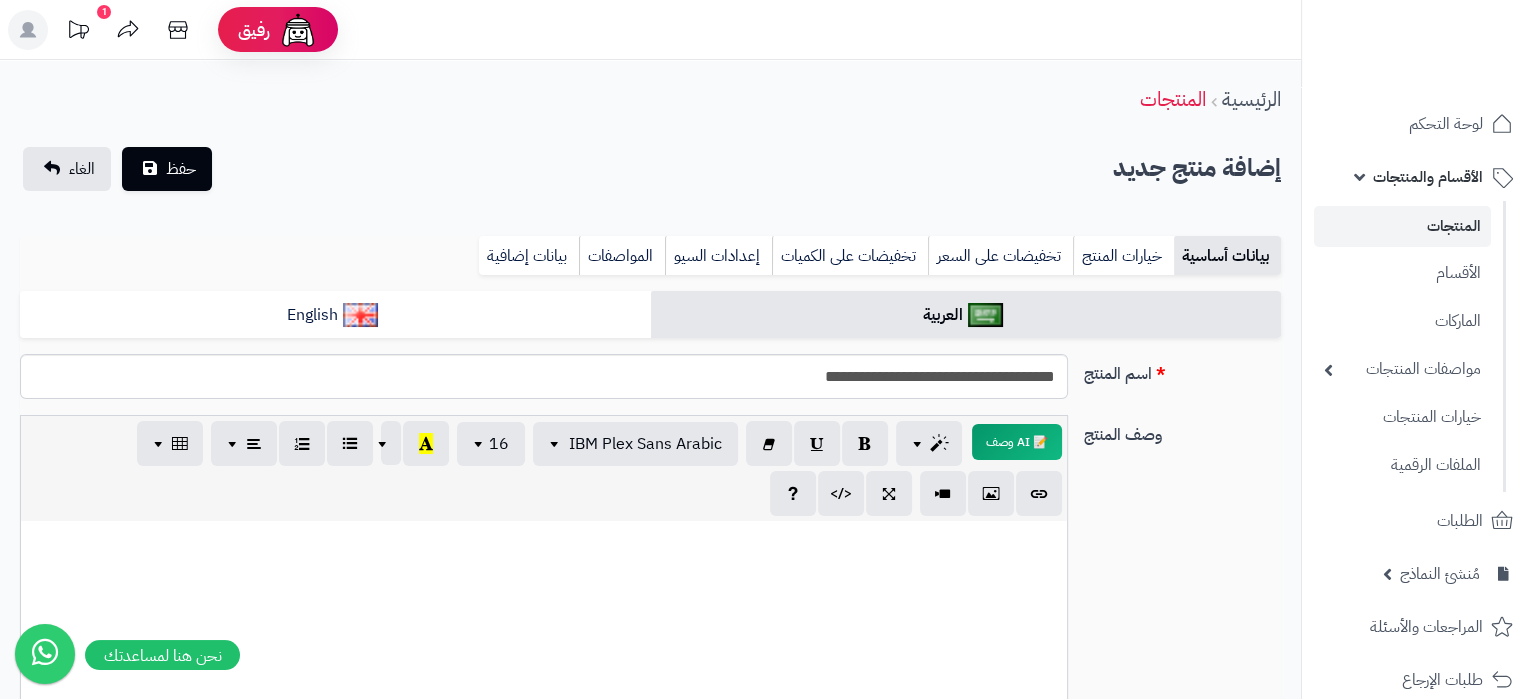click at bounding box center (544, 671) 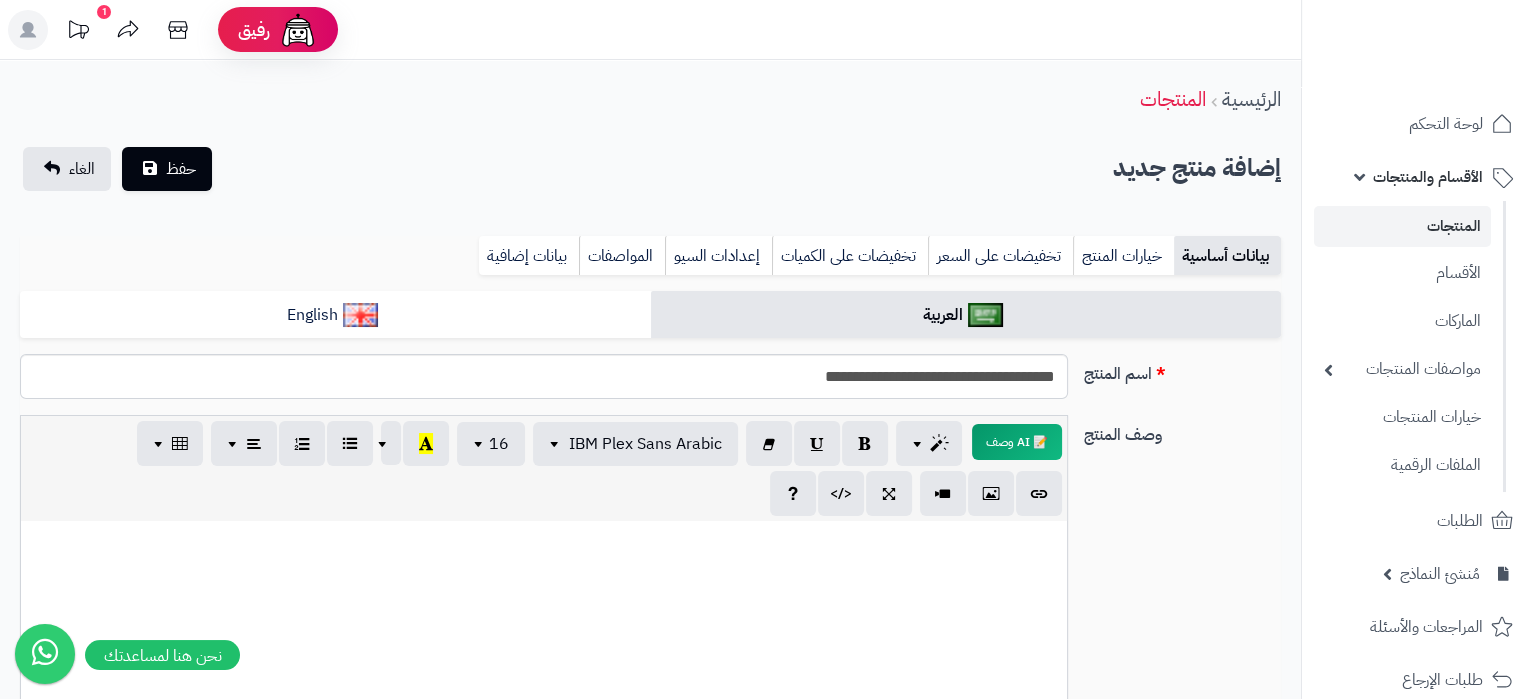 click at bounding box center [544, 671] 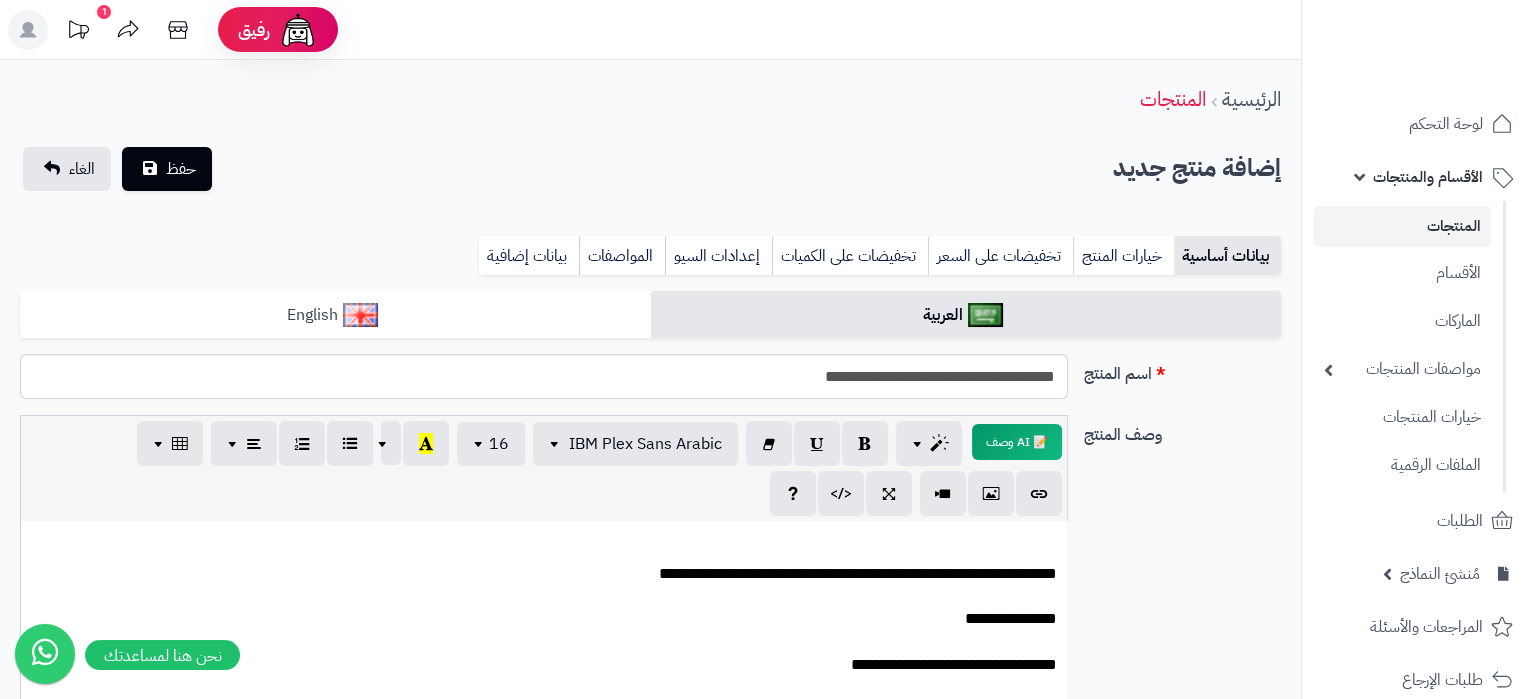 scroll, scrollTop: 0, scrollLeft: 0, axis: both 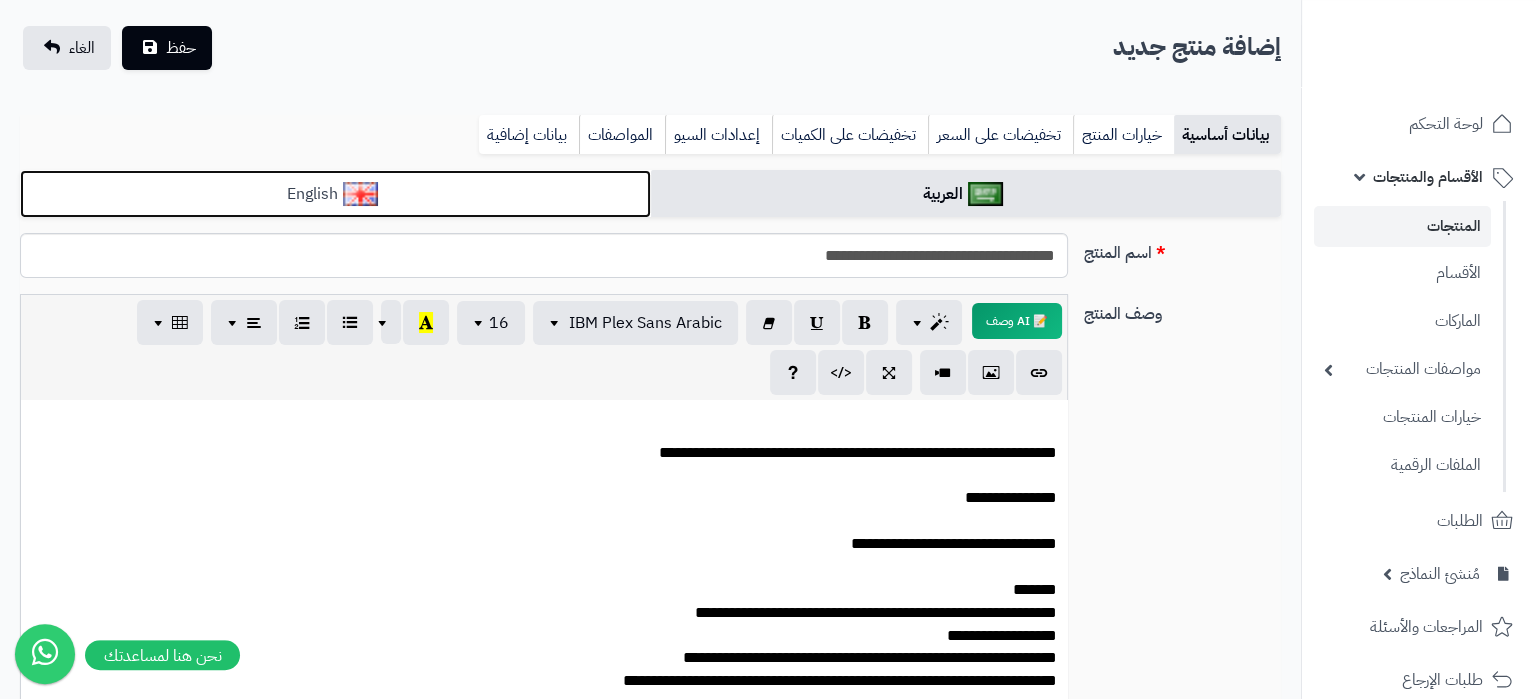 click on "English" at bounding box center (335, 194) 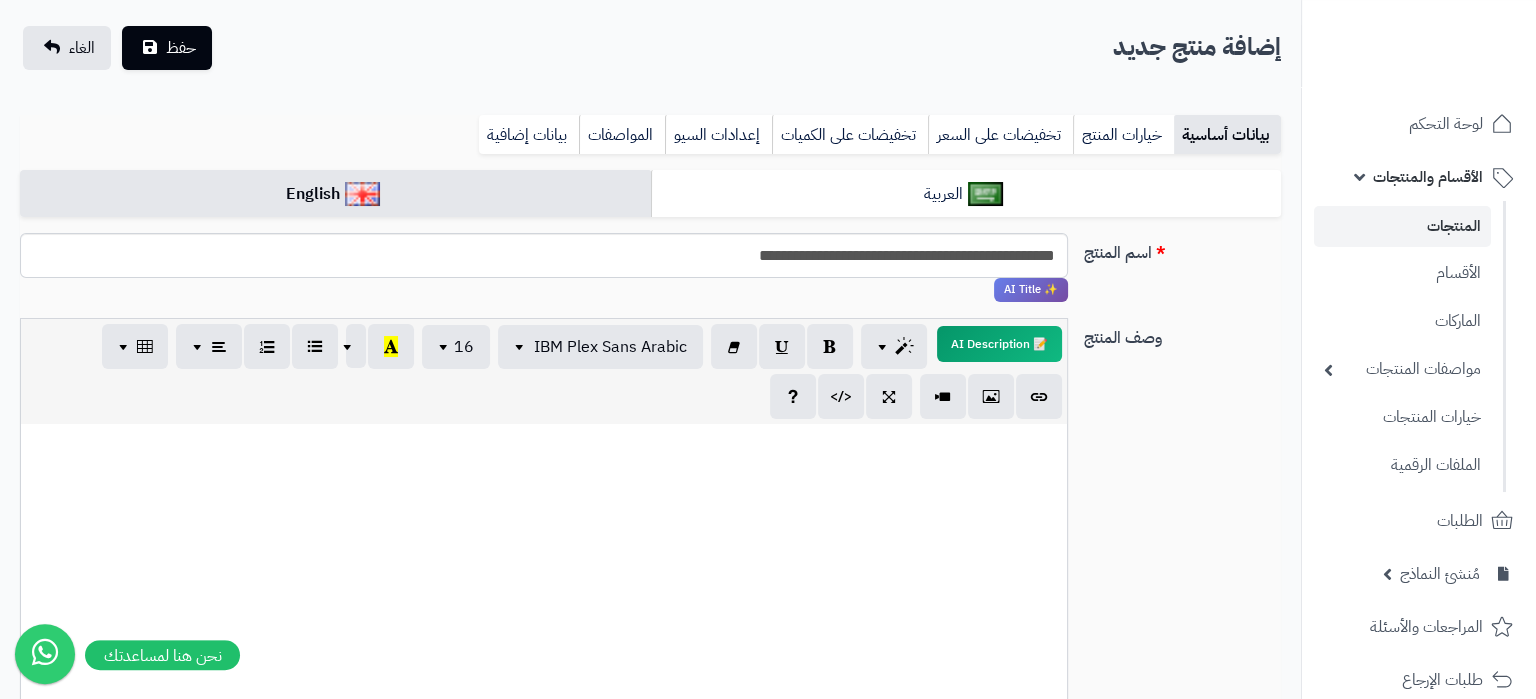 click at bounding box center (544, 574) 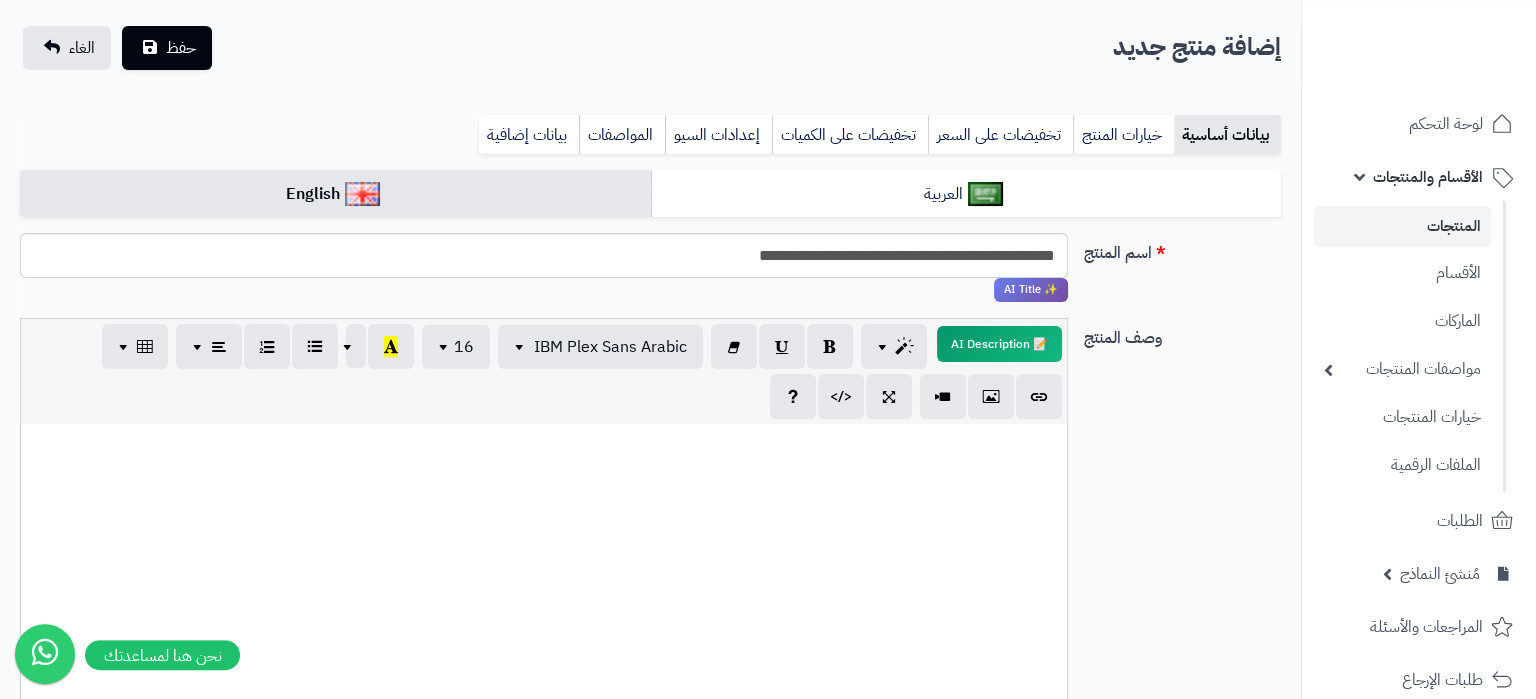 scroll, scrollTop: 145, scrollLeft: 0, axis: vertical 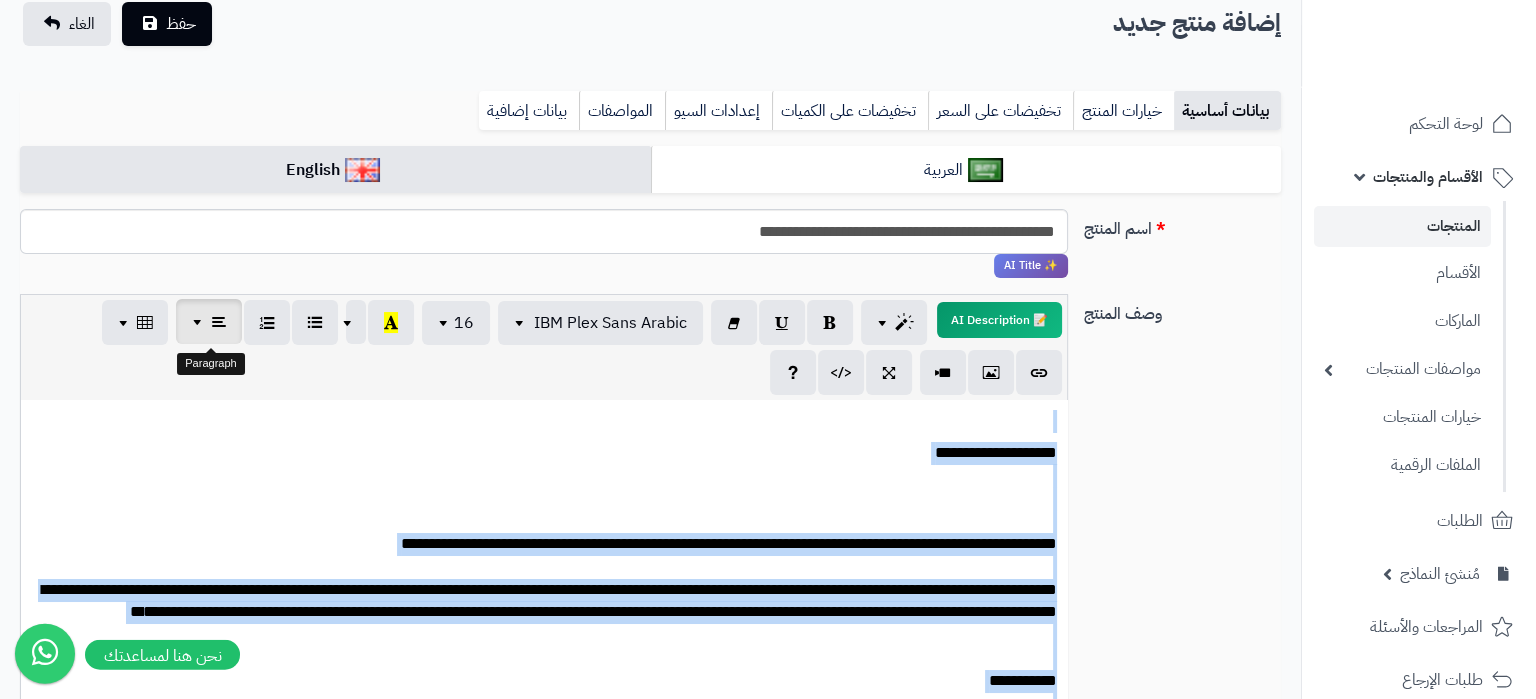 click at bounding box center (209, 321) 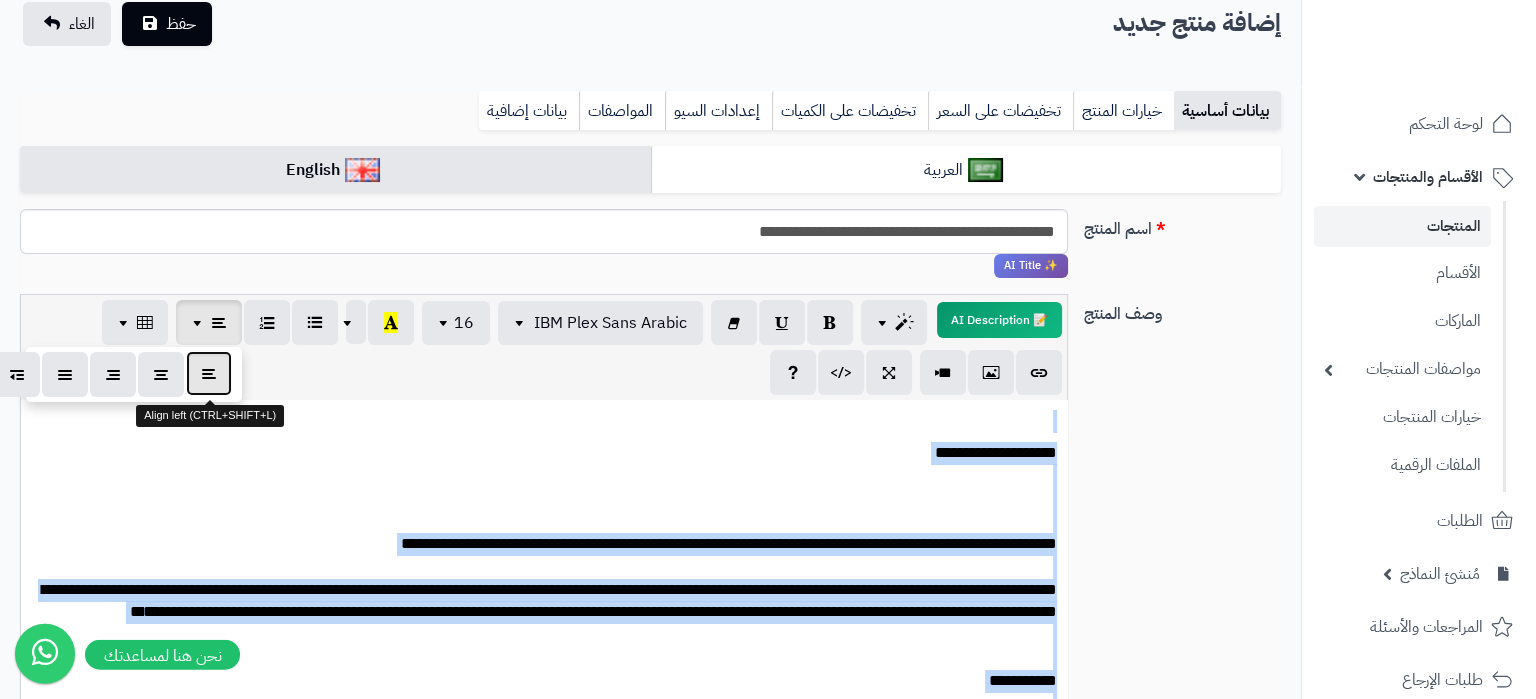 click at bounding box center [209, 373] 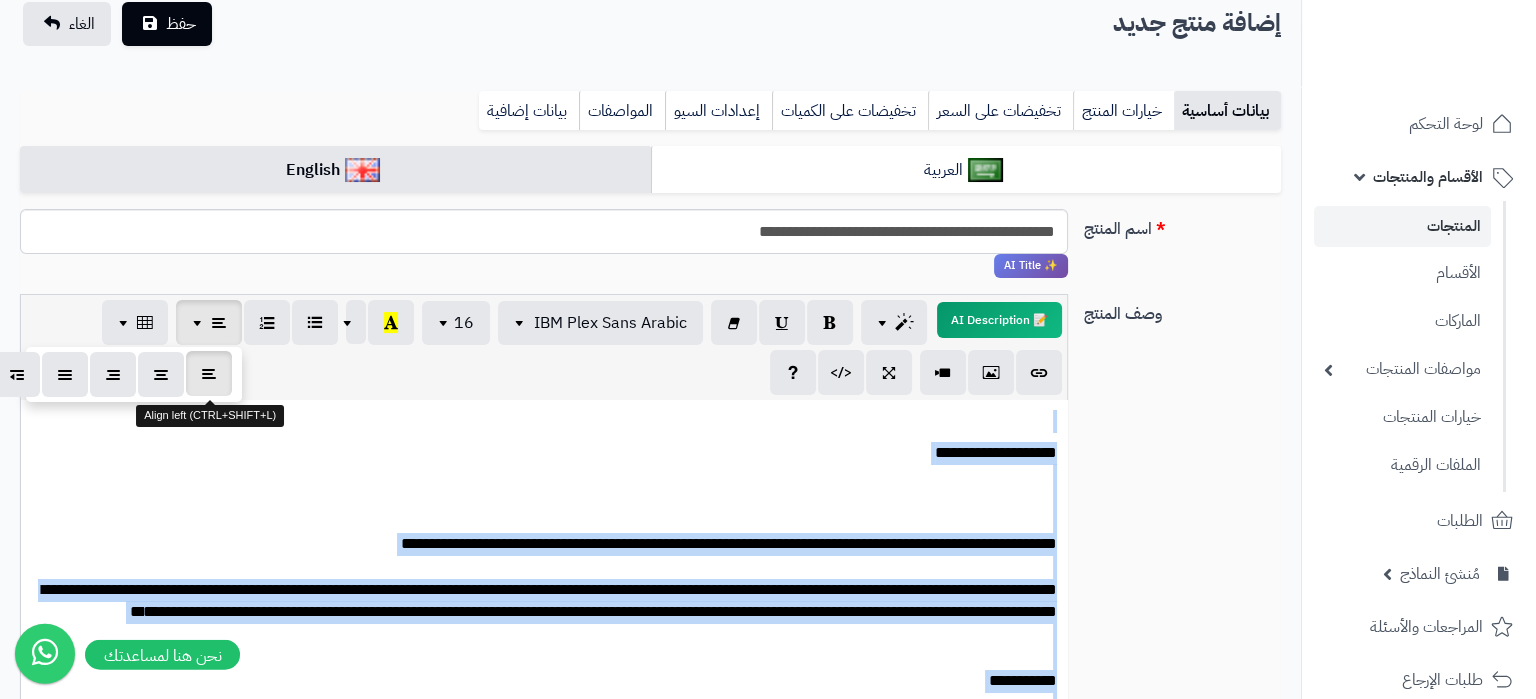 type 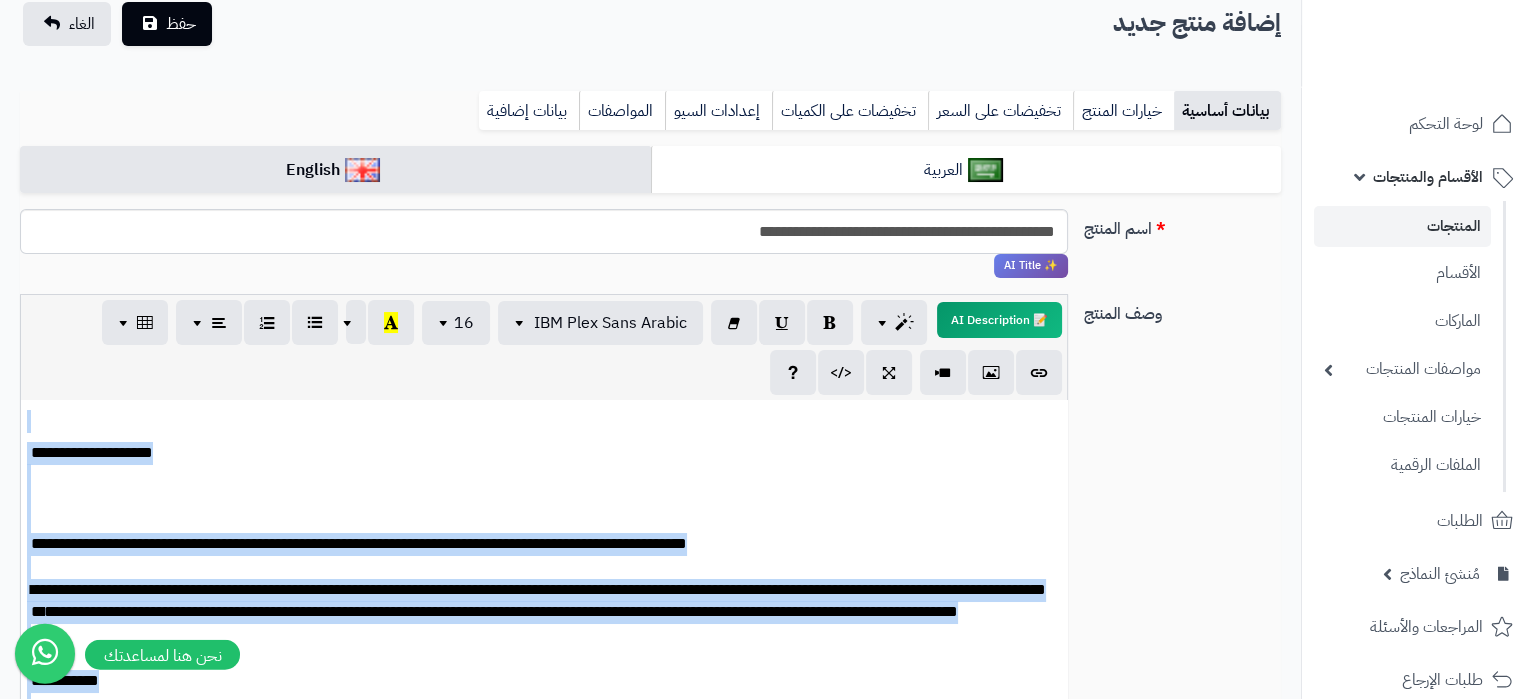 scroll, scrollTop: 146, scrollLeft: 0, axis: vertical 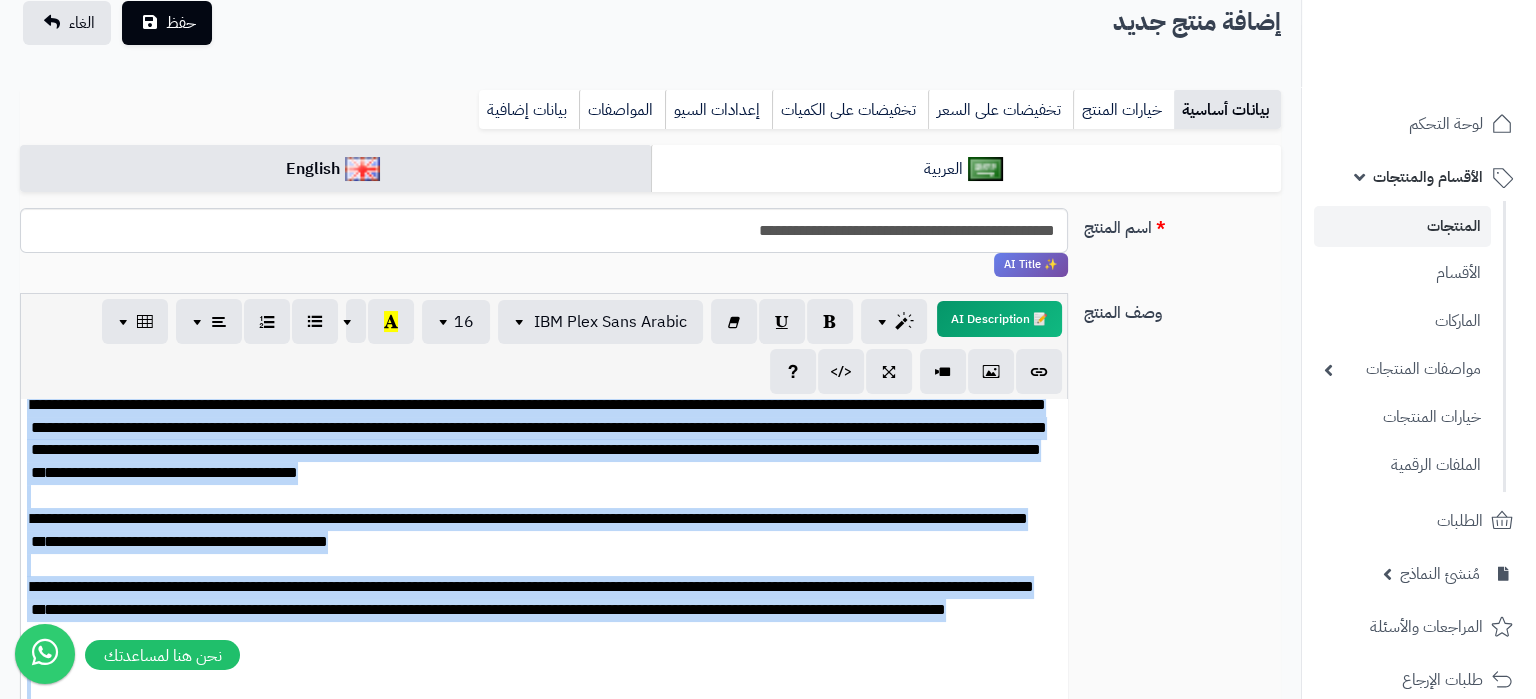 click on "**********" at bounding box center (544, 326) 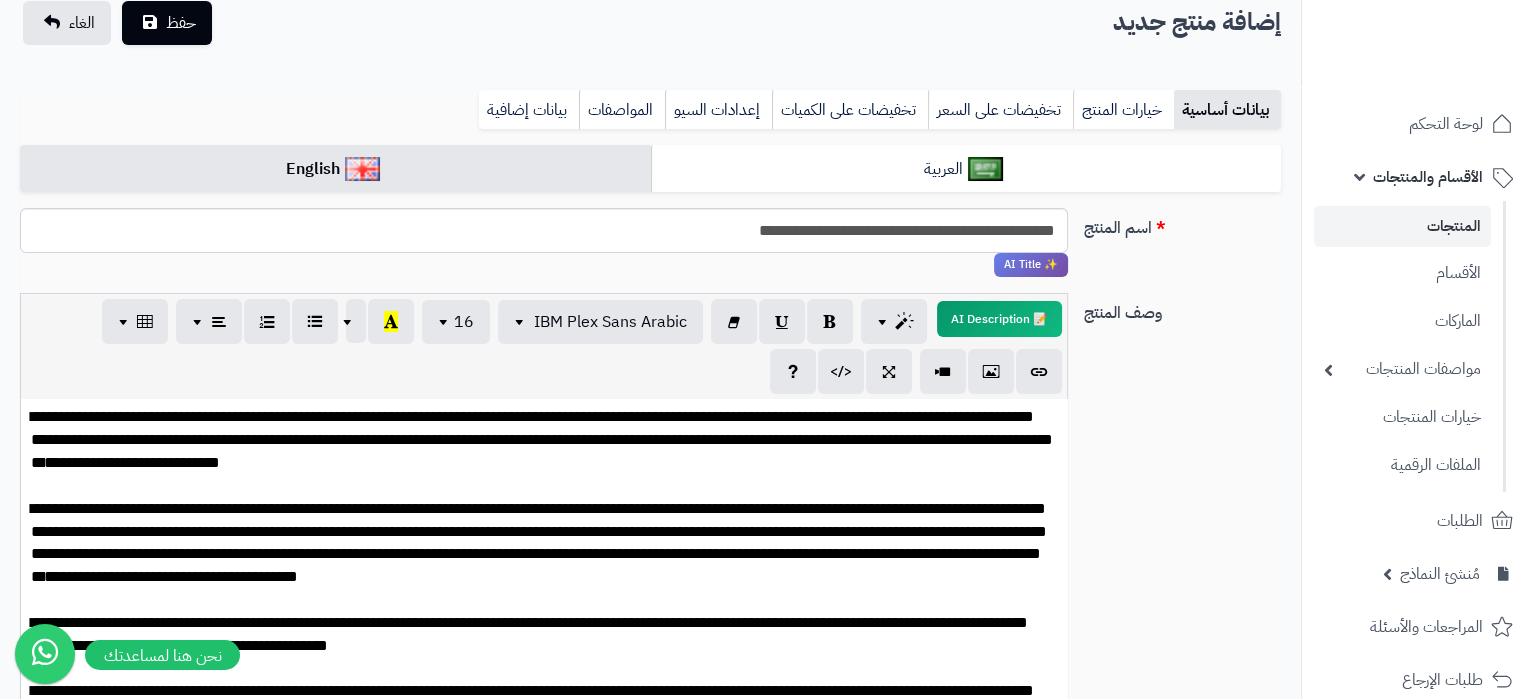 scroll, scrollTop: 313, scrollLeft: 0, axis: vertical 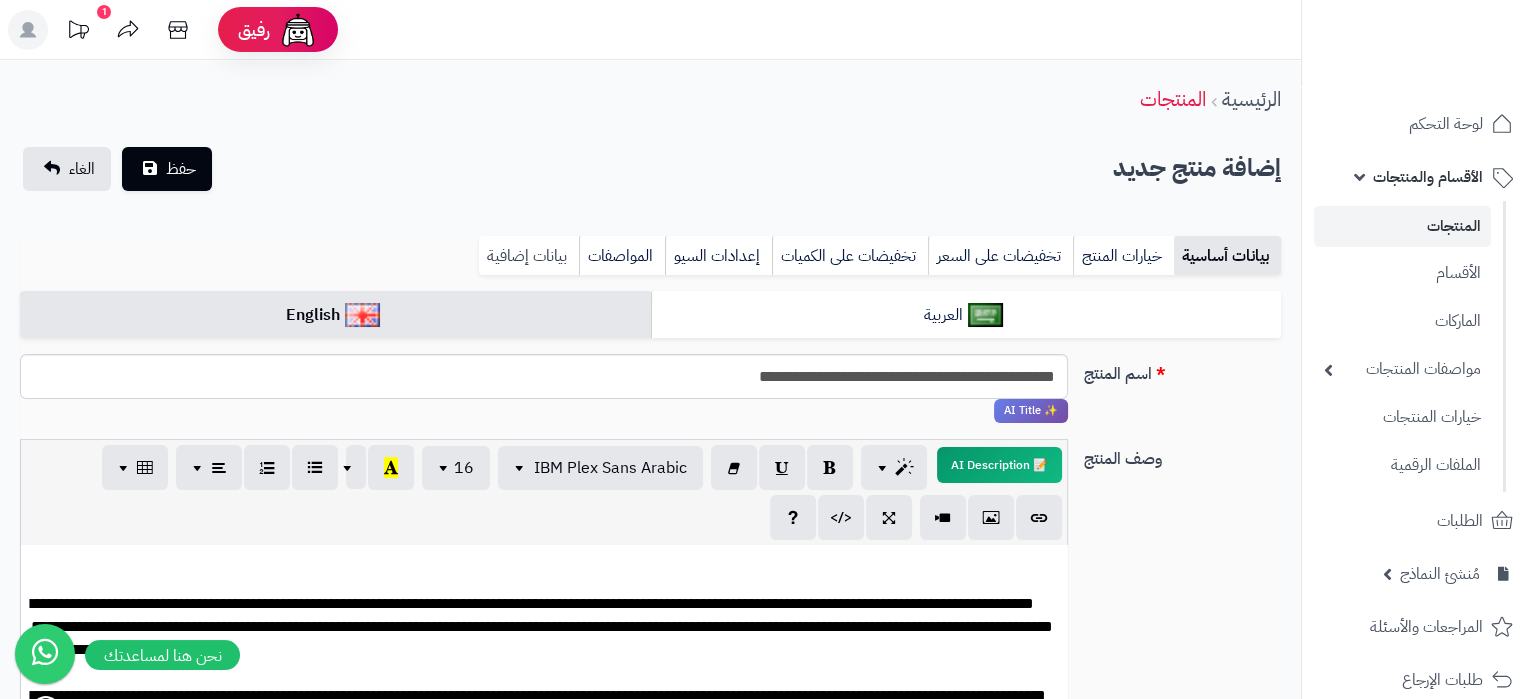 click on "بيانات إضافية" at bounding box center [529, 256] 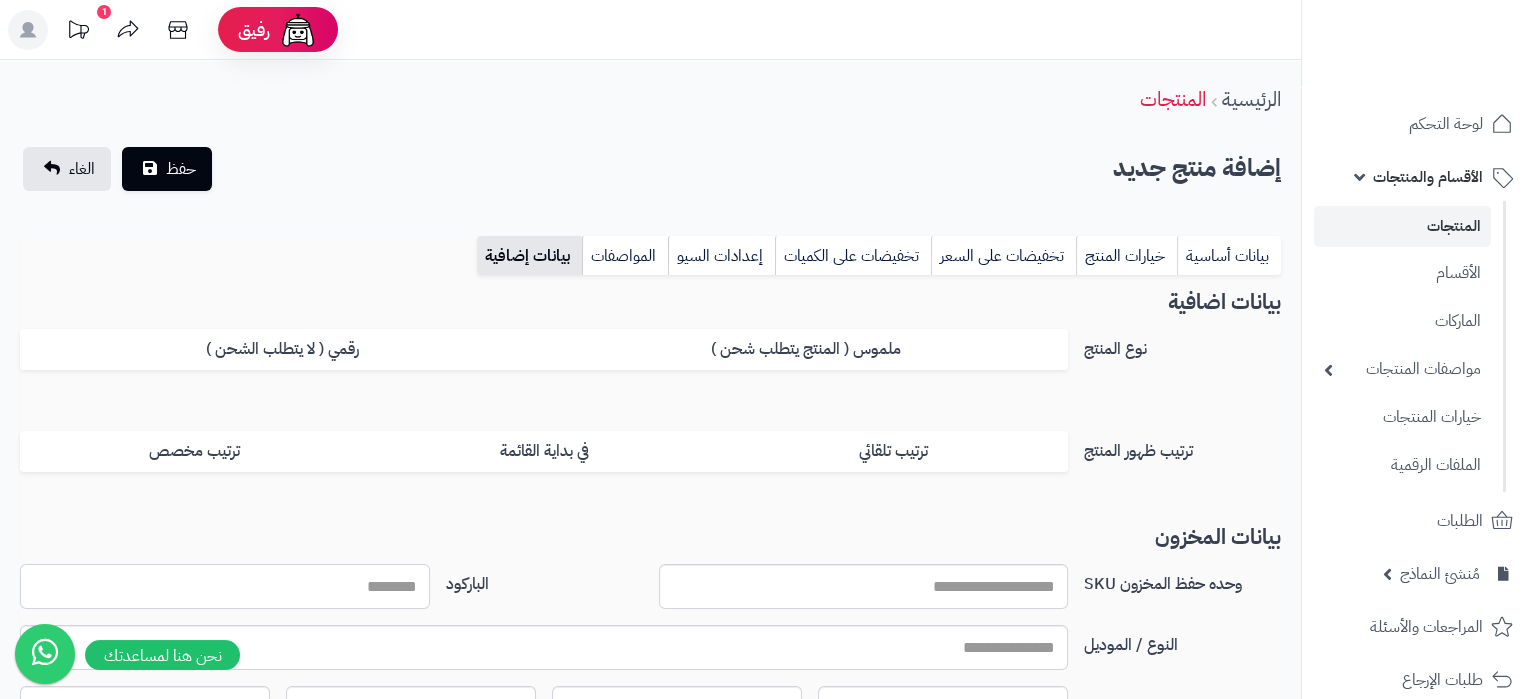 click on "الباركود" at bounding box center (225, 586) 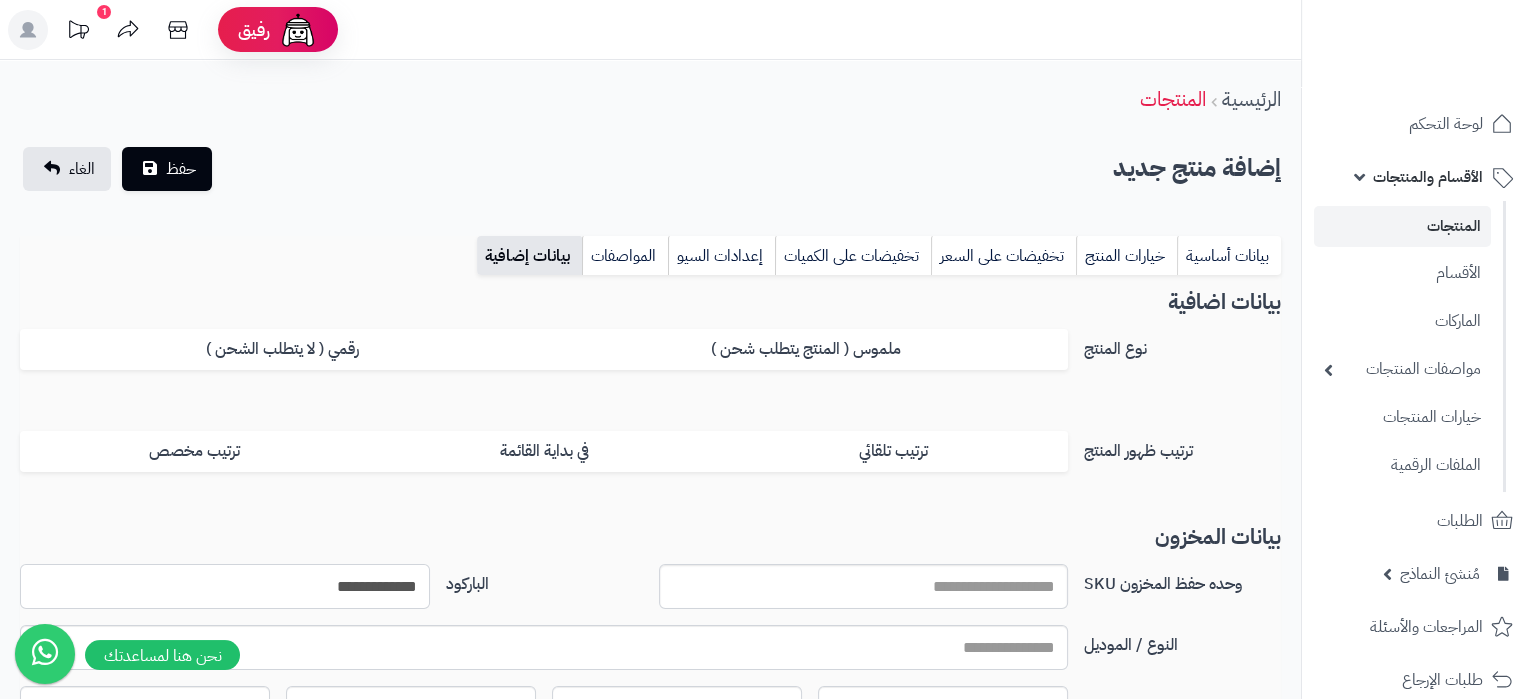 type on "**********" 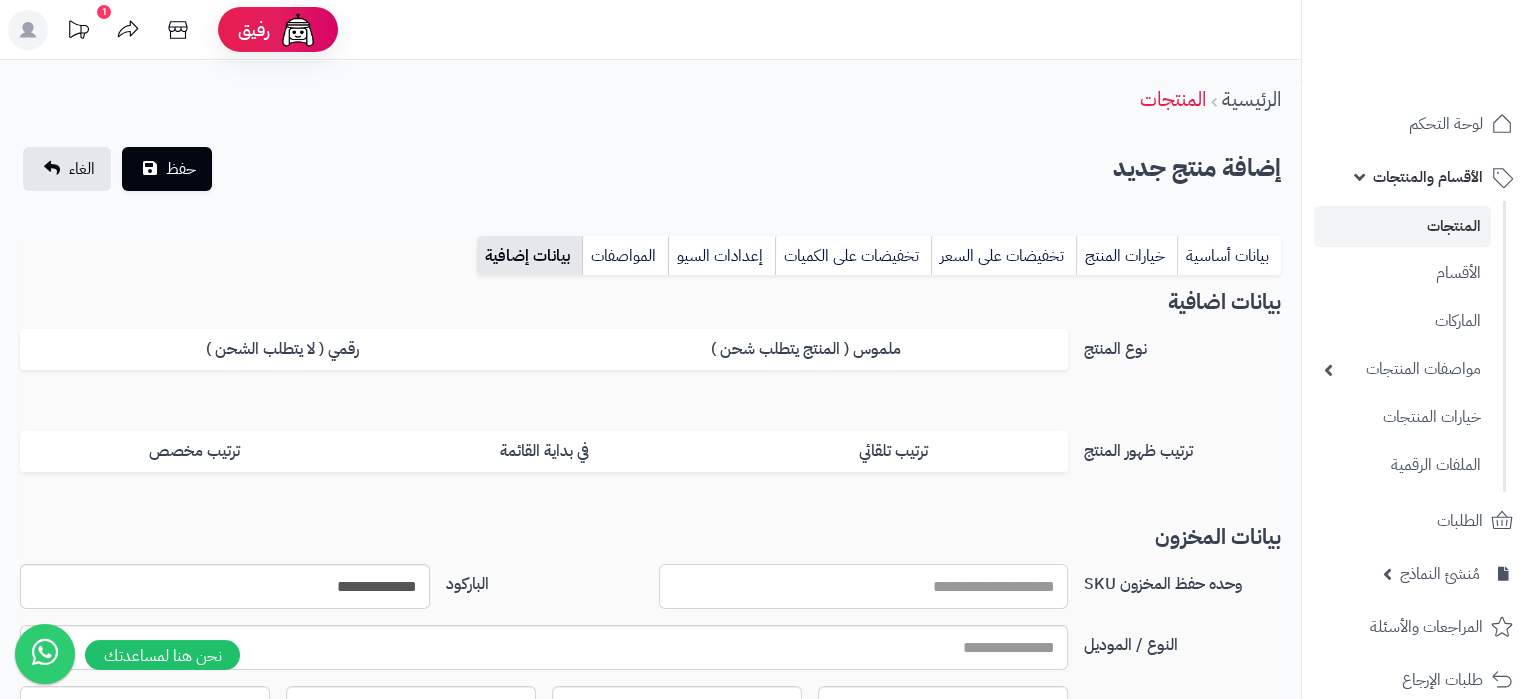 click on "وحده حفظ المخزون SKU" at bounding box center [864, 586] 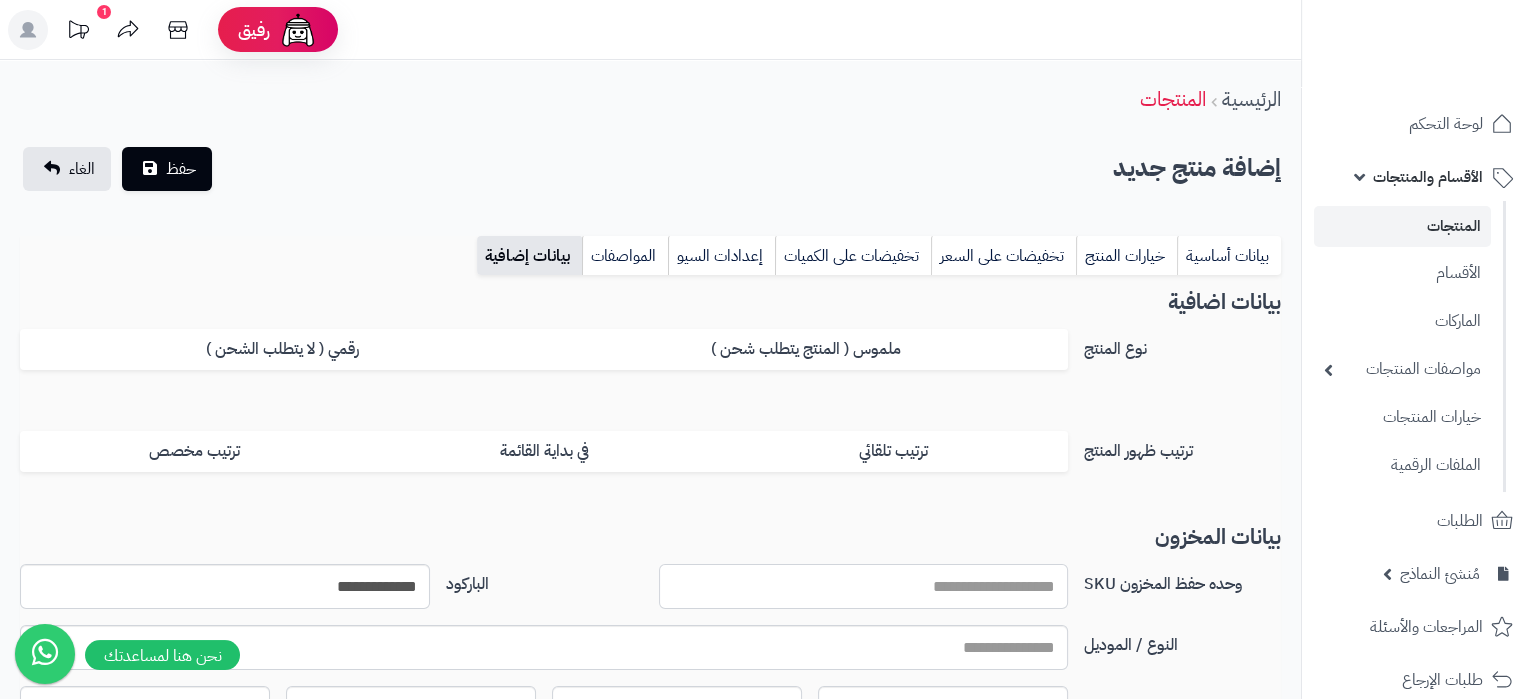 paste on "**********" 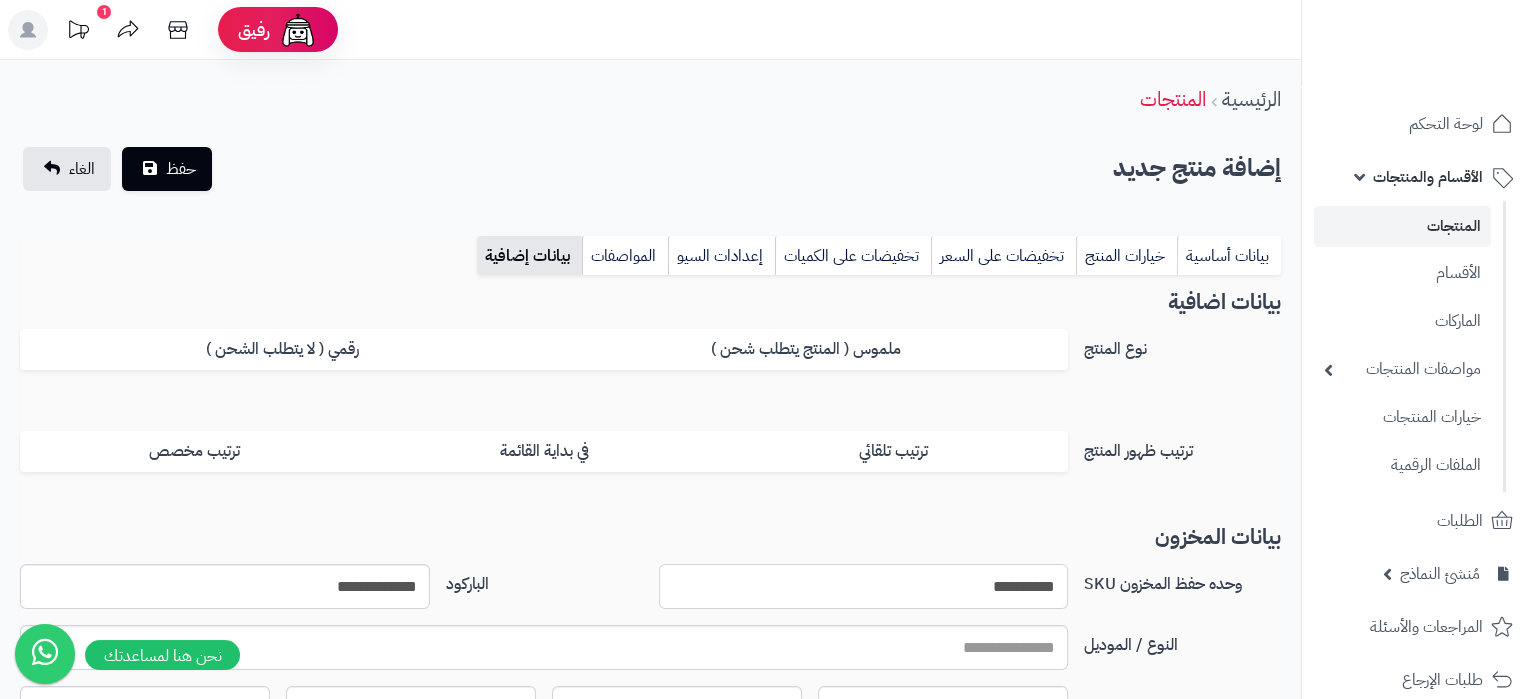 type on "**********" 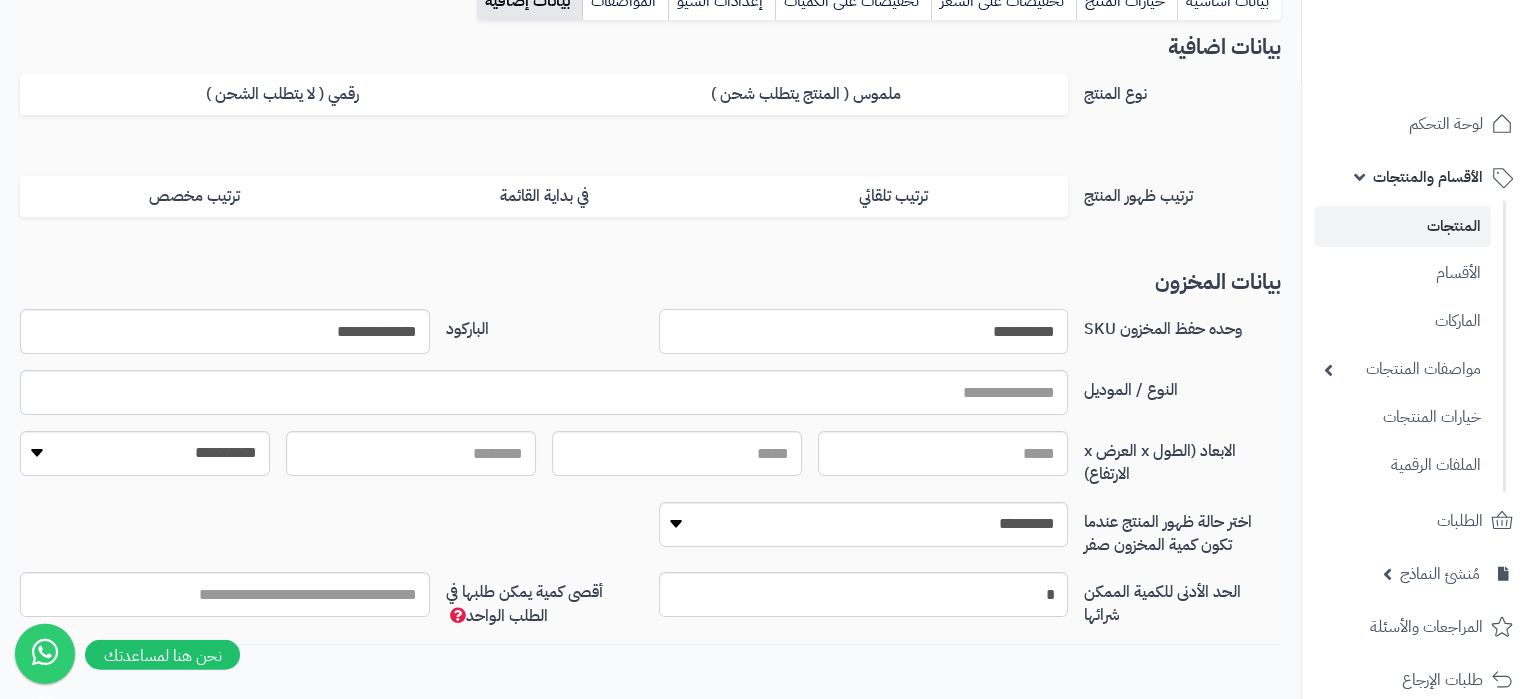scroll, scrollTop: 0, scrollLeft: 0, axis: both 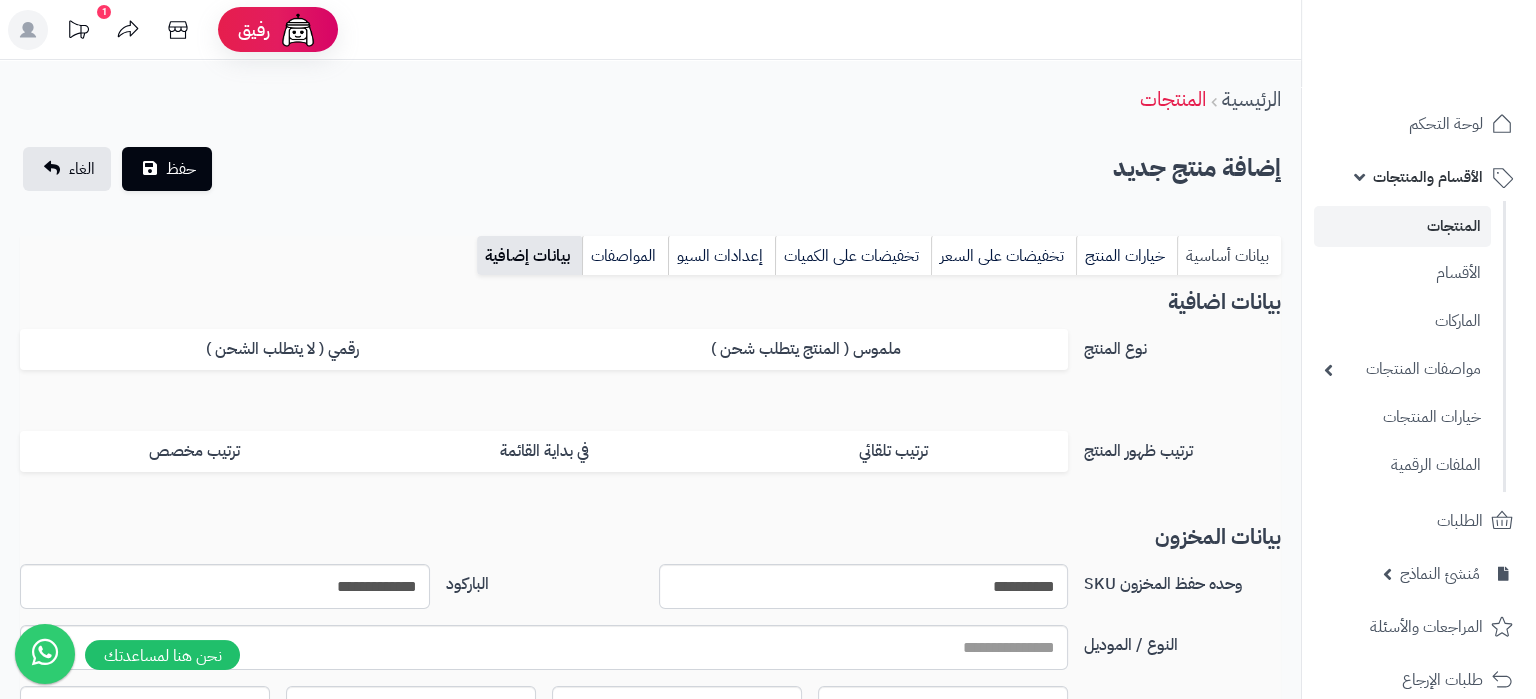 click on "بيانات أساسية" at bounding box center (1229, 256) 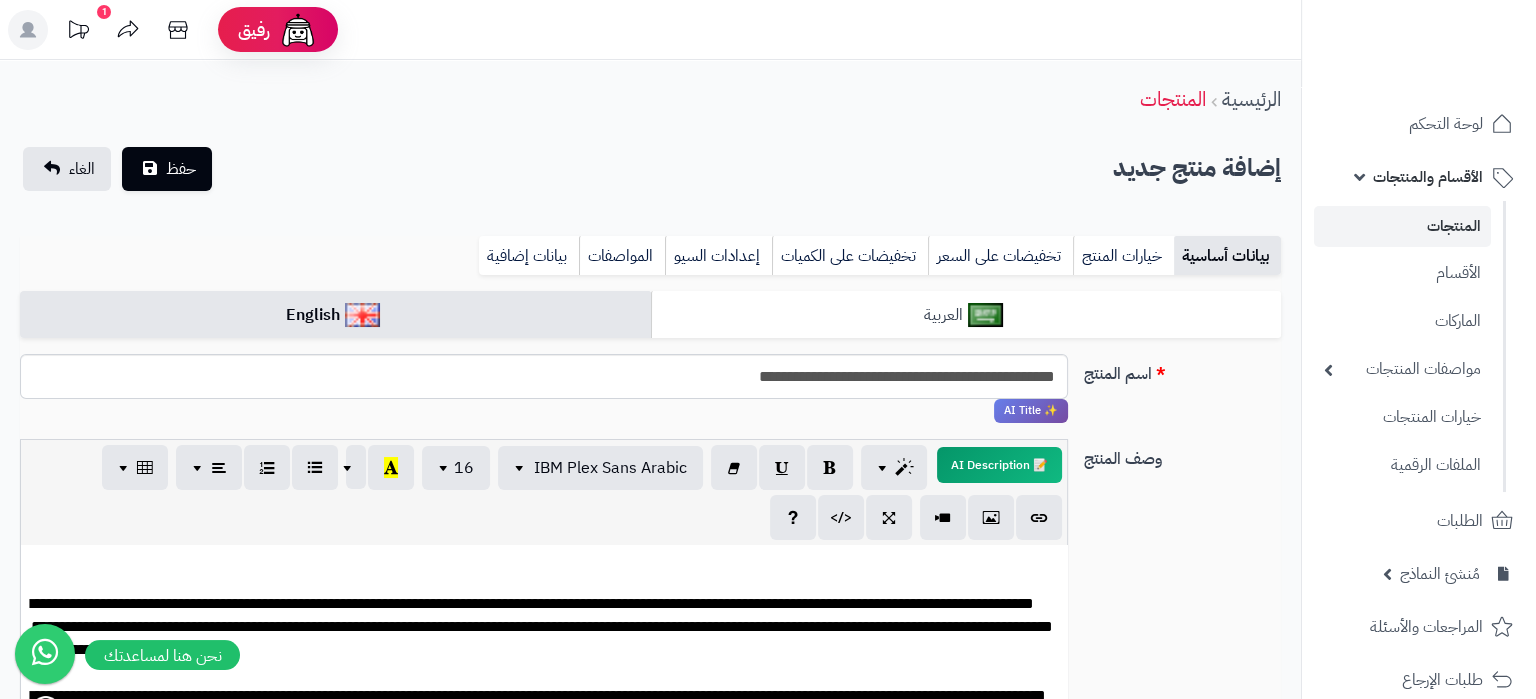scroll, scrollTop: 313, scrollLeft: 0, axis: vertical 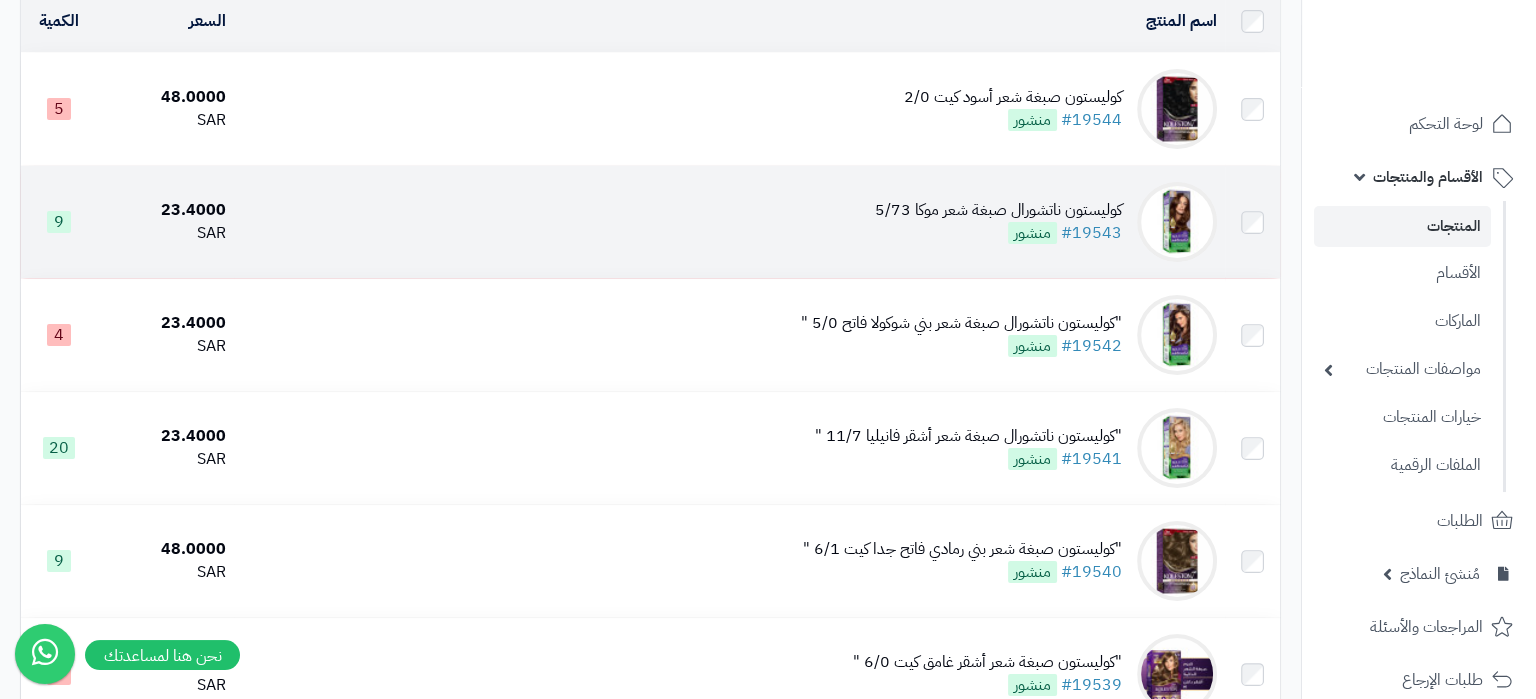 click on "كوليستون ناتشورال صبغة شعر موكا 5/73" at bounding box center [998, 210] 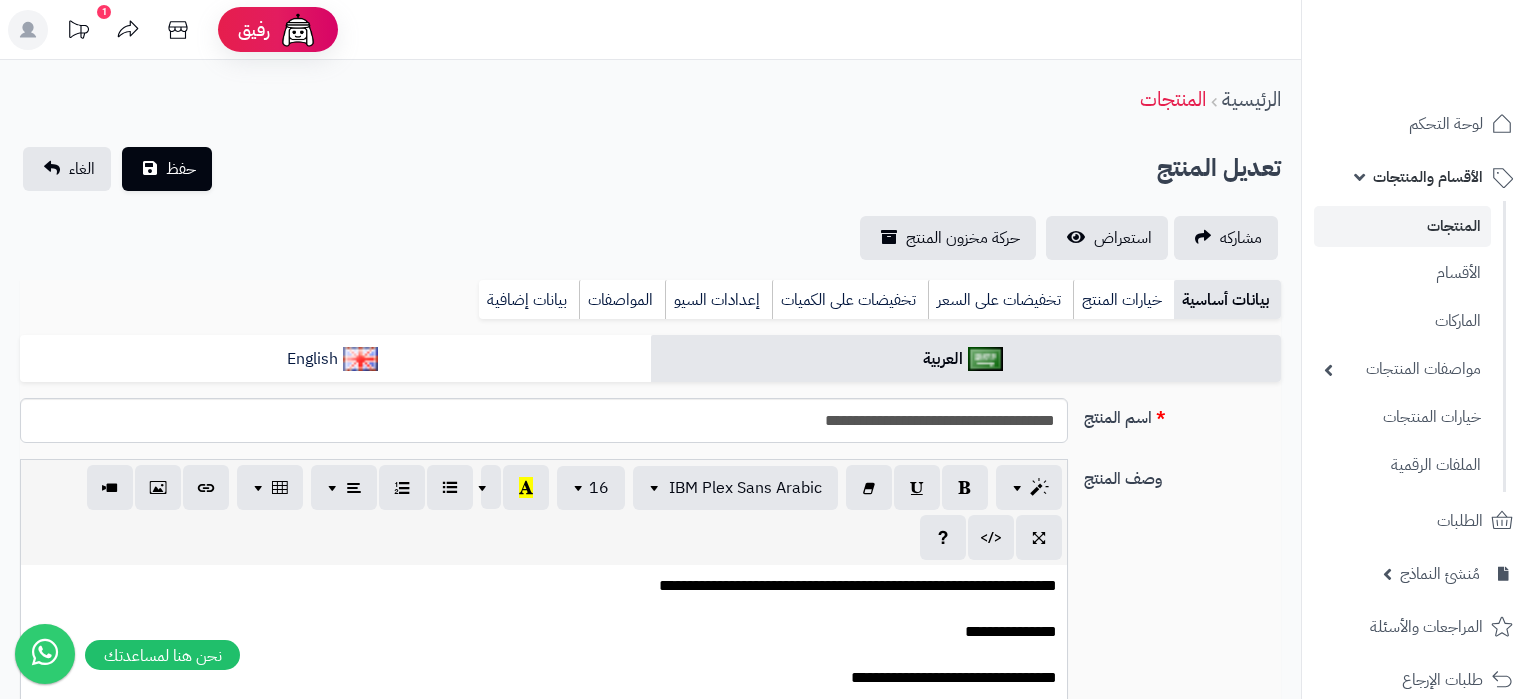 scroll, scrollTop: 0, scrollLeft: 0, axis: both 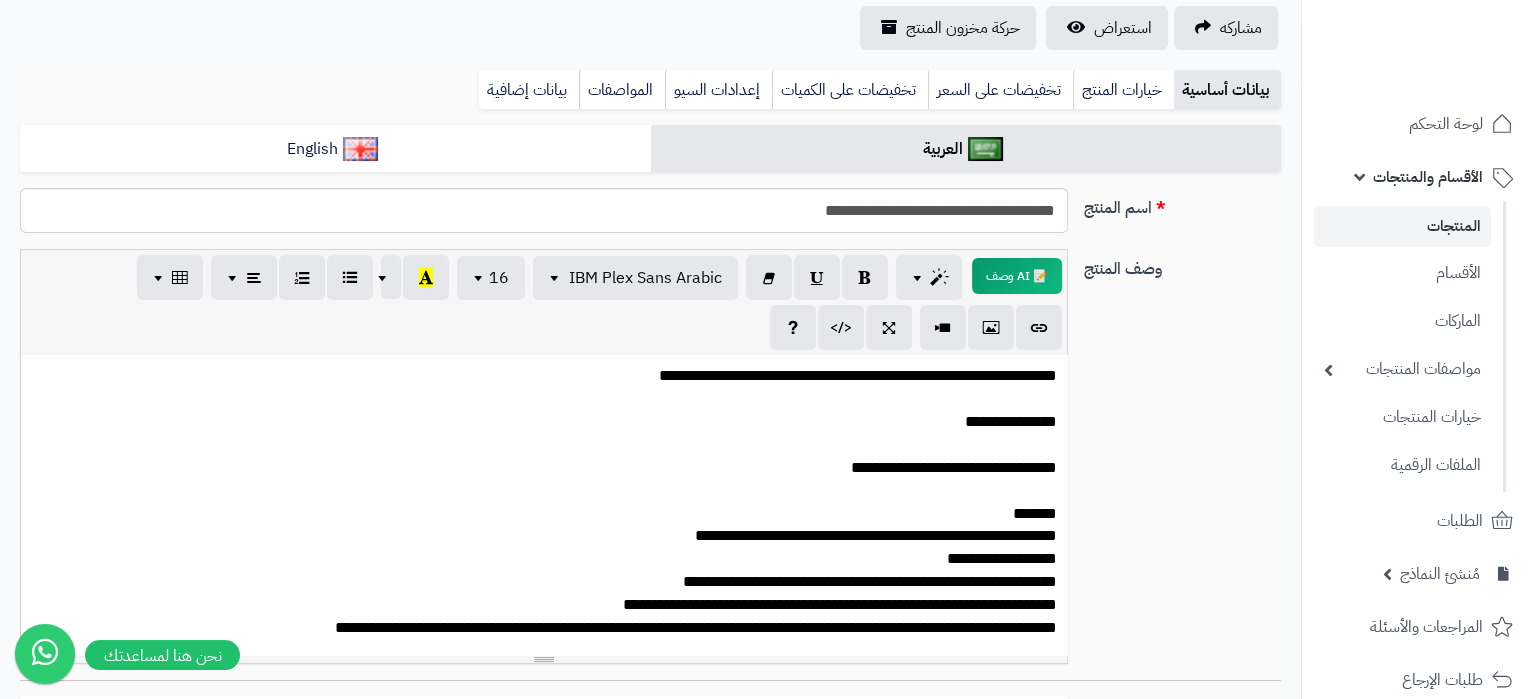 click on "**********" at bounding box center [544, 845] 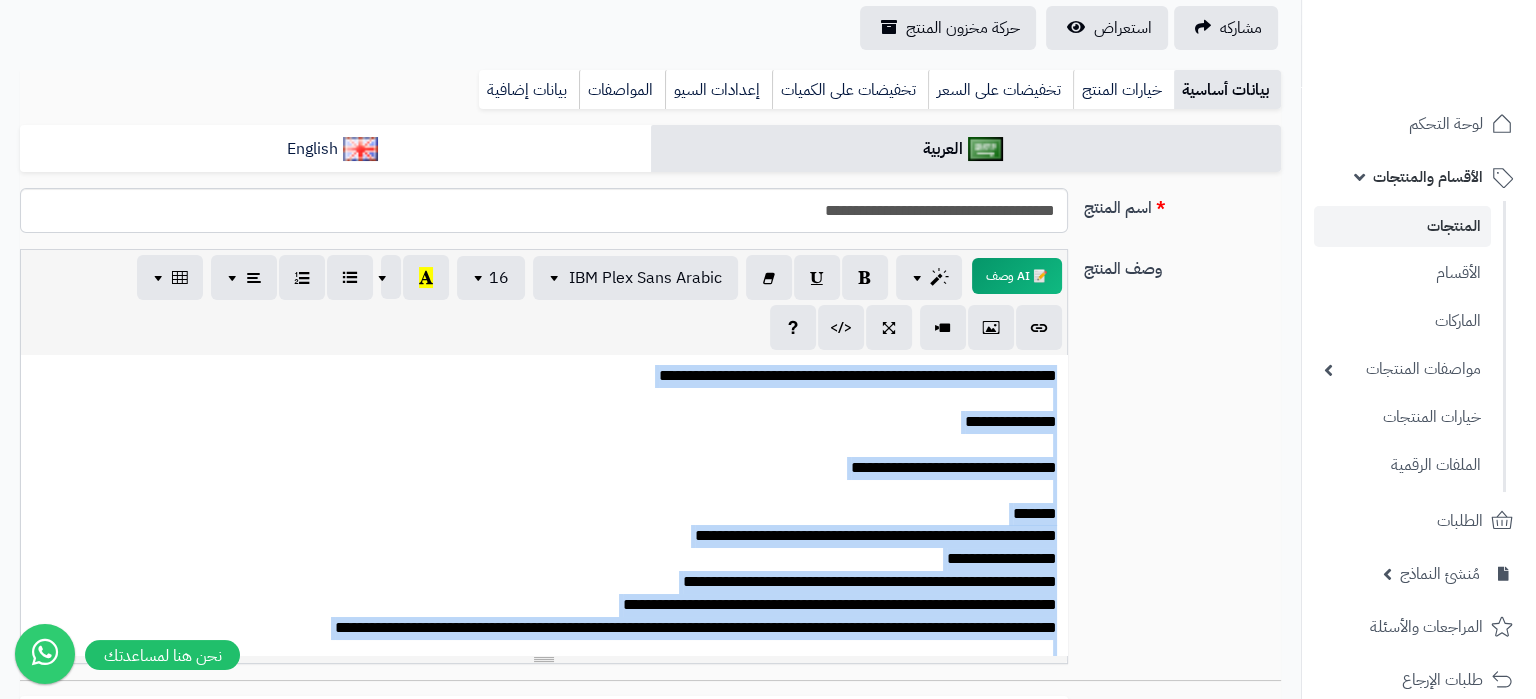 copy on "**********" 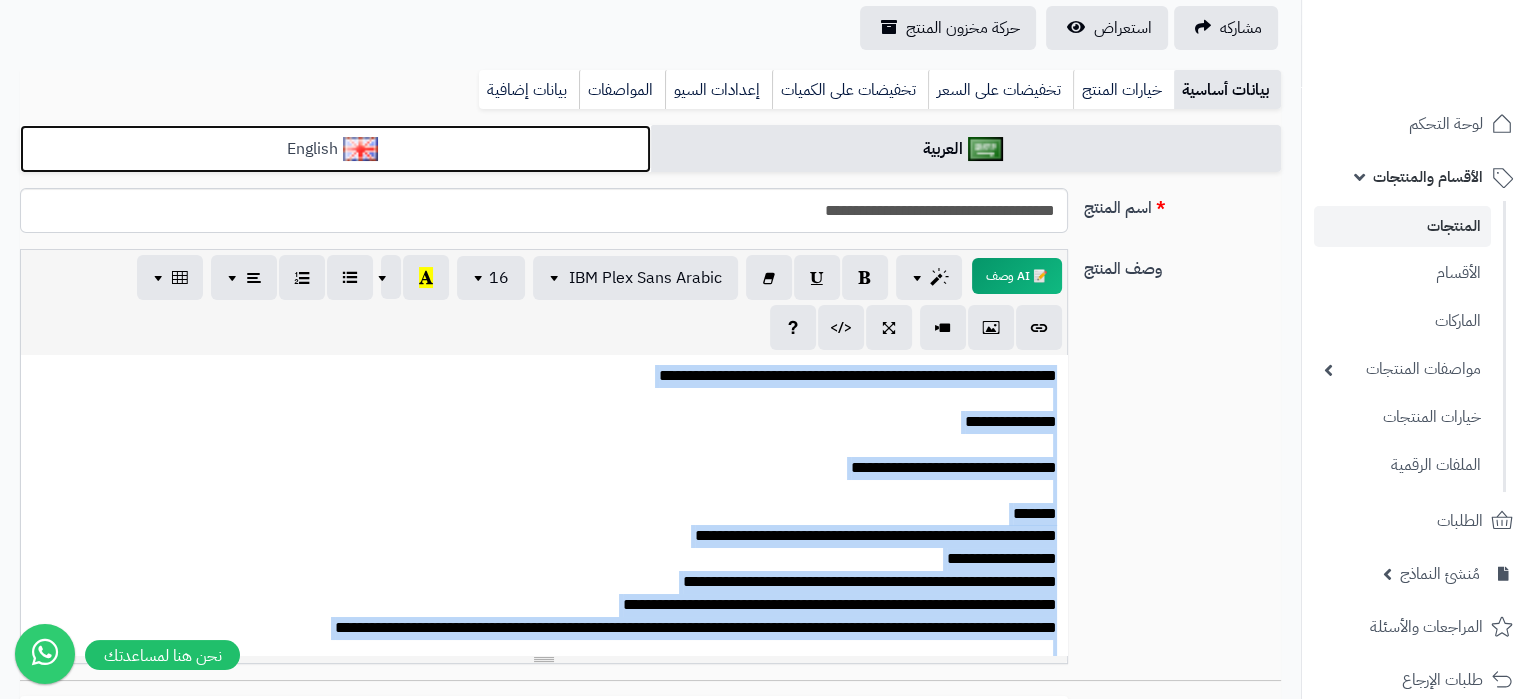 click on "English" at bounding box center [335, 149] 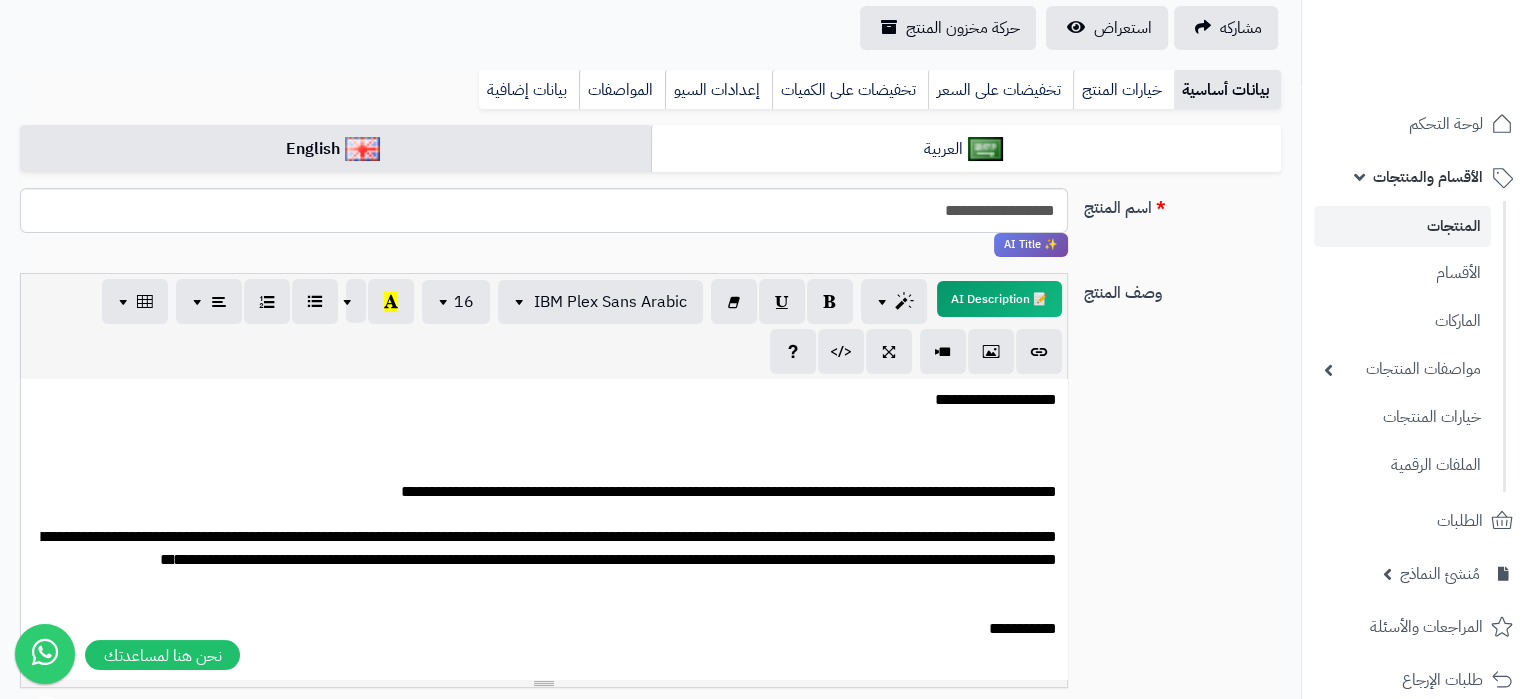 click on "**********" at bounding box center (544, 732) 